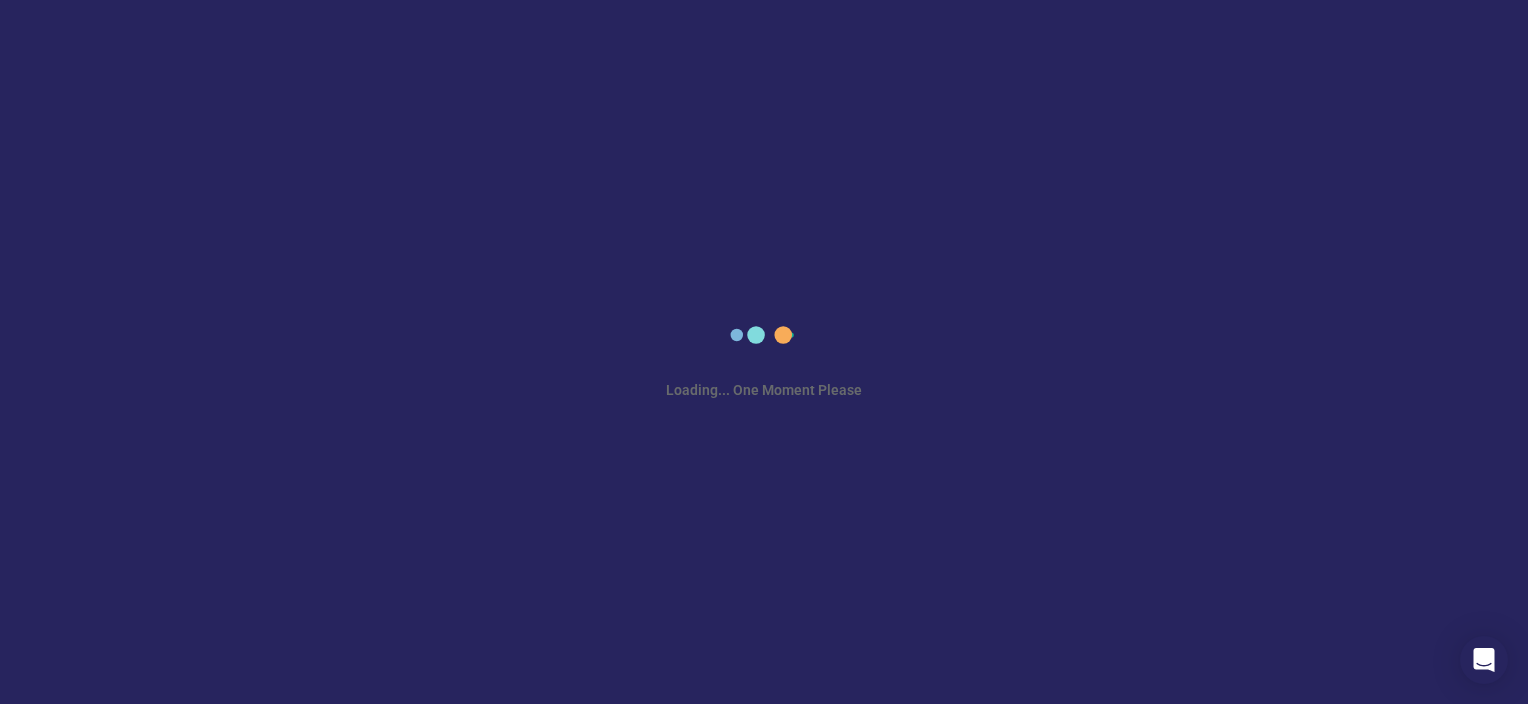scroll, scrollTop: 0, scrollLeft: 0, axis: both 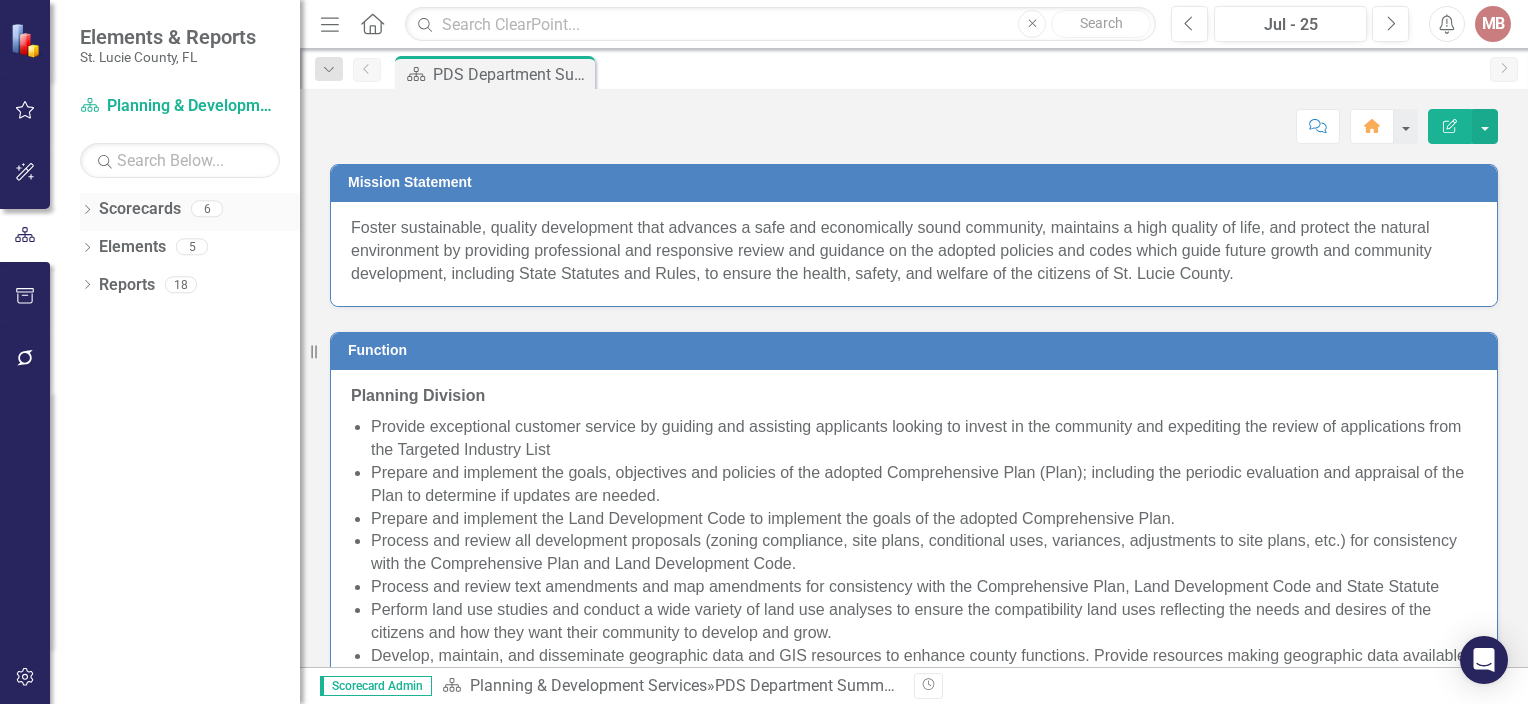 click on "Scorecards" at bounding box center (140, 209) 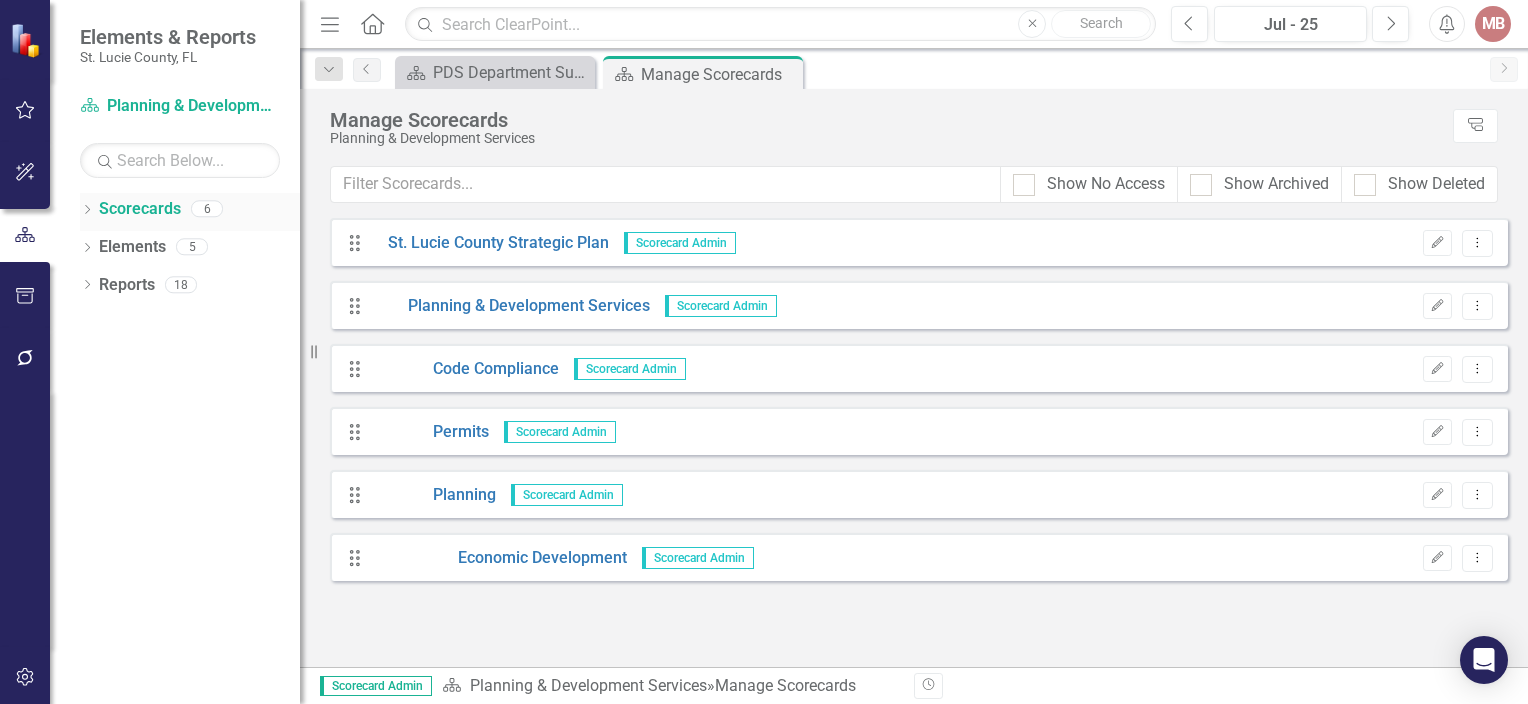 click on "Dropdown Scorecards 6" at bounding box center [190, 212] 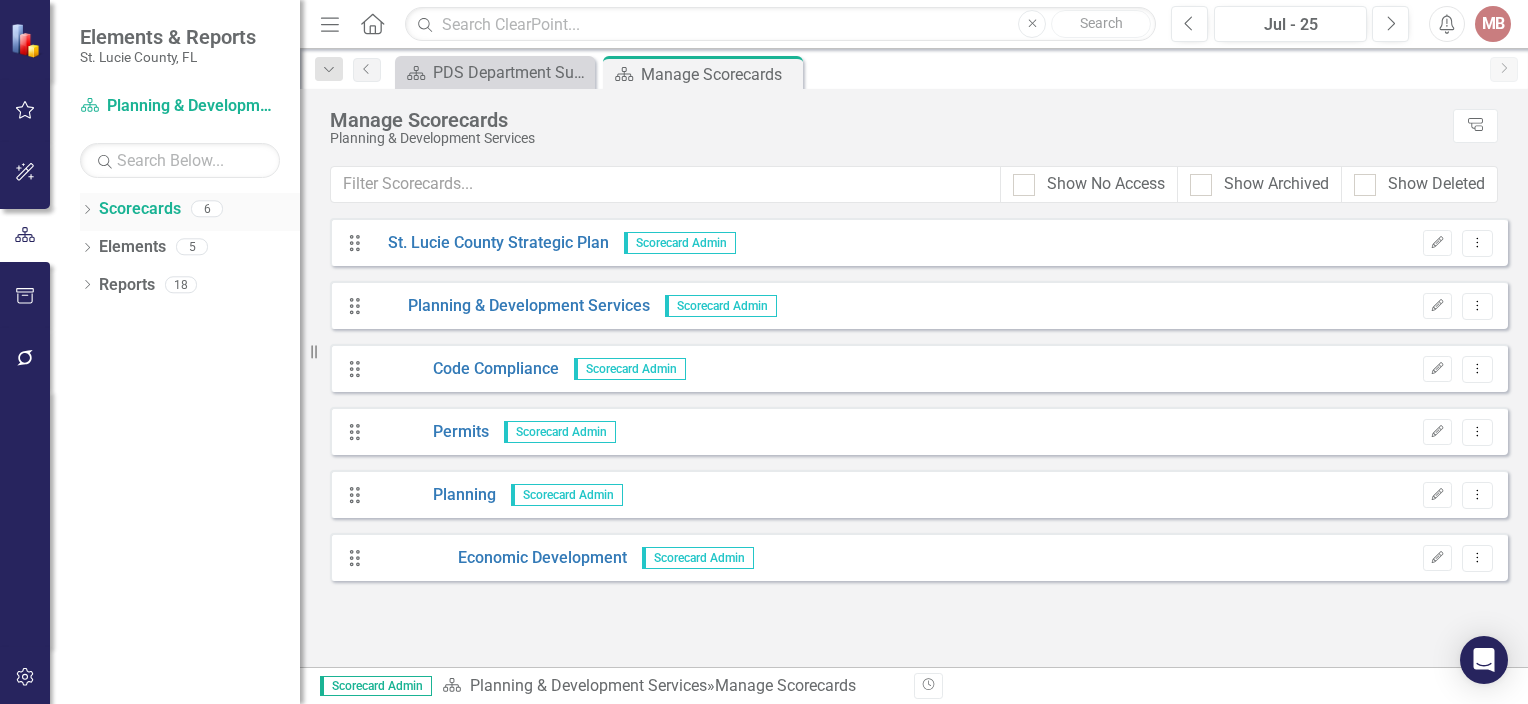 click on "Scorecards" at bounding box center [140, 209] 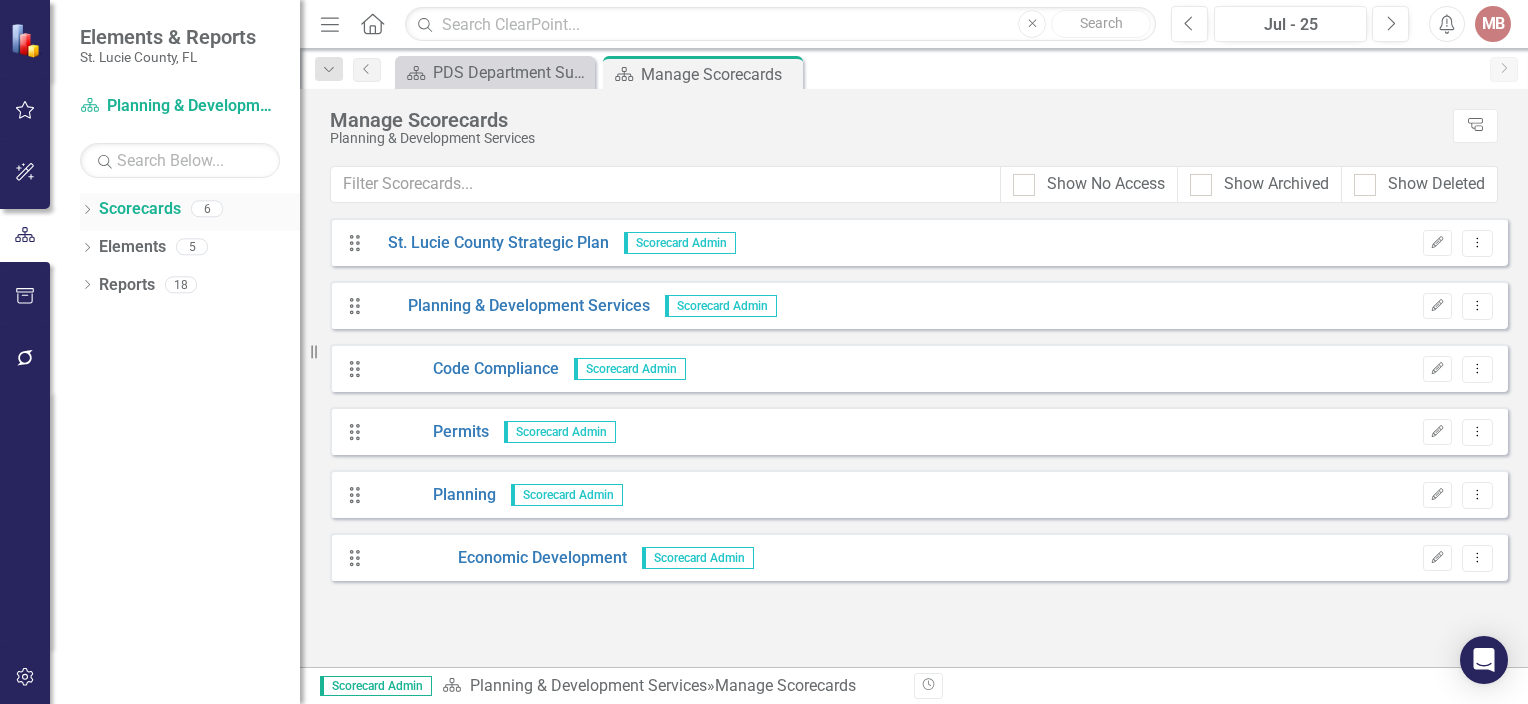 click on "Dropdown" 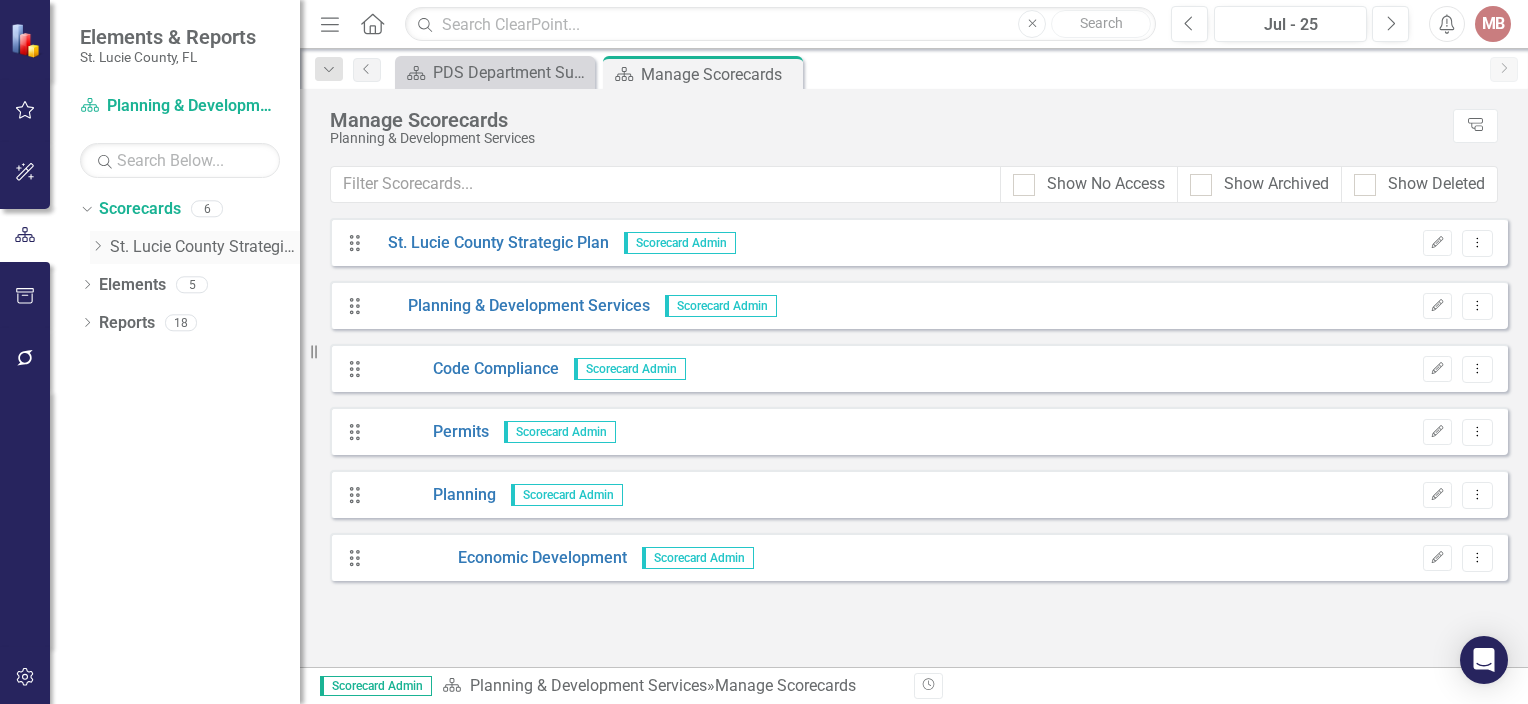 click on "Dropdown" 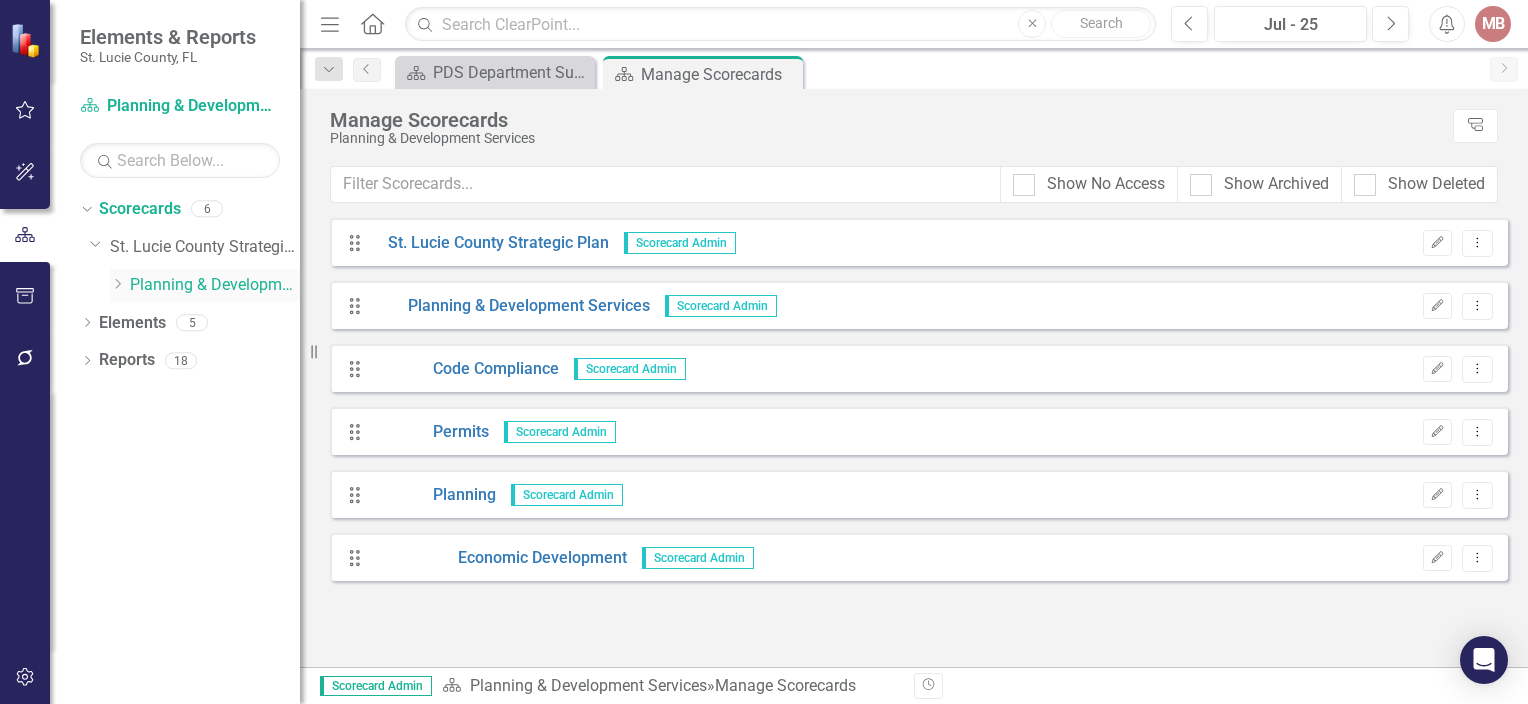 click on "Dropdown" 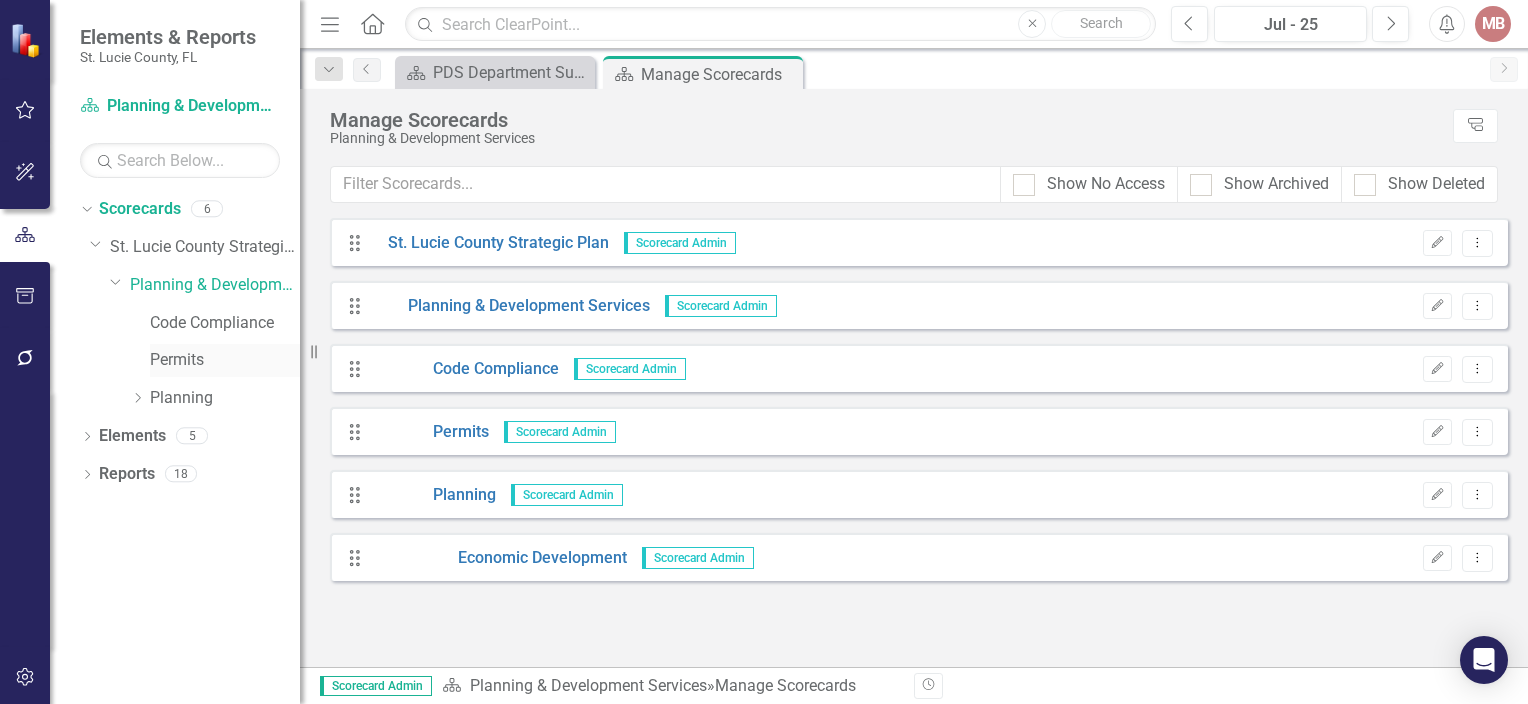 click on "Permits" at bounding box center [225, 360] 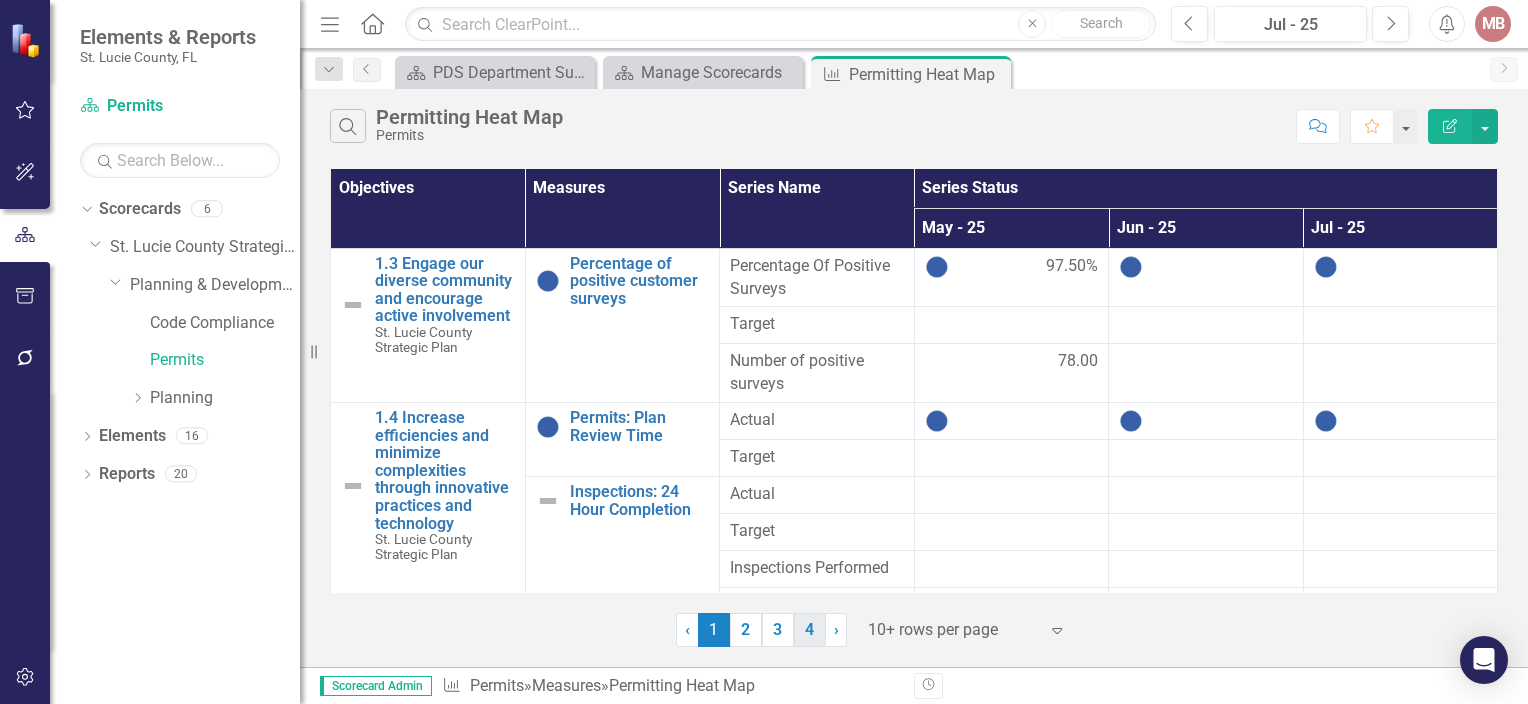 click on "4" at bounding box center [810, 630] 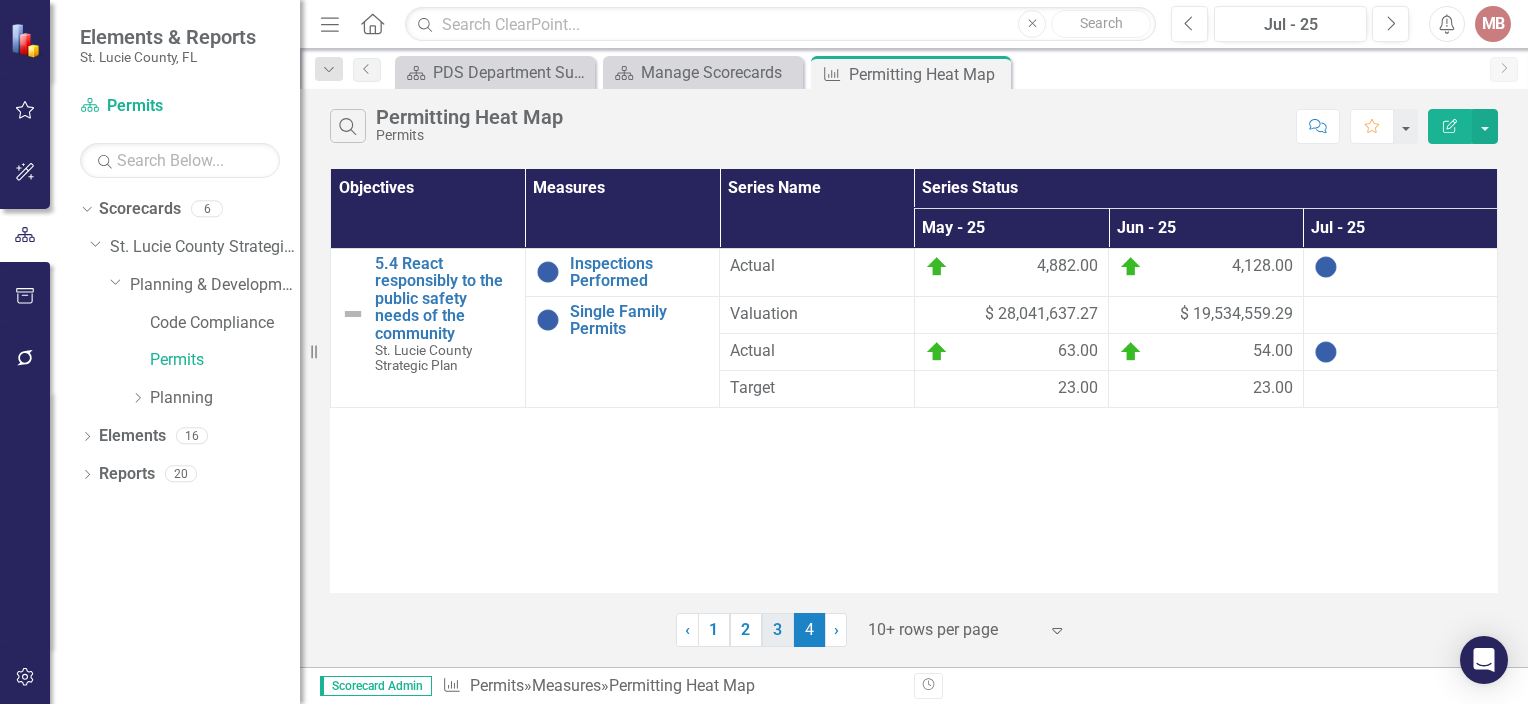 click on "3" at bounding box center [778, 630] 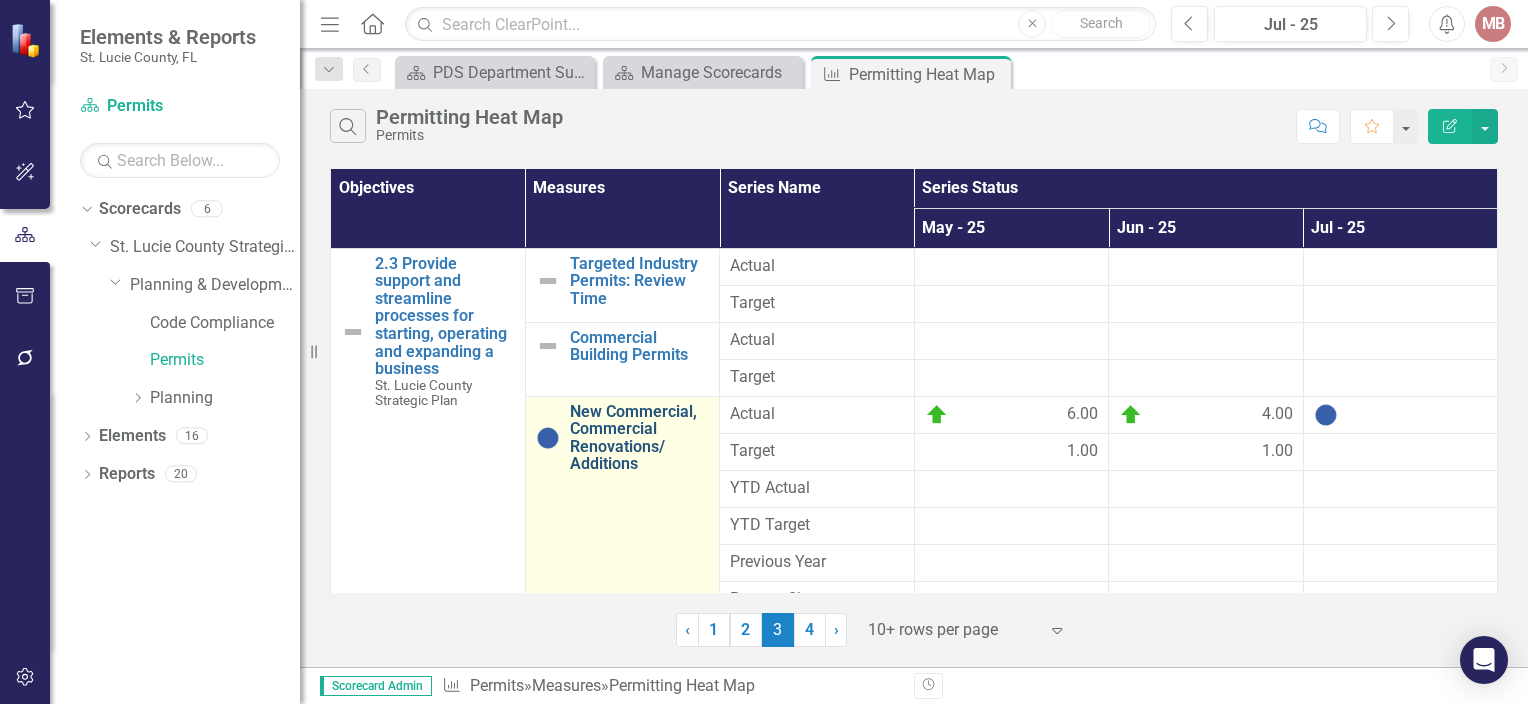 click on "New Commercial, Commercial Renovations/ Additions" at bounding box center (640, 438) 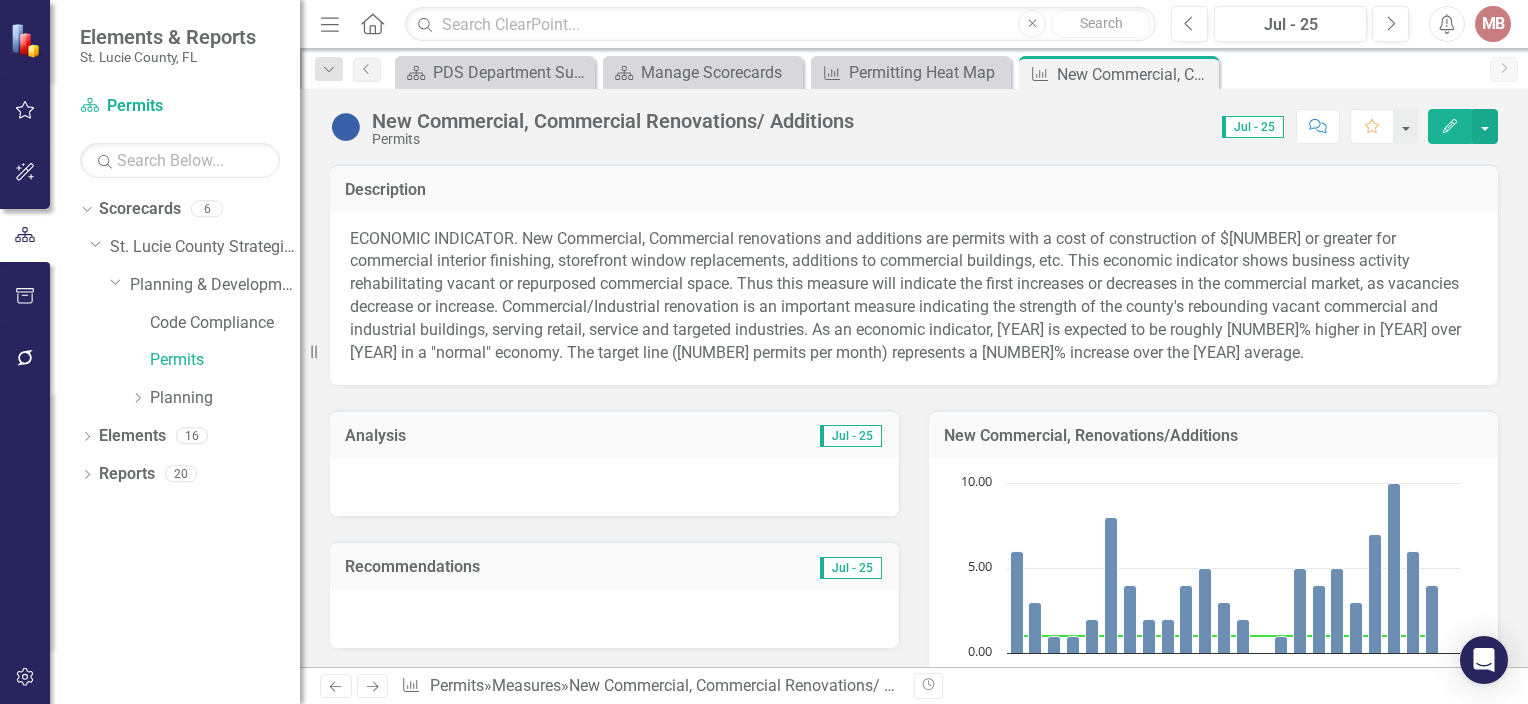 click on "Edit" 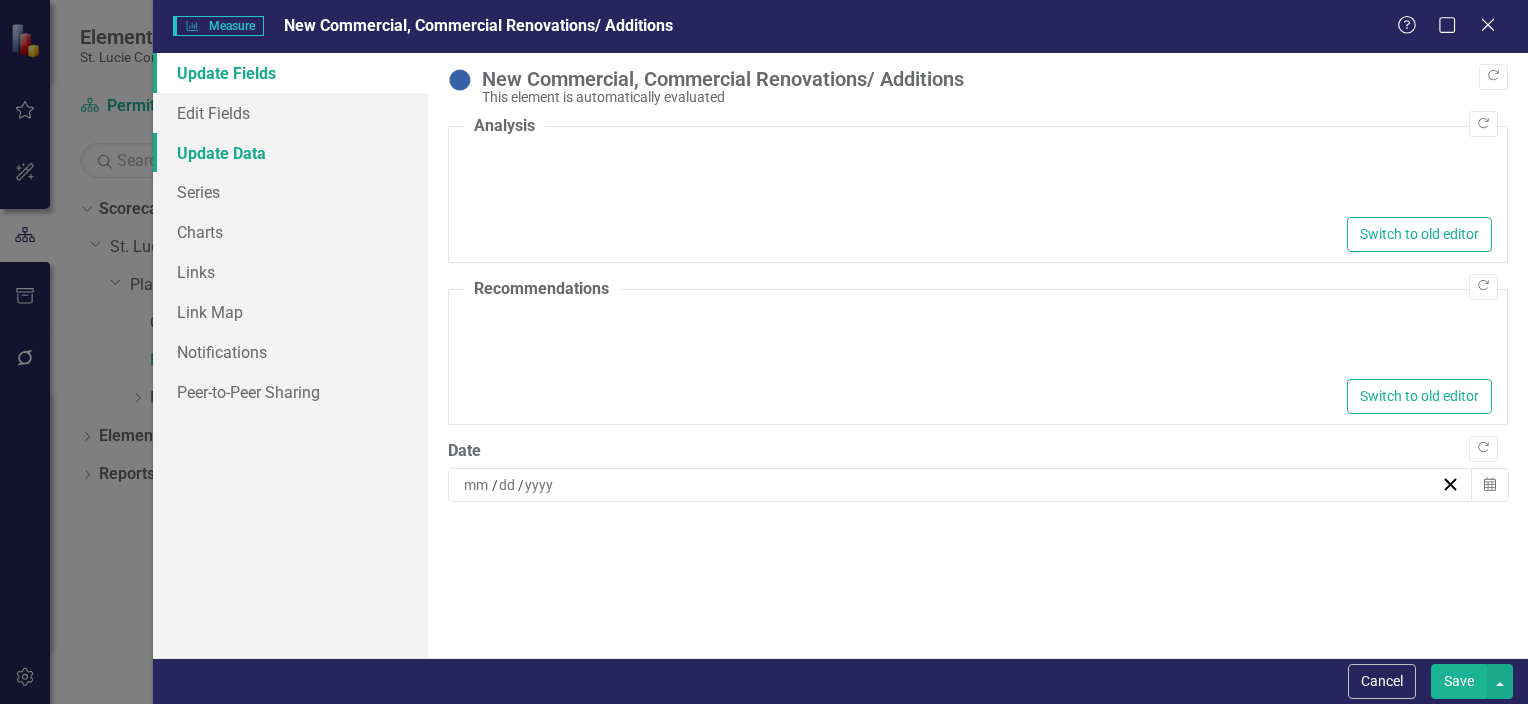 click on "Update  Data" at bounding box center [290, 153] 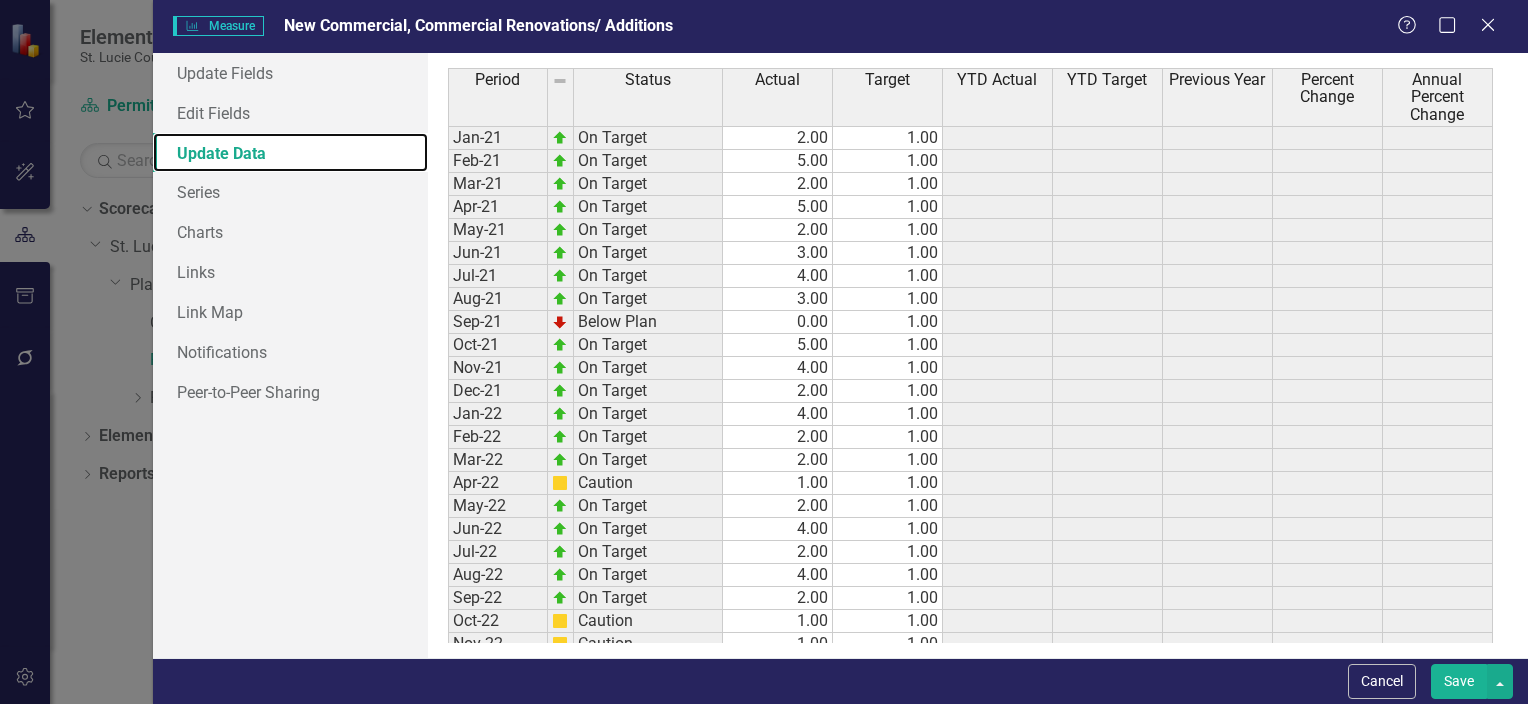 scroll, scrollTop: 0, scrollLeft: 0, axis: both 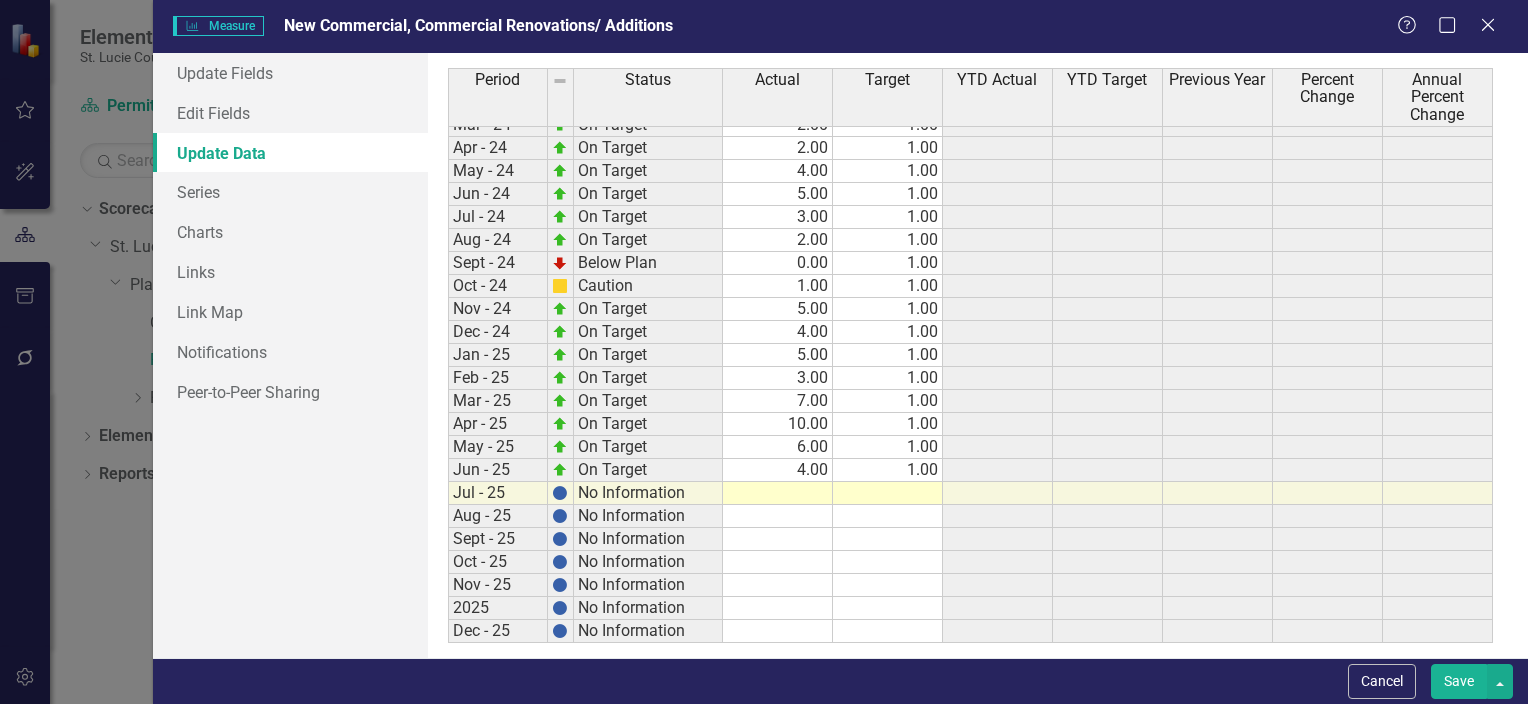 click on "Nov-[YEAR] Caution [NUMBER] [NUMBER] Dec-[YEAR] On Target [NUMBER] [NUMBER] [YEAR]-Jan On Target [NUMBER] [NUMBER] [YEAR]-Feb On Target [NUMBER] [NUMBER] [YEAR]-Mar On Target [NUMBER] [NUMBER] [YEAR]-Apr On Target [NUMBER] [NUMBER] [YEAR]-May On Target [NUMBER] [NUMBER] [YEAR]-Jun On Target [NUMBER] [NUMBER] [YEAR]-Jul Caution [NUMBER] [NUMBER] [YEAR]-Aug On Target [NUMBER] [NUMBER] [YEAR]-Sep On Target [NUMBER] [NUMBER] [YEAR]-Oct Caution [NUMBER] [NUMBER] [YEAR]-Nov Caution [NUMBER] [NUMBER] Dec-[YEAR] On Target [NUMBER] [NUMBER] Jan - [YEAR] On Target [NUMBER] [NUMBER] Feb - [YEAR] On Target [NUMBER] [NUMBER] Mar - [YEAR] On Target [NUMBER] [NUMBER] Apr - [YEAR] On Target [NUMBER] [NUMBER] May - [YEAR] On Target [NUMBER] [NUMBER] Jun - [YEAR] On Target [NUMBER] [NUMBER] Jul - [YEAR] On Target [NUMBER] [NUMBER] Aug - [YEAR] On Target [NUMBER] [NUMBER] Sept - [YEAR] Below Plan [NUMBER] [NUMBER] Oct - [YEAR] Caution [NUMBER] [NUMBER] Nov - [YEAR] On Target [NUMBER] [NUMBER] Dec - [YEAR] On Target [NUMBER] [NUMBER] Jan - [YEAR] On Target [NUMBER] [NUMBER] Feb - [YEAR] On Target [NUMBER] [NUMBER] Mar - [YEAR] On Target [NUMBER] [NUMBER] Apr - [YEAR] On Target [NUMBER] [NUMBER] May - [YEAR] On Target [NUMBER] [NUMBER] Jun - [YEAR] On Target [NUMBER] [NUMBER] Jul - [YEAR] No Information Aug - [YEAR] No Information Sept - [YEAR] No Information Oct - [YEAR] No Information Nov - [YEAR] No Information [YEAR]" at bounding box center [970, 194] 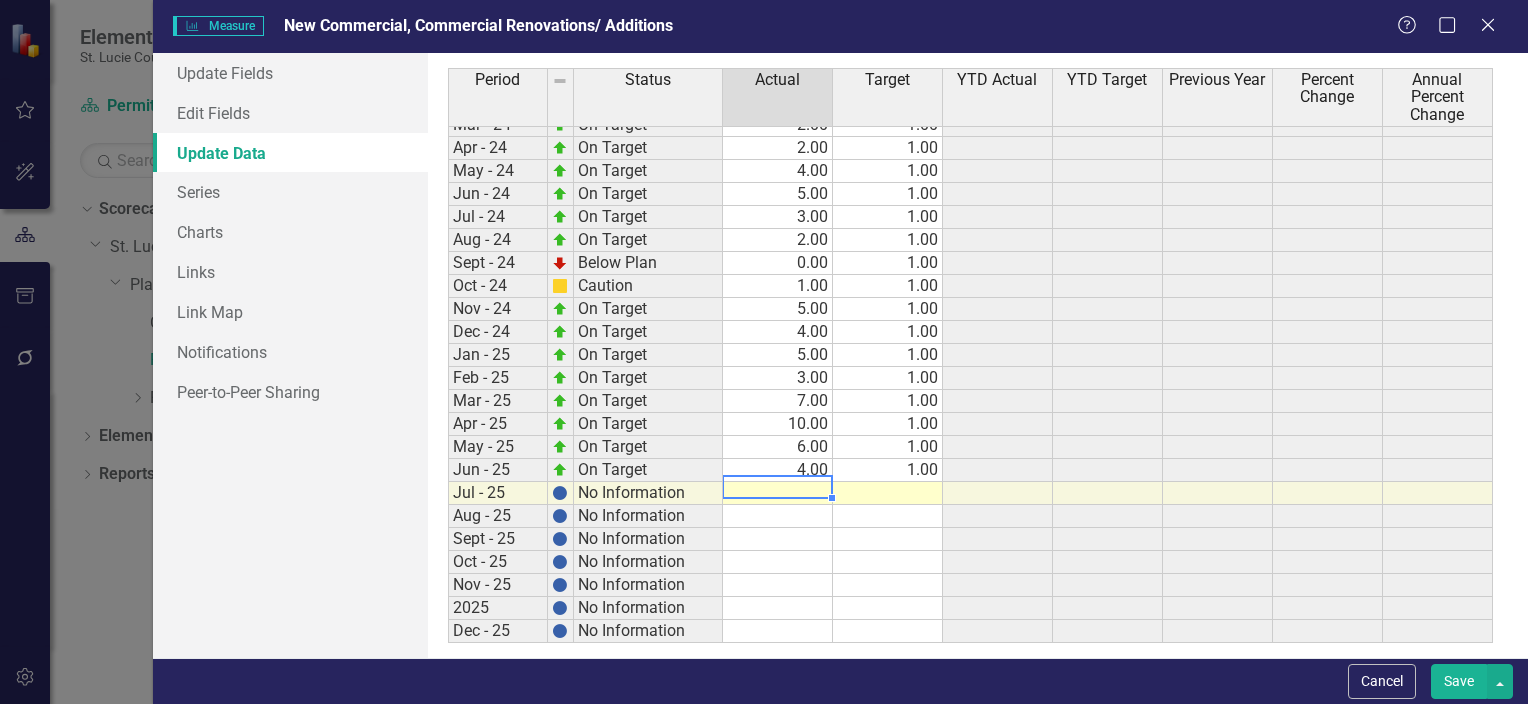 type on "3" 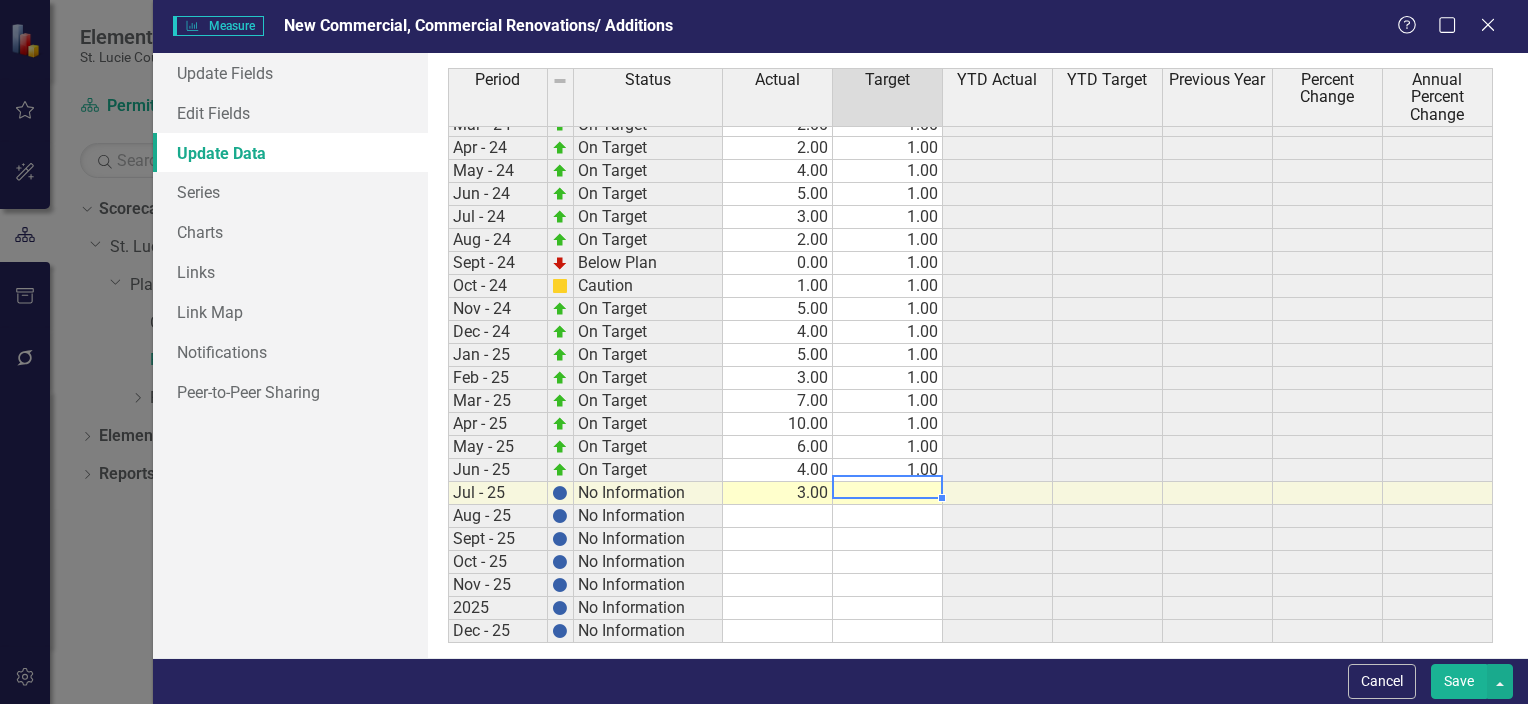 click at bounding box center (888, 493) 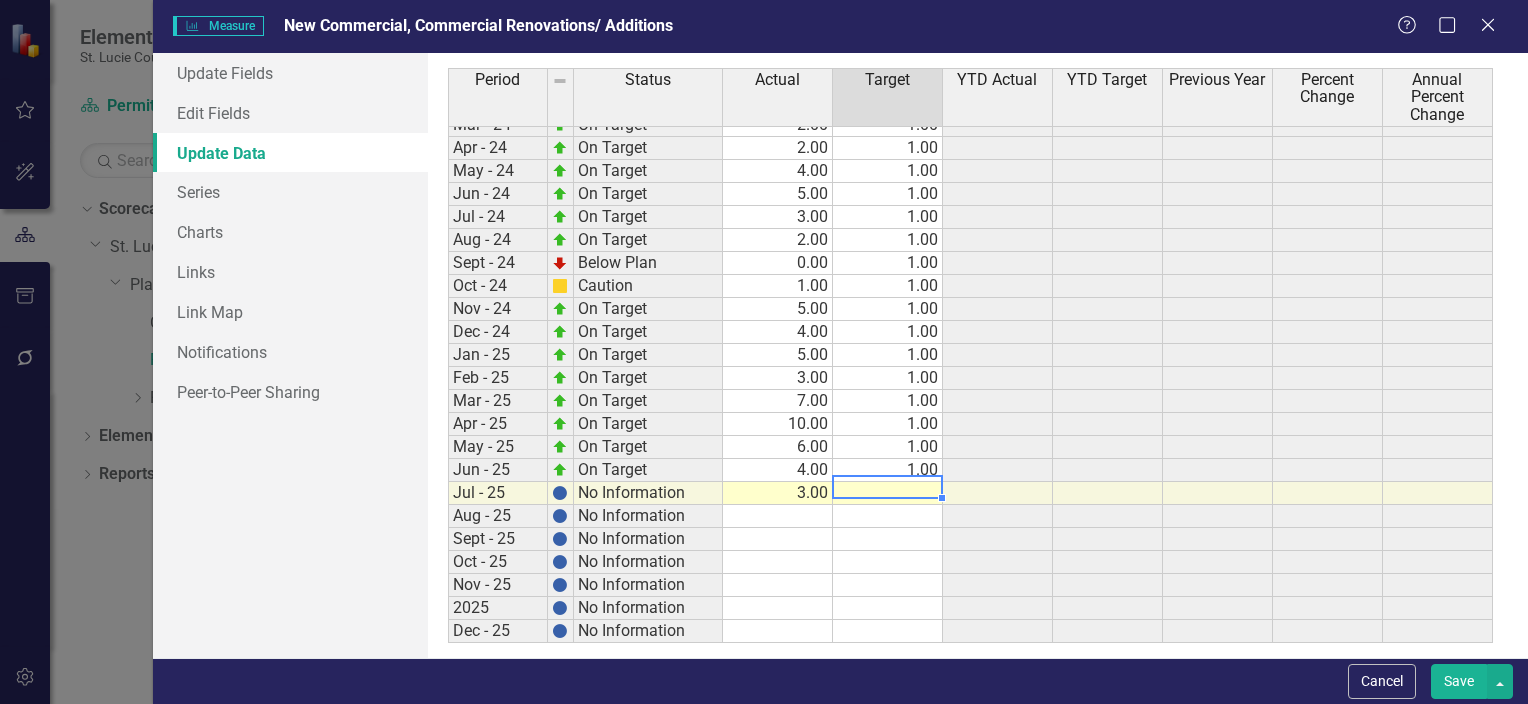 type 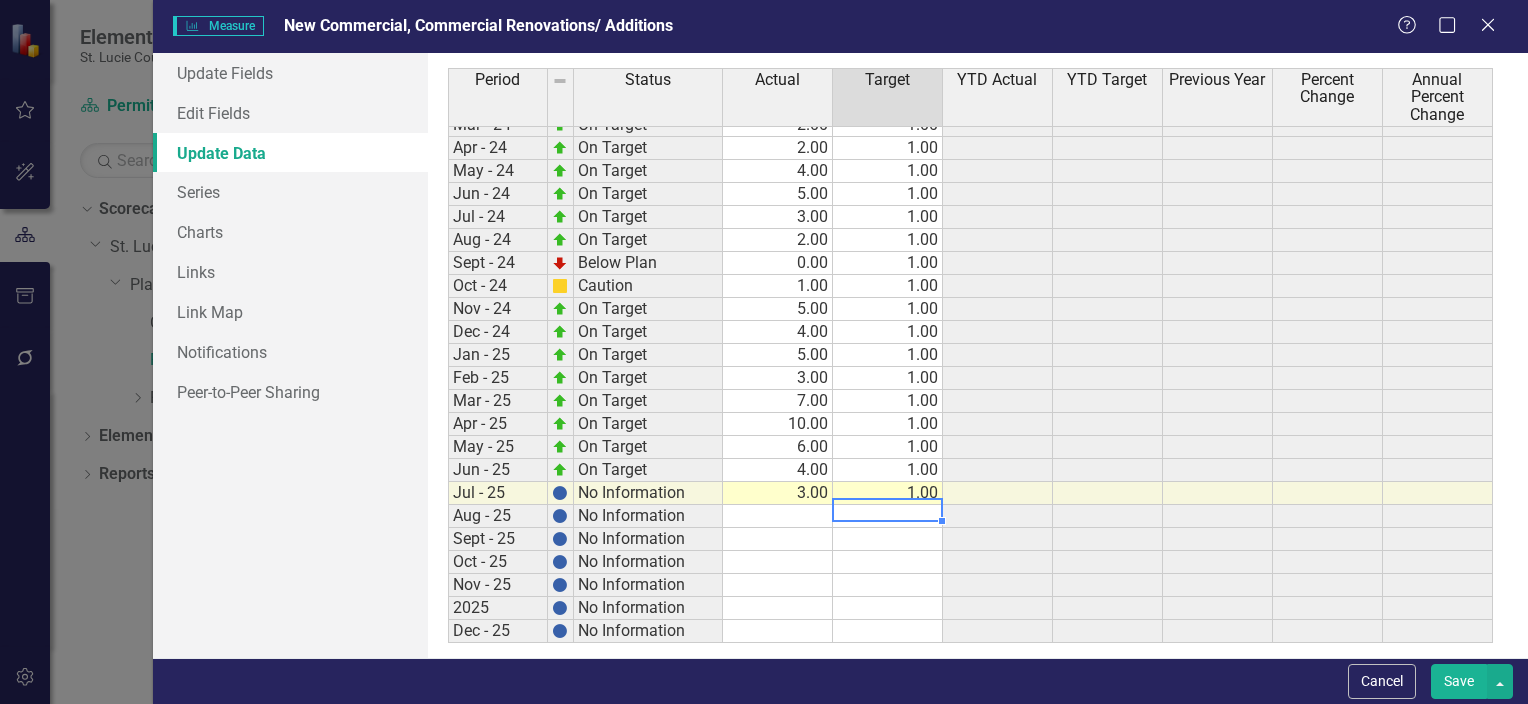 click on "Save" at bounding box center [1459, 681] 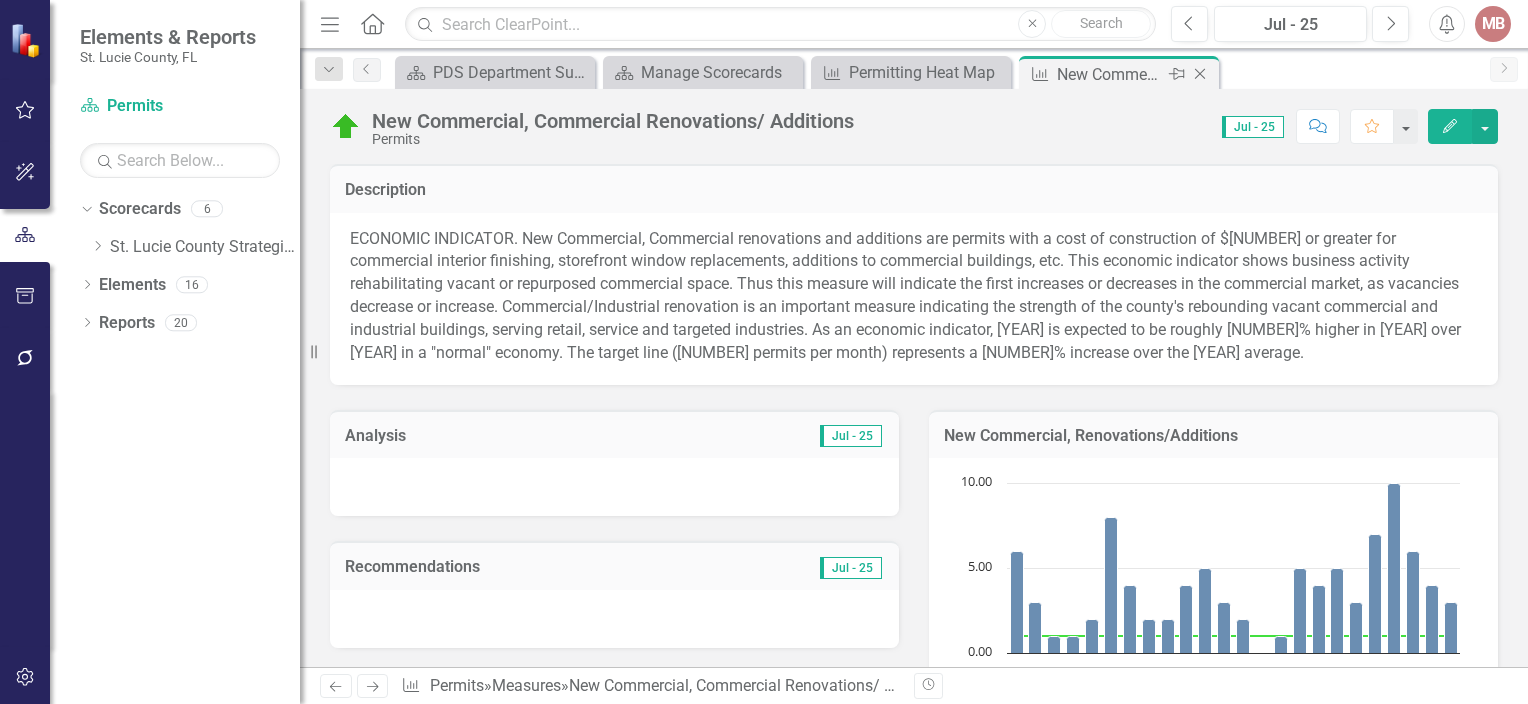 click 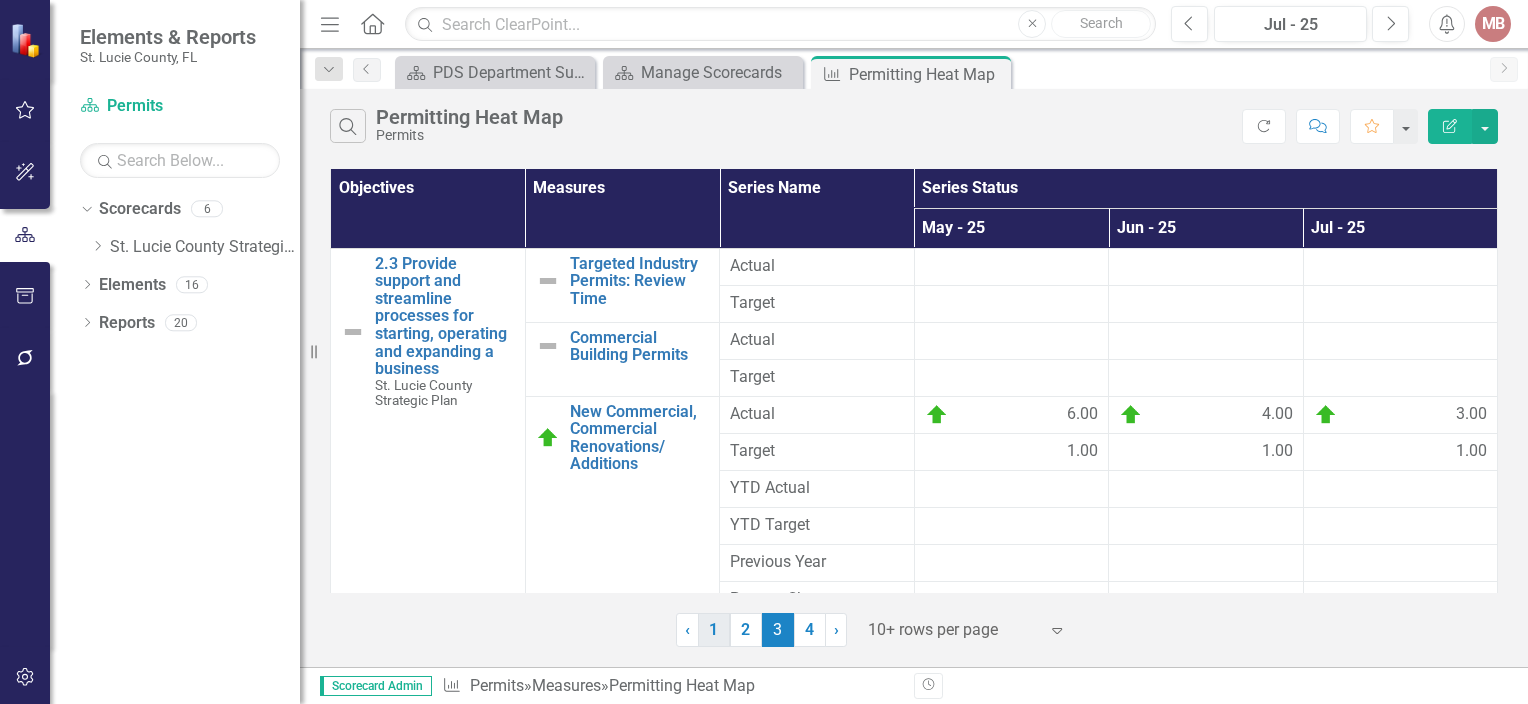 click on "1" at bounding box center (714, 630) 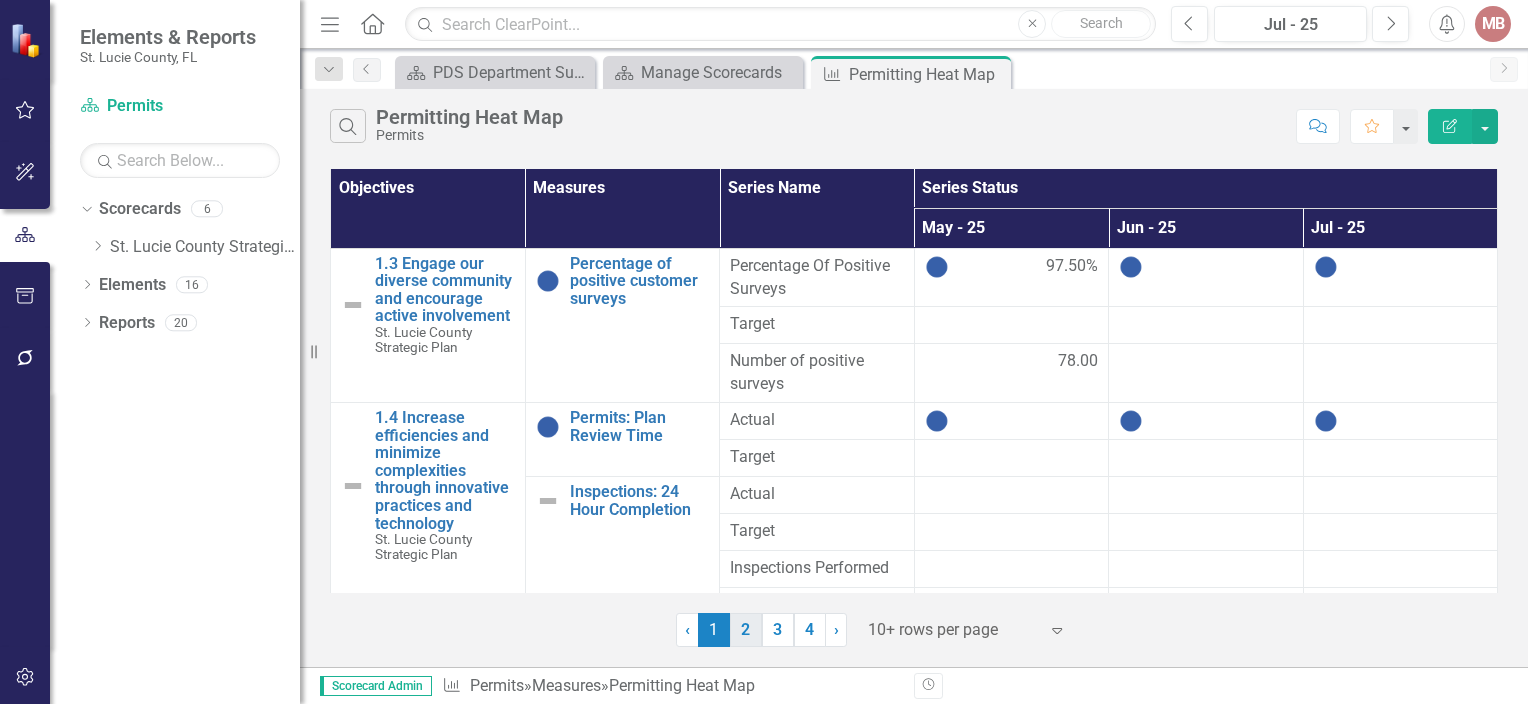 click on "2" at bounding box center (746, 630) 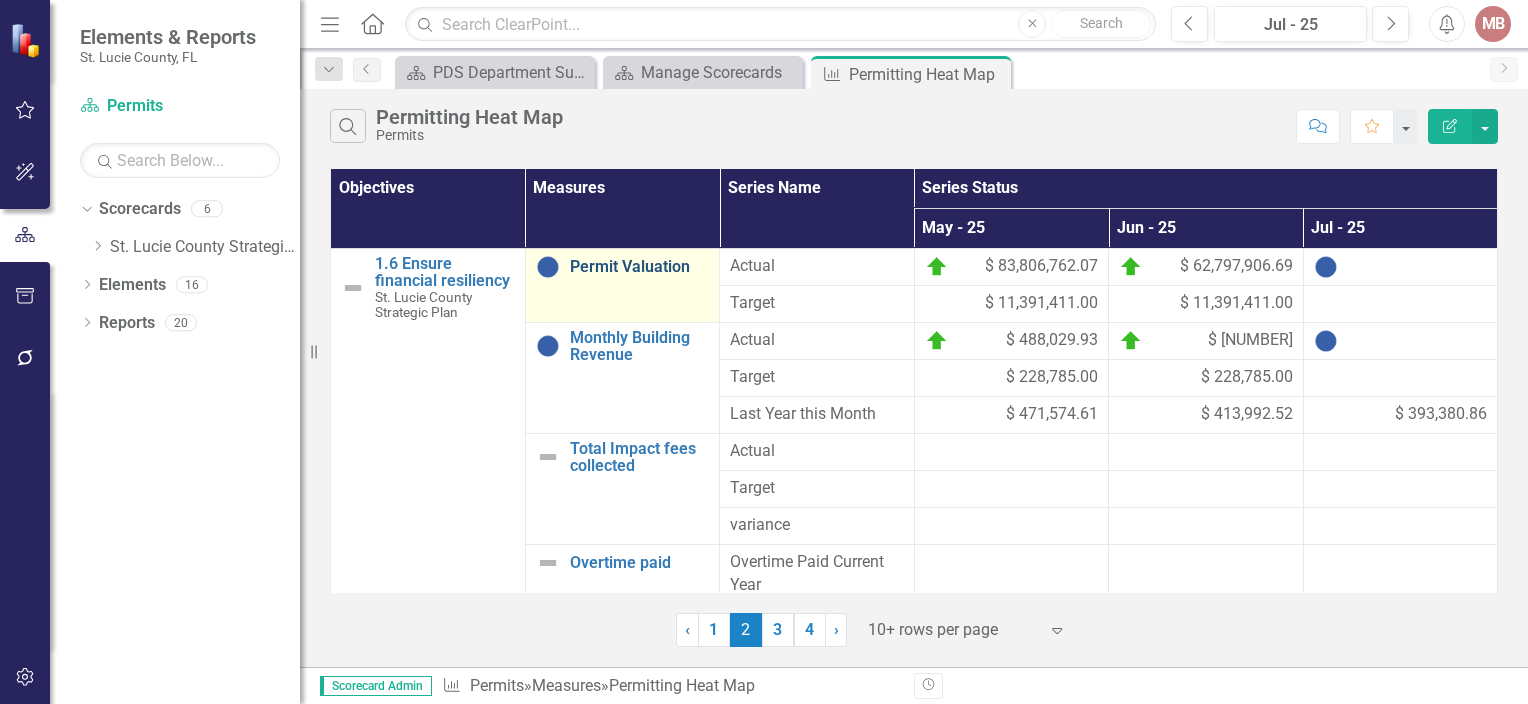 click on "Permit Valuation" at bounding box center (640, 267) 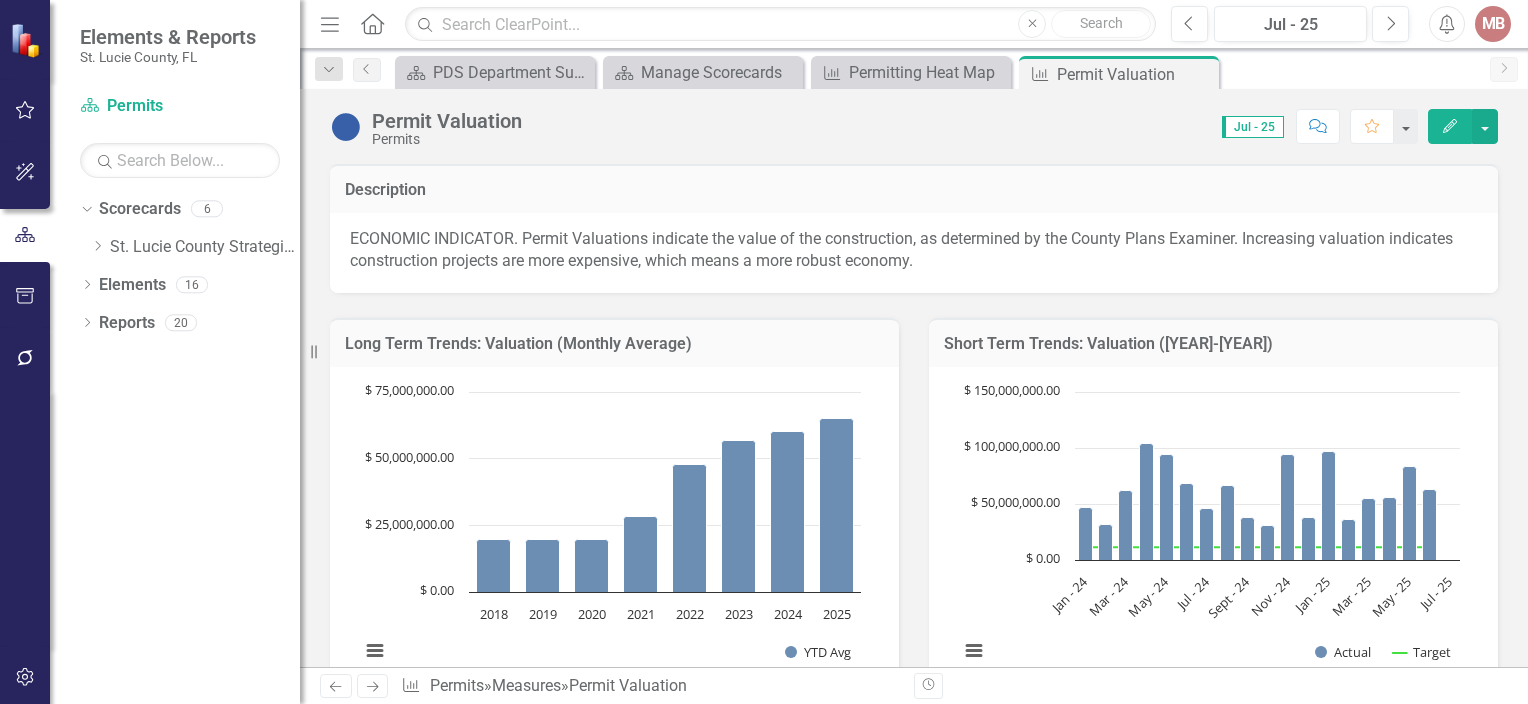 click on "Edit" 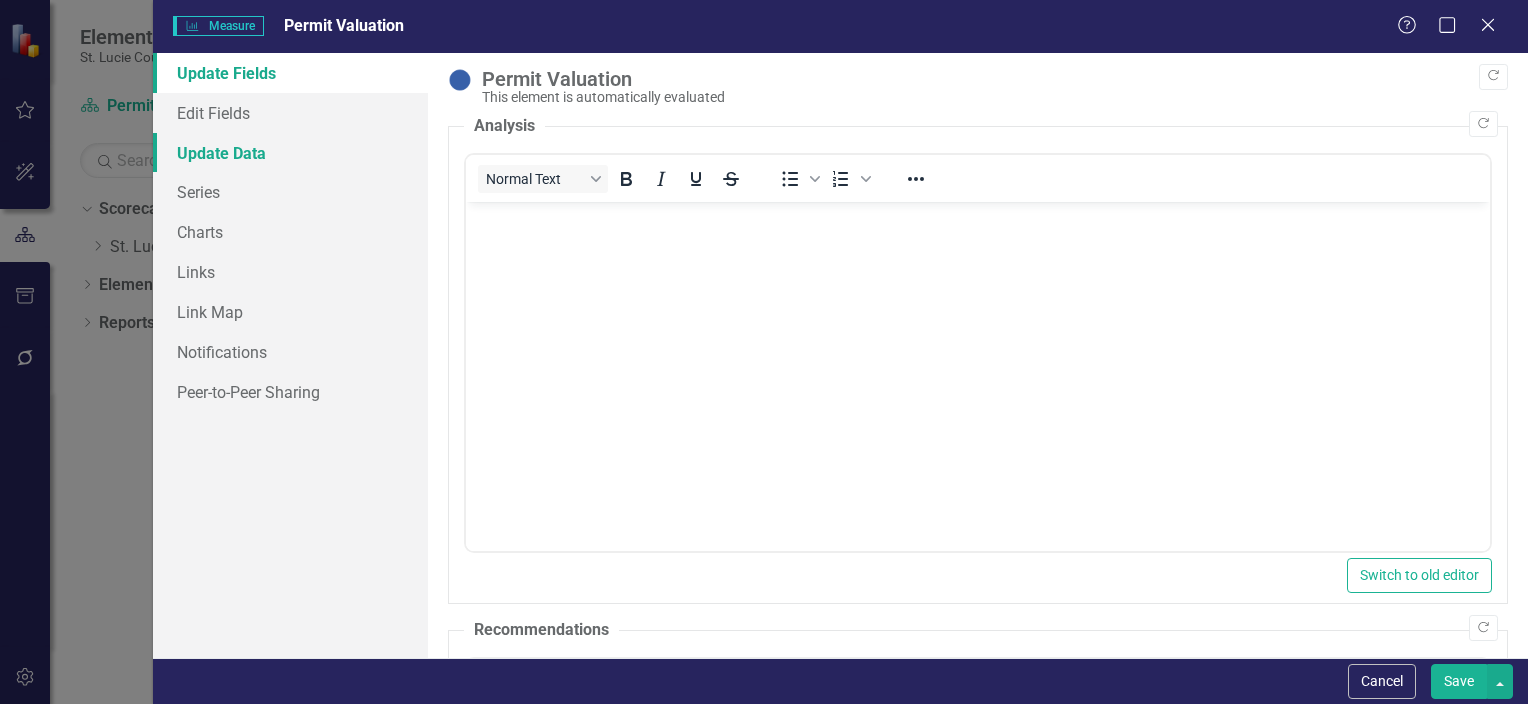 scroll, scrollTop: 0, scrollLeft: 0, axis: both 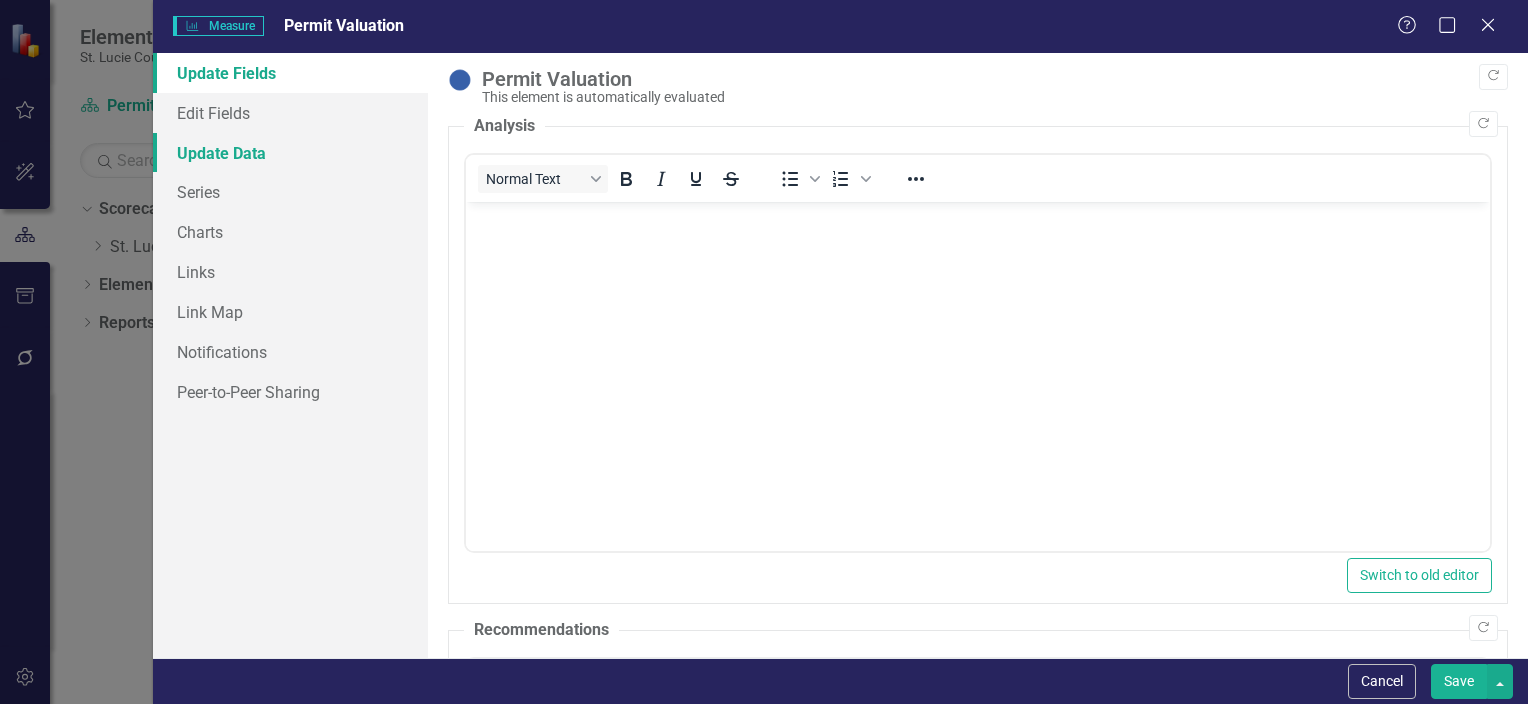 click on "Update  Data" at bounding box center [290, 153] 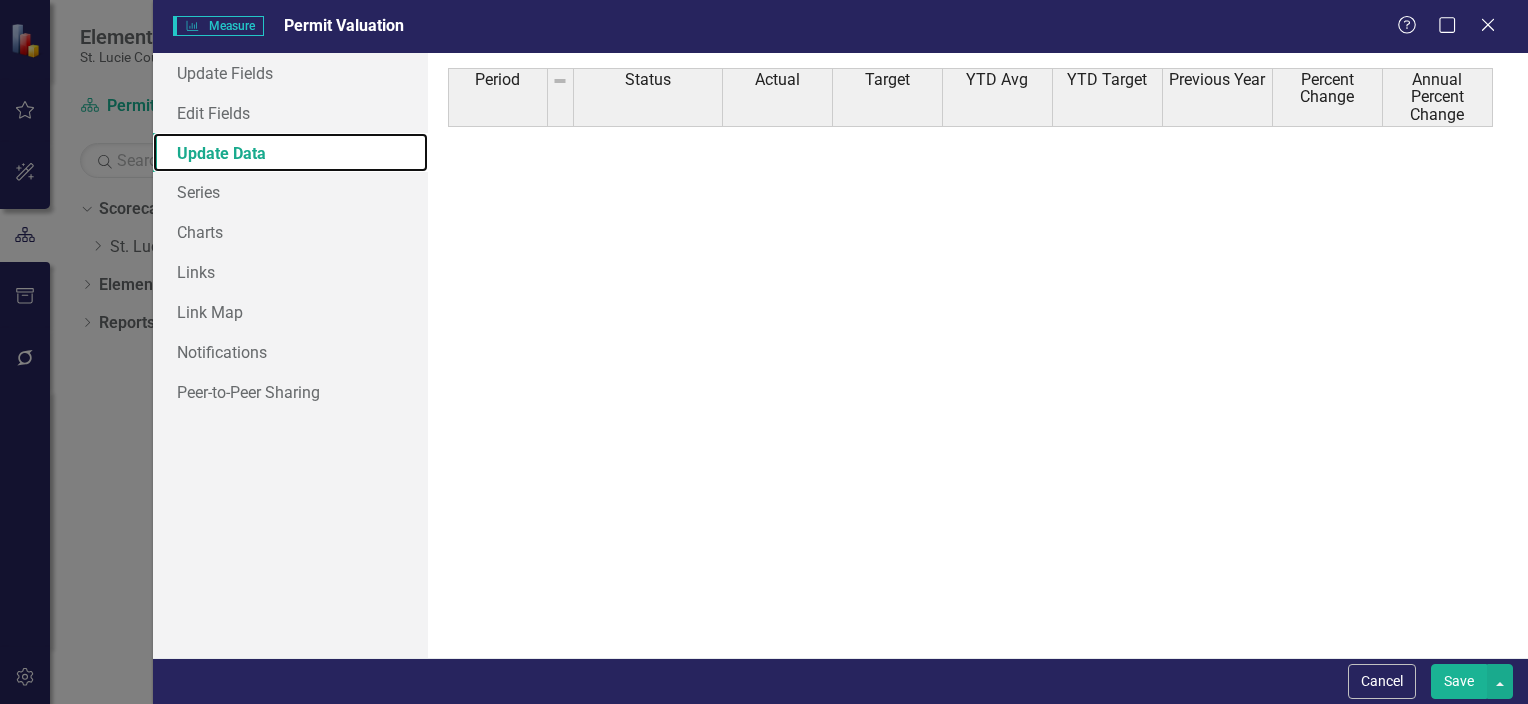 scroll, scrollTop: 1232, scrollLeft: 0, axis: vertical 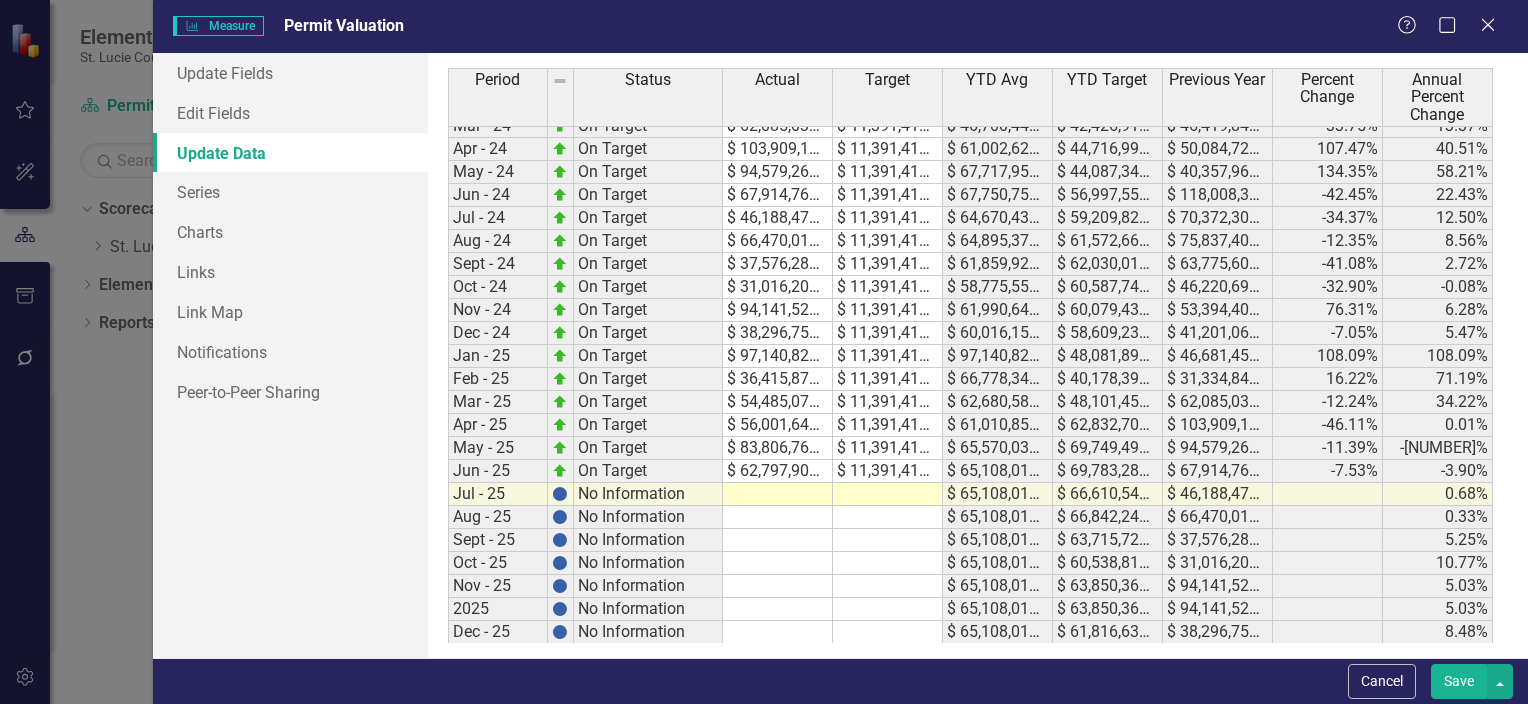 click on "23-Feb On Target $ [AMOUNT] $ [AMOUNT] $ [AMOUNT] $ [AMOUNT] $ [AMOUNT] 73.27% 31.59% 23-Mar On Target $ [AMOUNT] $ [AMOUNT] $ [AMOUNT] $ [AMOUNT] $ [AMOUNT] 51.49% 38.42% 23-Apr On Target $ [AMOUNT] $ [AMOUNT] $ [AMOUNT] $ [AMOUNT] $ [AMOUNT] 75.33% 47.37% 23-May On Target $ [AMOUNT] $ [AMOUNT] $ [AMOUNT] $ [AMOUNT] $ [AMOUNT] 5.80% 37.20% 23-Jun On Target $ [AMOUNT] $ [AMOUNT] $ [AMOUNT] $ [AMOUNT] $ [AMOUNT] 36.29% 36.87% 23-Jul On Target $ [AMOUNT] $ [AMOUNT] $ [AMOUNT] $ [AMOUNT] $ [AMOUNT] 69.41% 41.63% 23-Aug On Target $ [AMOUNT] $ [AMOUNT] $ [AMOUNT] $ [AMOUNT] $ [AMOUNT] 117.73% 49.94% 23-Sep On Target $ [AMOUNT] $ [AMOUNT] $ [AMOUNT] $ [AMOUNT] $ [AMOUNT] -51.80% 20.11% 23-Oct On Target $ [AMOUNT] $ [AMOUNT] $ [AMOUNT] $ [AMOUNT] $ [AMOUNT] 66.50% 22.80% 23-Nov On Target 1.12%" at bounding box center [970, 229] 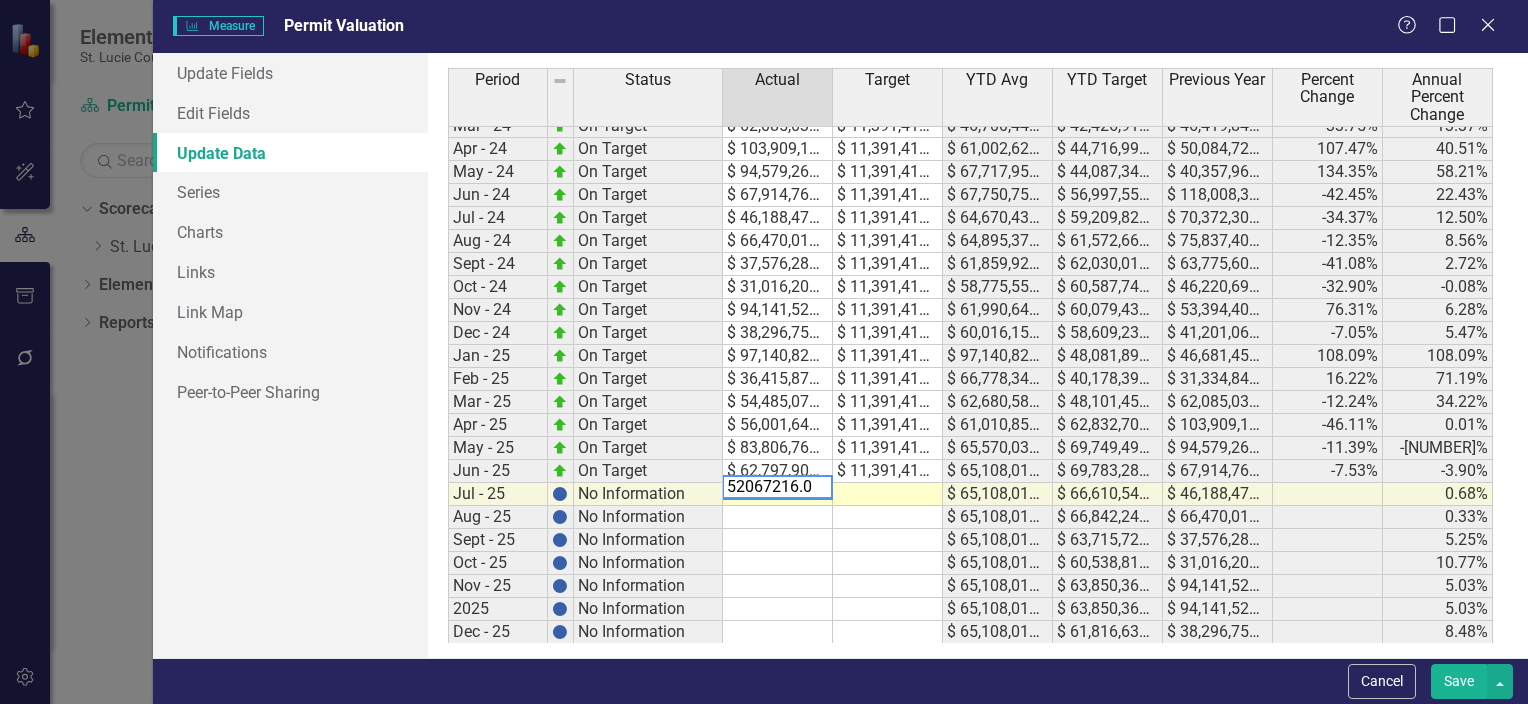 type on "52067216.01" 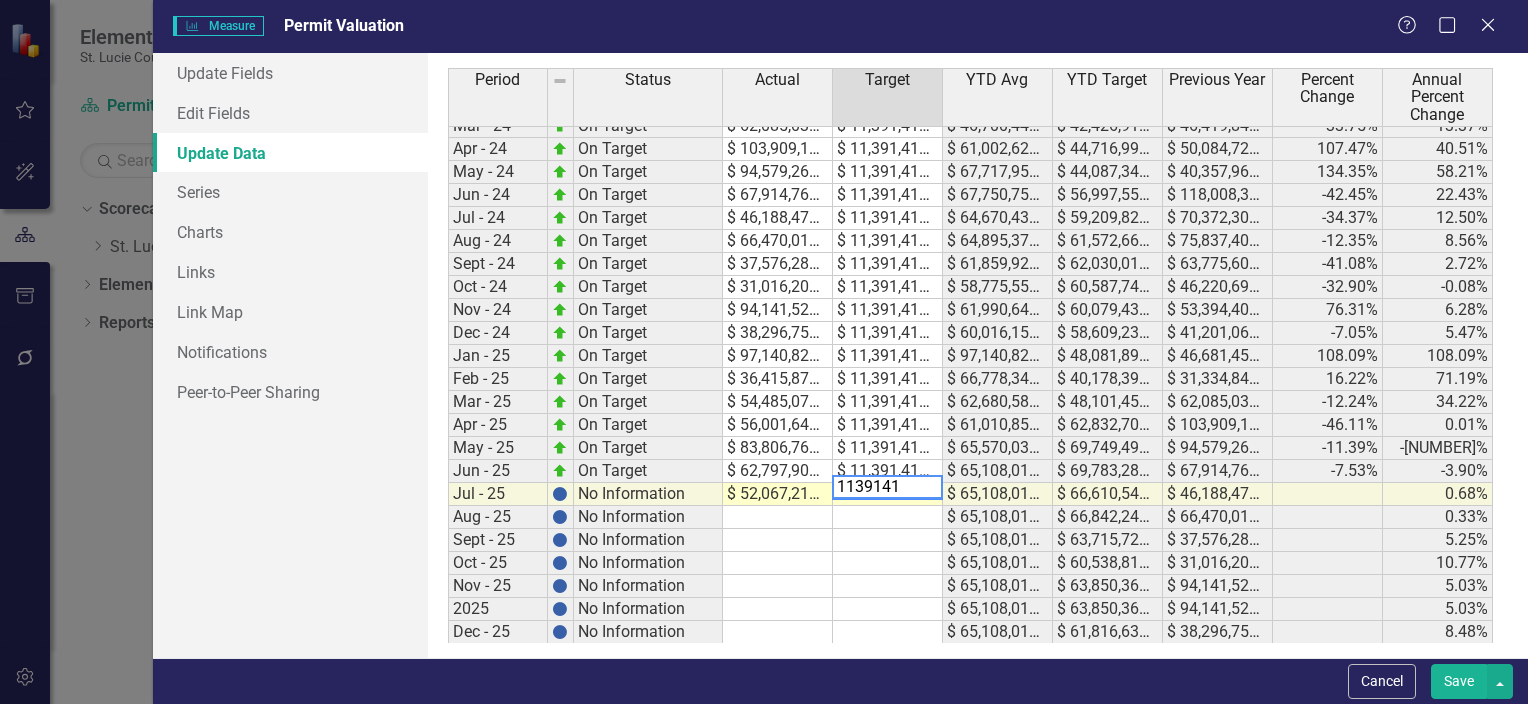type on "11391411" 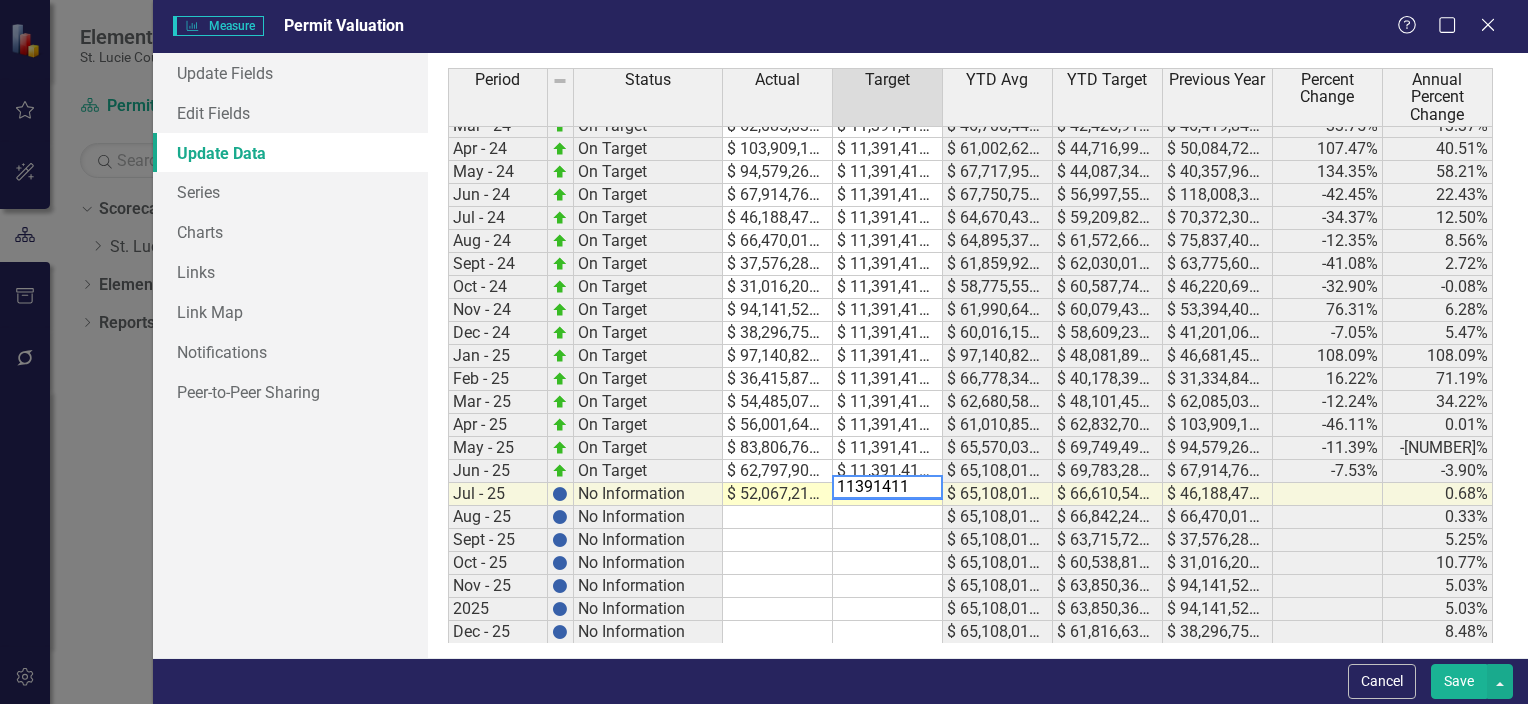 type 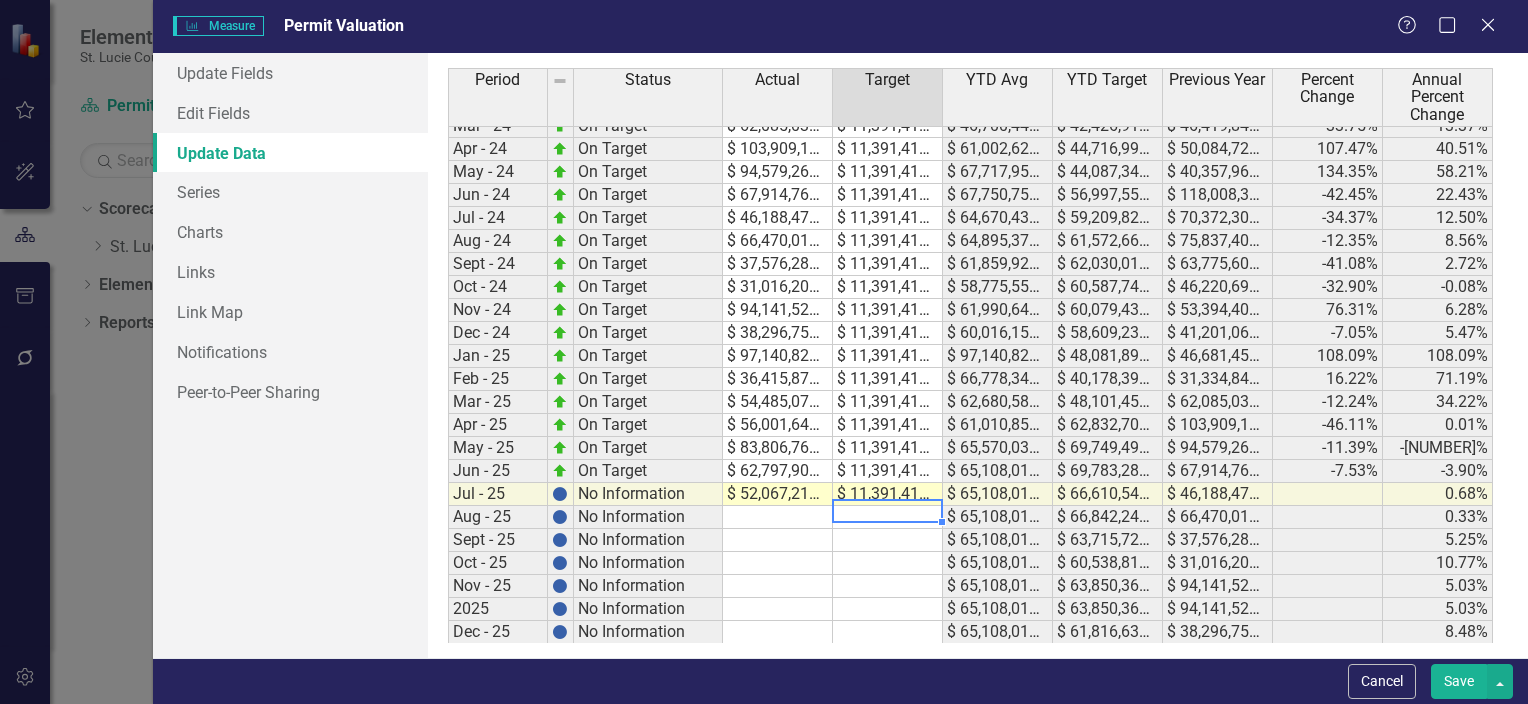 click on "Save" at bounding box center [1459, 681] 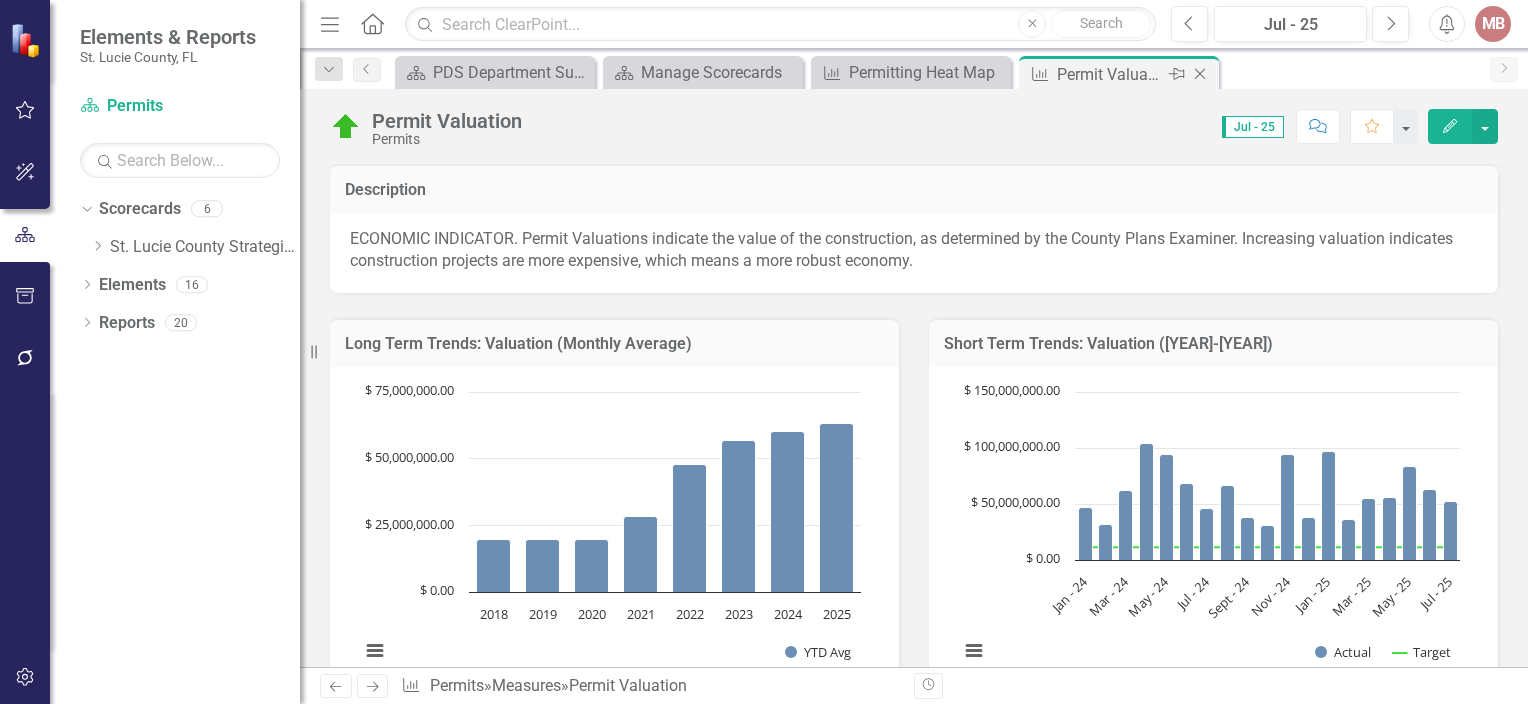 click on "Close" at bounding box center [1201, 74] 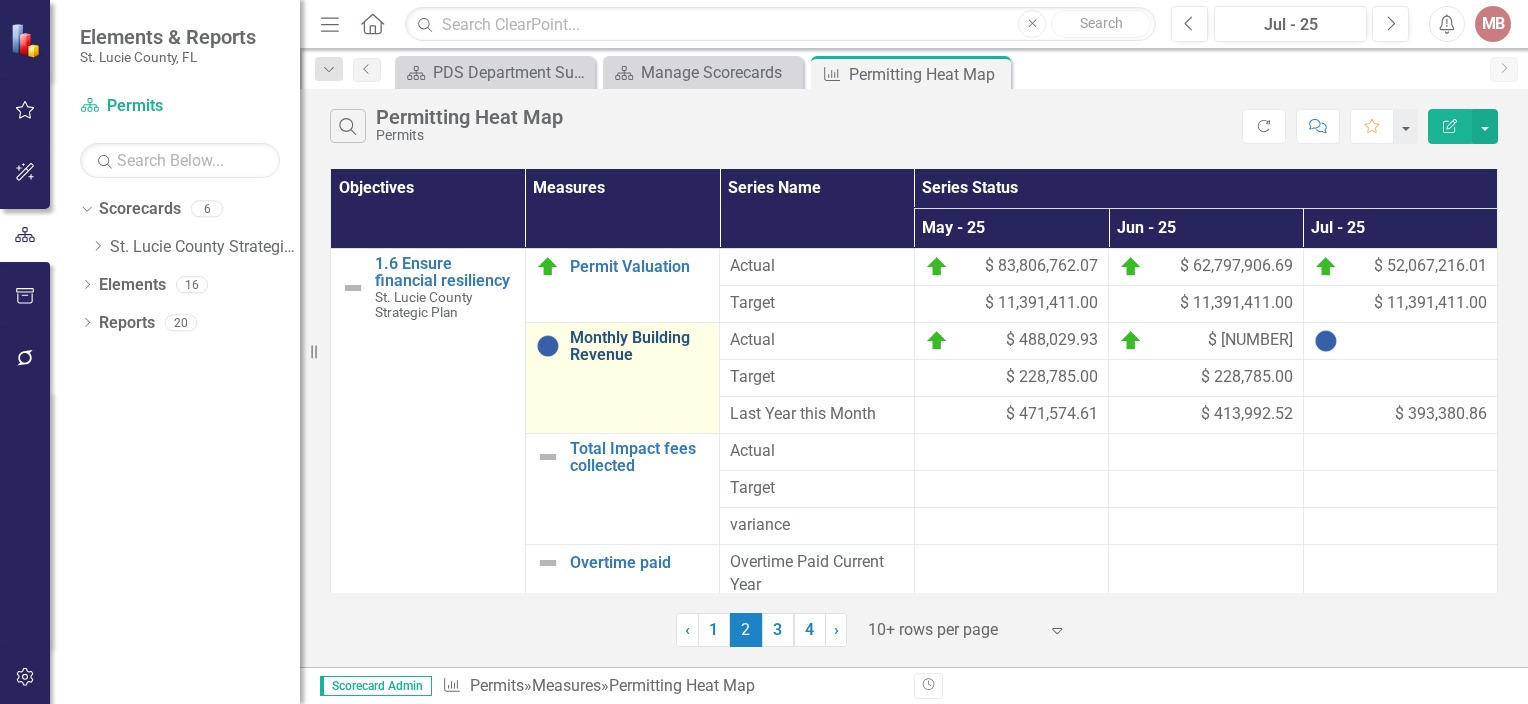 click on "Monthly Building Revenue" at bounding box center [640, 346] 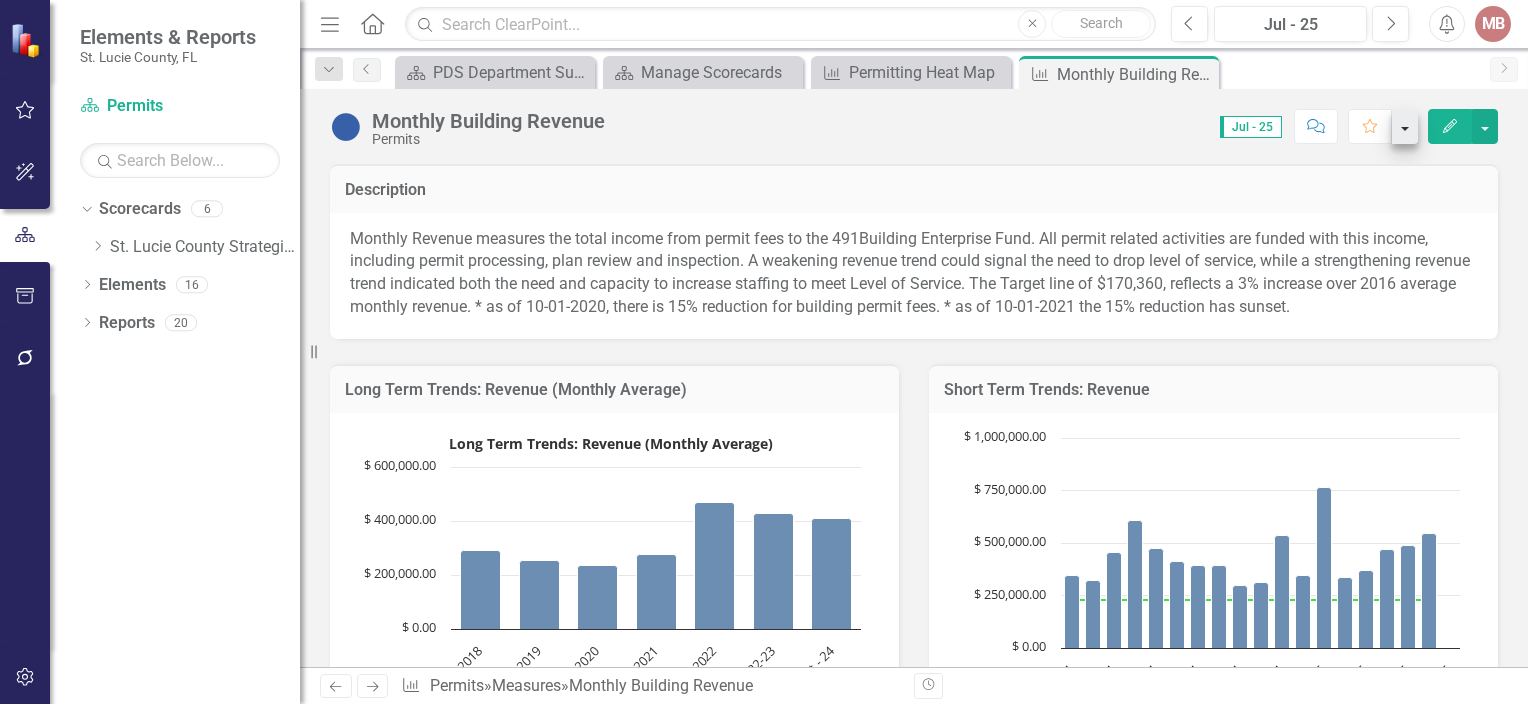click on "Edit" at bounding box center (1450, 126) 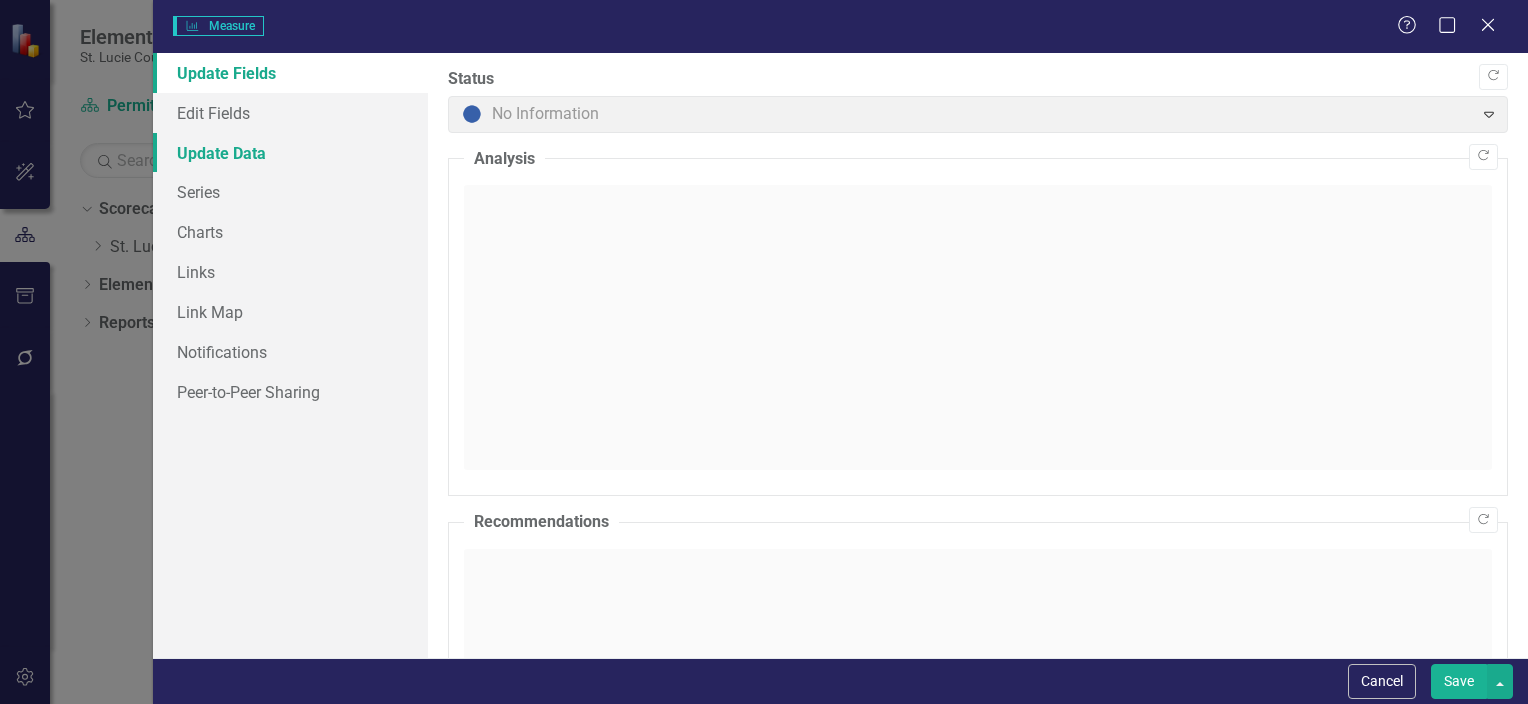 click on "Update  Data" at bounding box center (290, 153) 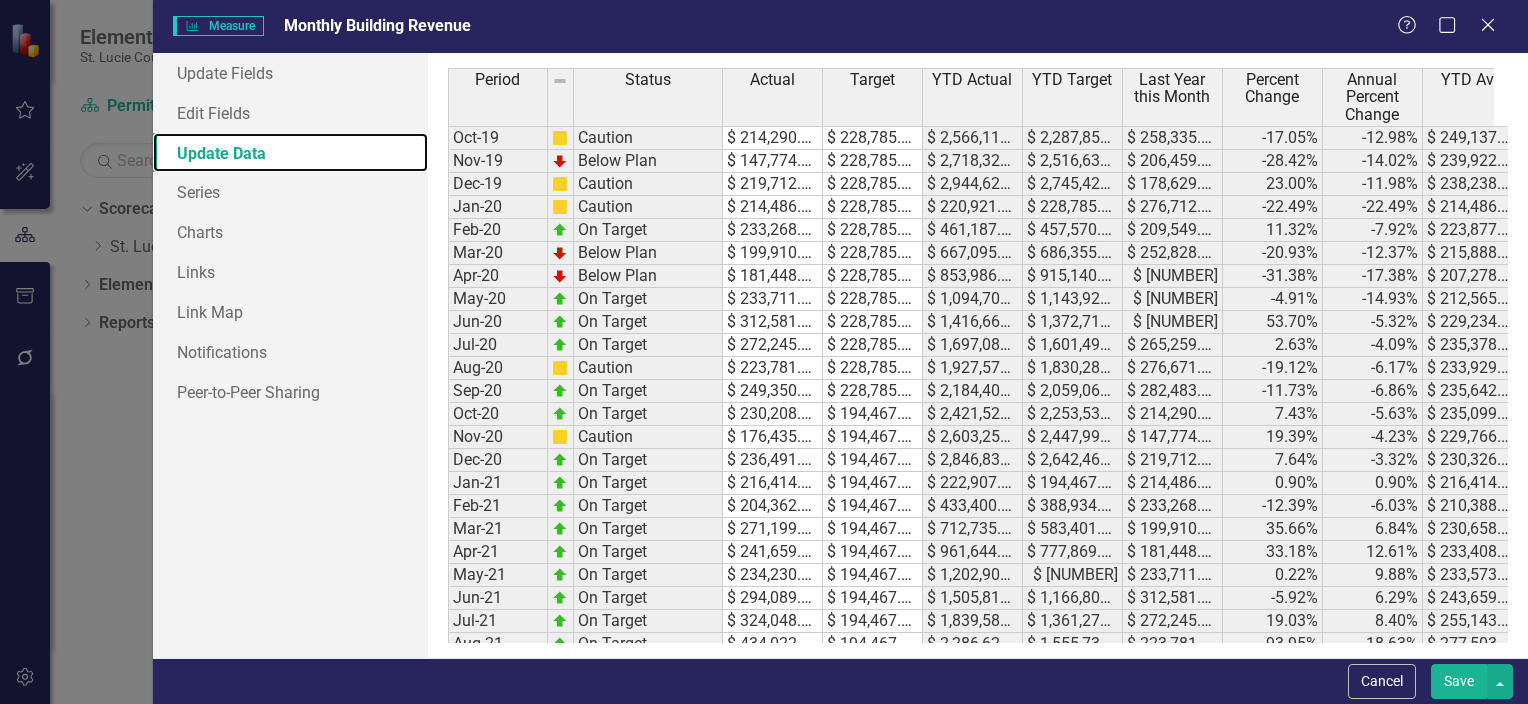 scroll, scrollTop: 0, scrollLeft: 0, axis: both 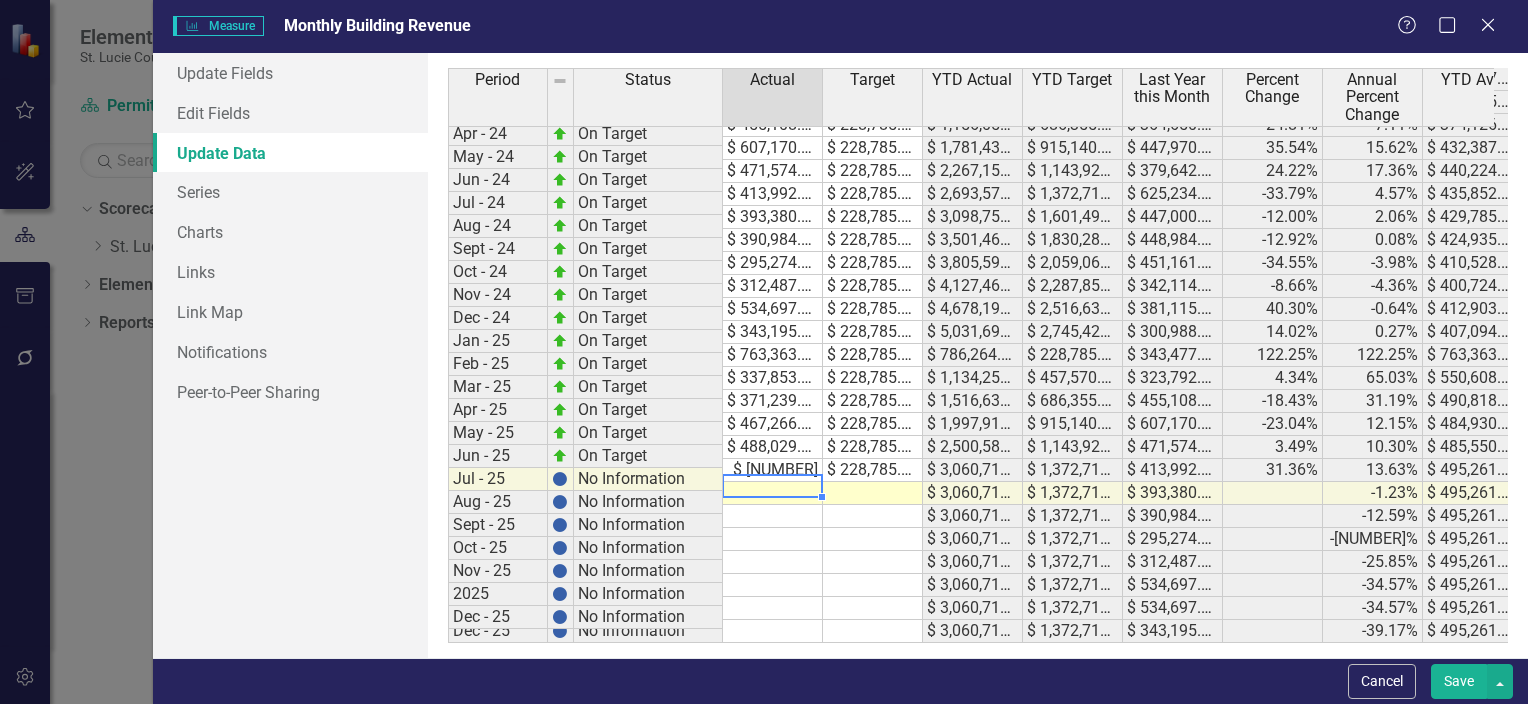 click on "Period Status Actual Target YTD Actual YTD Target Last Year this Month Percent Change Annual Percent Change YTD Avg Oct-22 On Target $ [AMOUNT] $ [AMOUNT] $ [AMOUNT] $ [AMOUNT] $ [AMOUNT] [PERCENTAGE]% [PERCENTAGE]% $ [AMOUNT] Nov-22 On Target $ [AMOUNT] $ [AMOUNT] $ [AMOUNT] $ [AMOUNT] $ [AMOUNT] [PERCENTAGE]% [PERCENTAGE]% $ [AMOUNT] Dec-22 On Target $ [AMOUNT] $ [AMOUNT] $ [AMOUNT] $ [AMOUNT] $ [AMOUNT] [PERCENTAGE]% [PERCENTAGE]% $ [AMOUNT] 23-Jan On Target $ [AMOUNT] $ [AMOUNT] $ [AMOUNT] $ [AMOUNT] $ [AMOUNT] [PERCENTAGE]% [PERCENTAGE]% $ [AMOUNT] 23-Feb On Target $ [AMOUNT] $ [AMOUNT] $ [AMOUNT] $ [AMOUNT] $ [AMOUNT] [PERCENTAGE]% [PERCENTAGE]% $ [AMOUNT] 23-Mar On Target $ [AMOUNT] $ [AMOUNT] $ [AMOUNT] $ [AMOUNT] $ [AMOUNT] [PERCENTAGE]% [PERCENTAGE]% $ [AMOUNT] 23-Apr On Target $ [AMOUNT] $ [AMOUNT] $ [AMOUNT] $ [AMOUNT] $ [AMOUNT] [PERCENTAGE]% [PERCENTAGE]% $ [AMOUNT] 23-May On Target $ [AMOUNT] $ [AMOUNT] $ [AMOUNT] $ [AMOUNT] $ [AMOUNT] [PERCENTAGE]% [PERCENTAGE]% $ [AMOUNT] 23-Jun On Target" at bounding box center [448, 153] 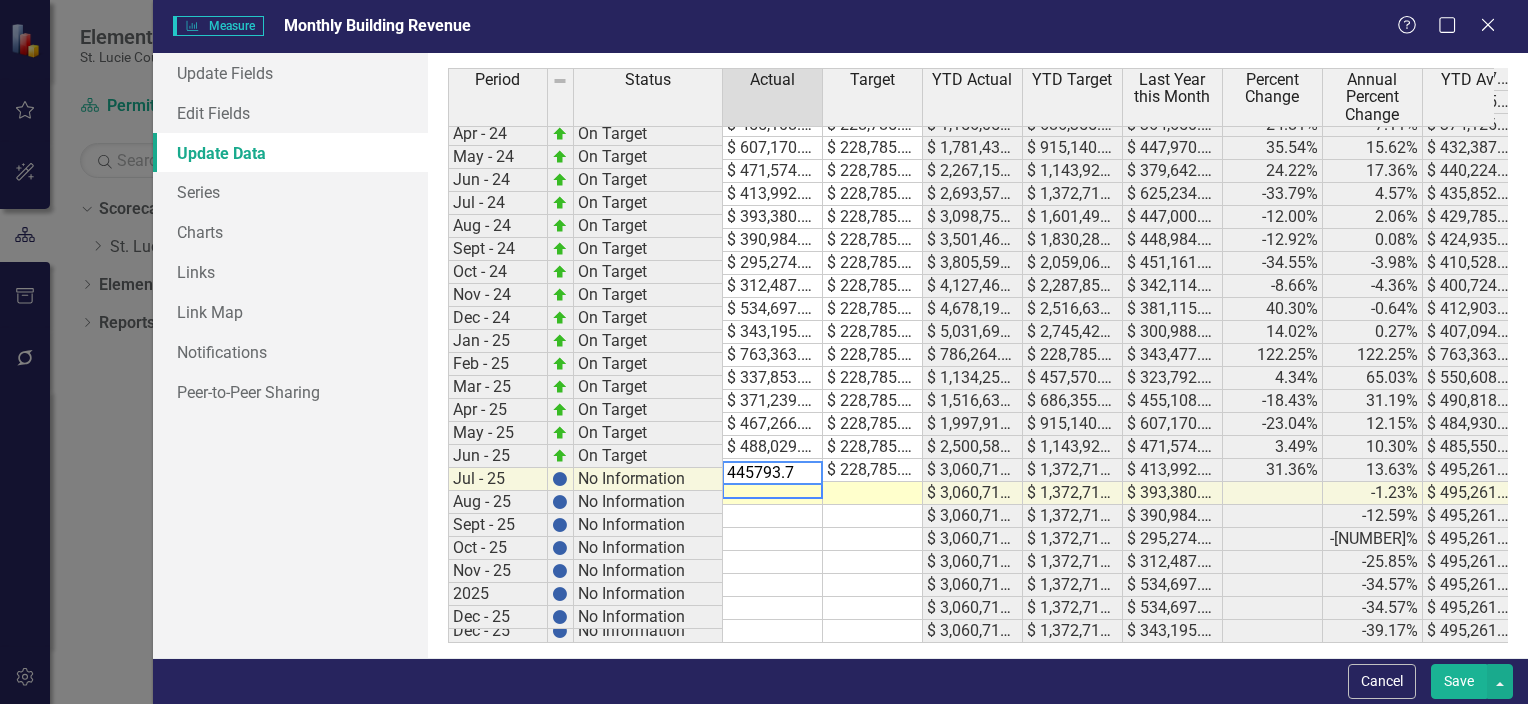 type on "445793.73" 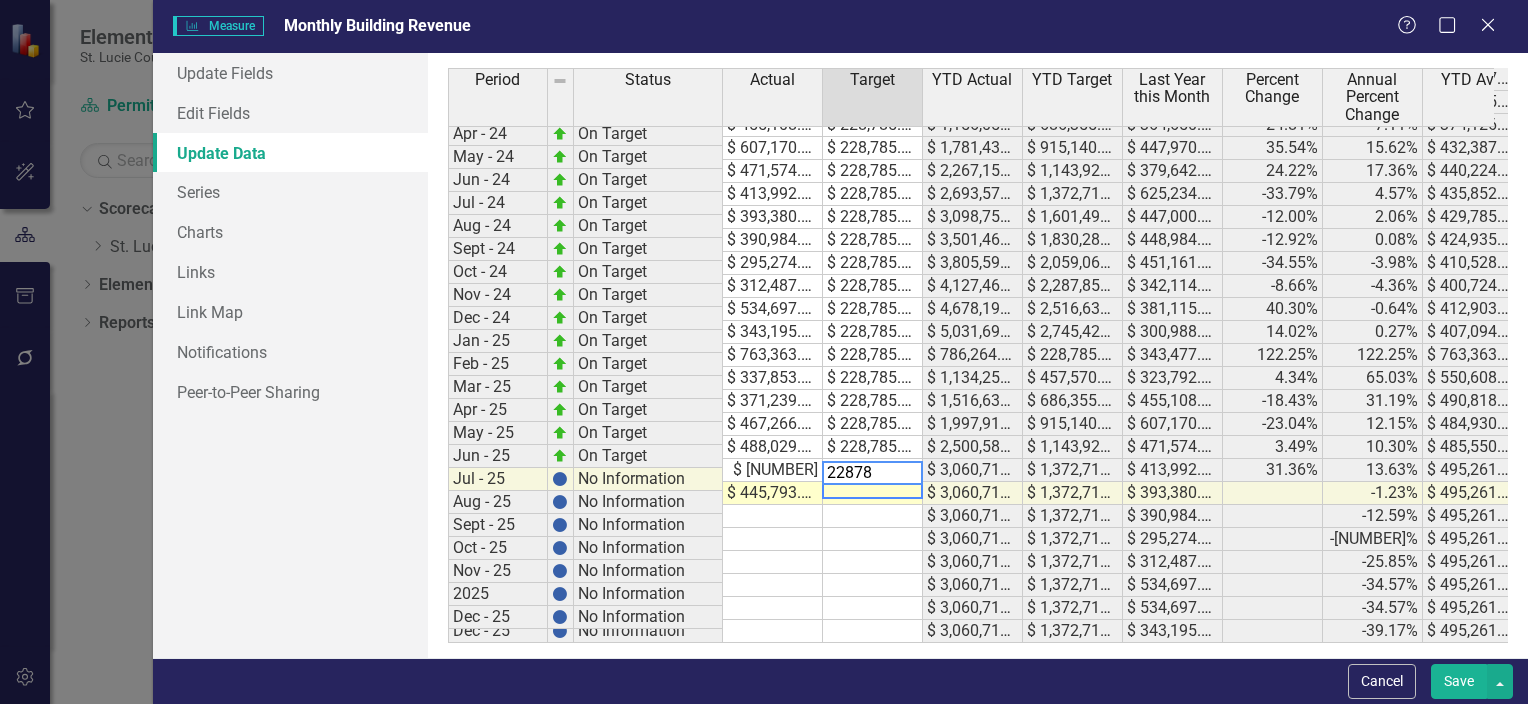 type on "228785" 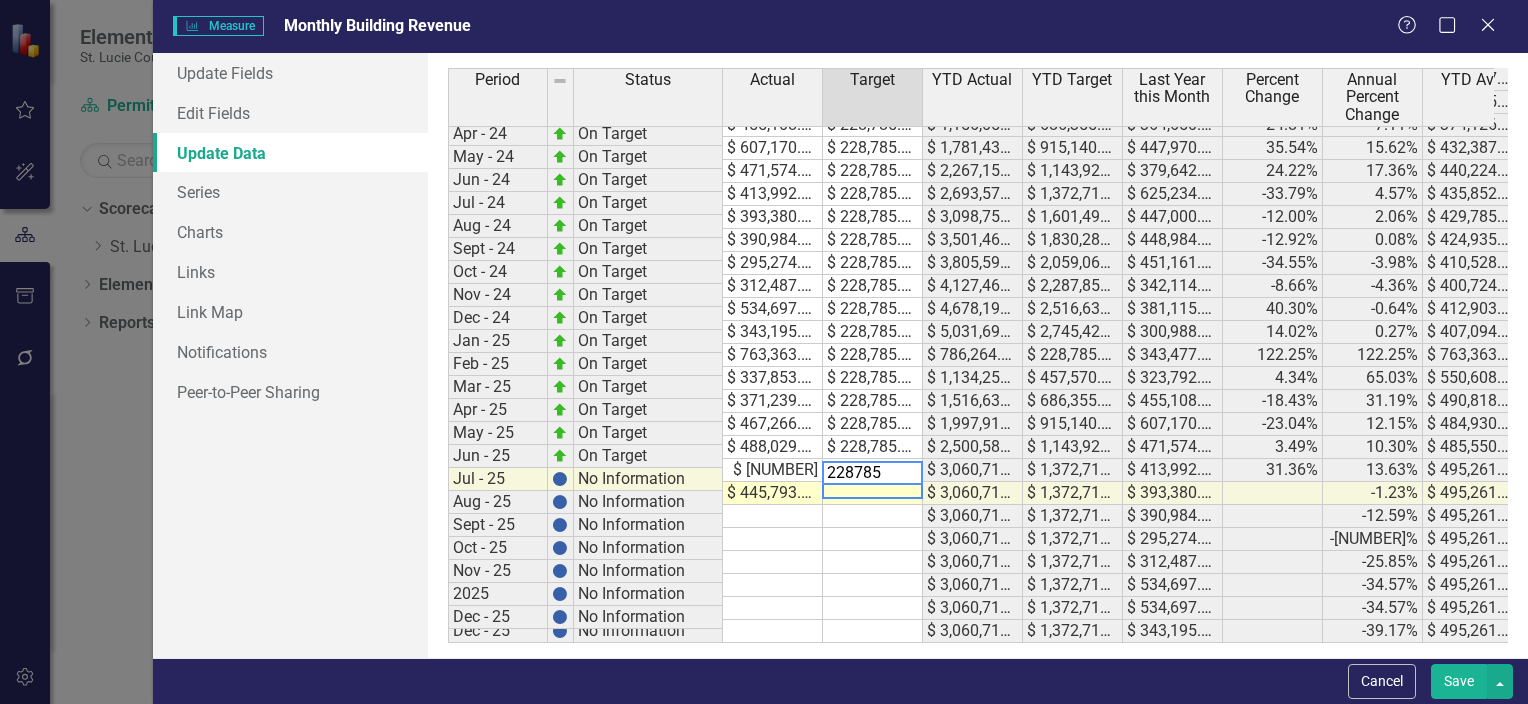 type 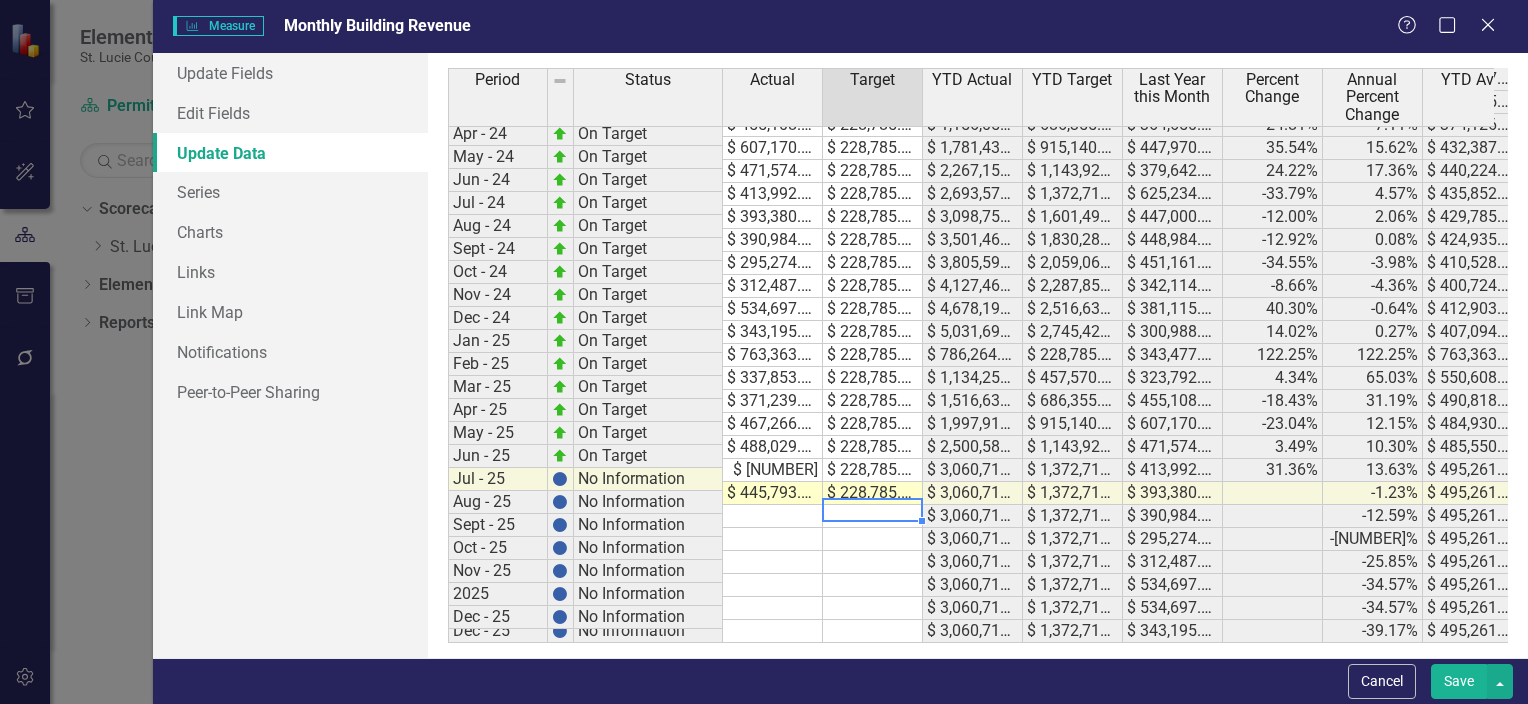 click on "Save" at bounding box center [1459, 681] 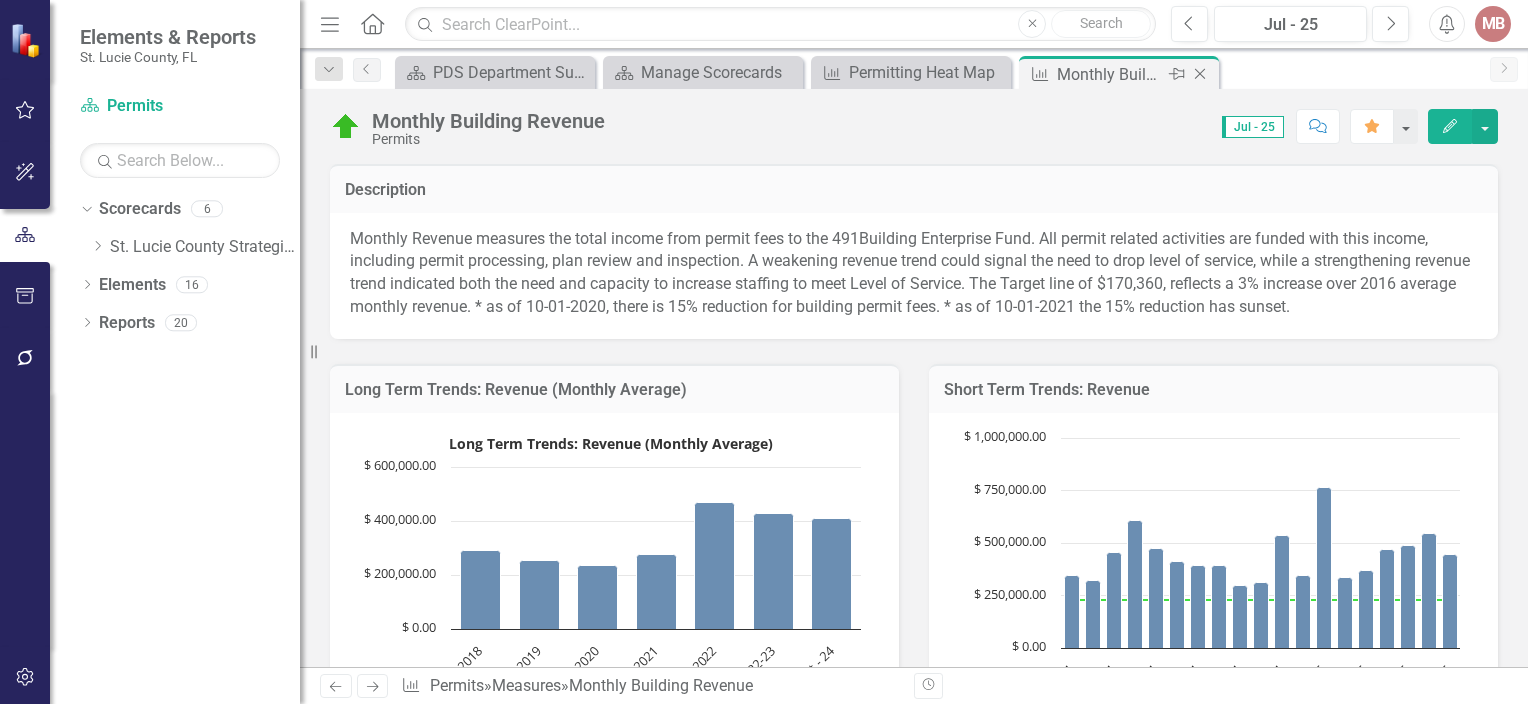 click 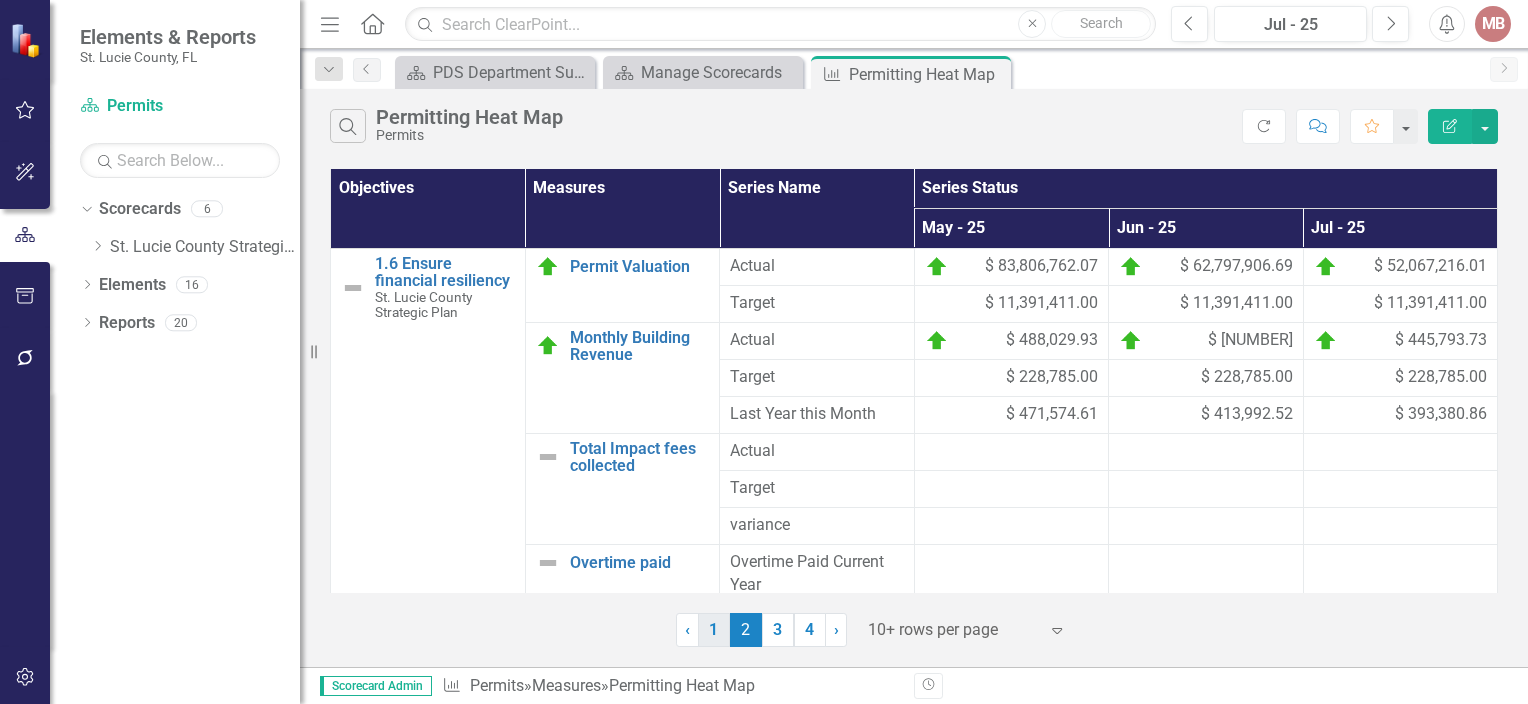 click on "1" at bounding box center [714, 630] 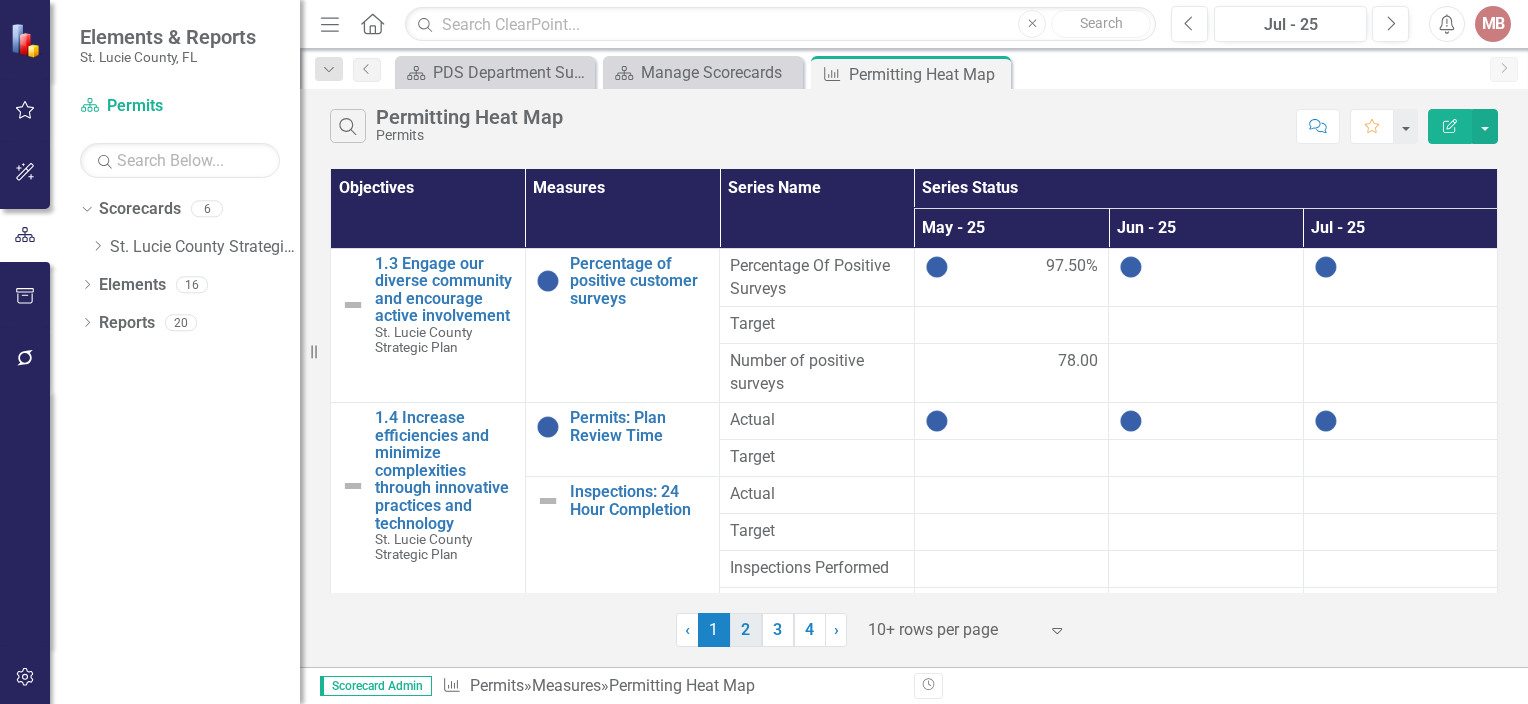 click on "2" at bounding box center (746, 630) 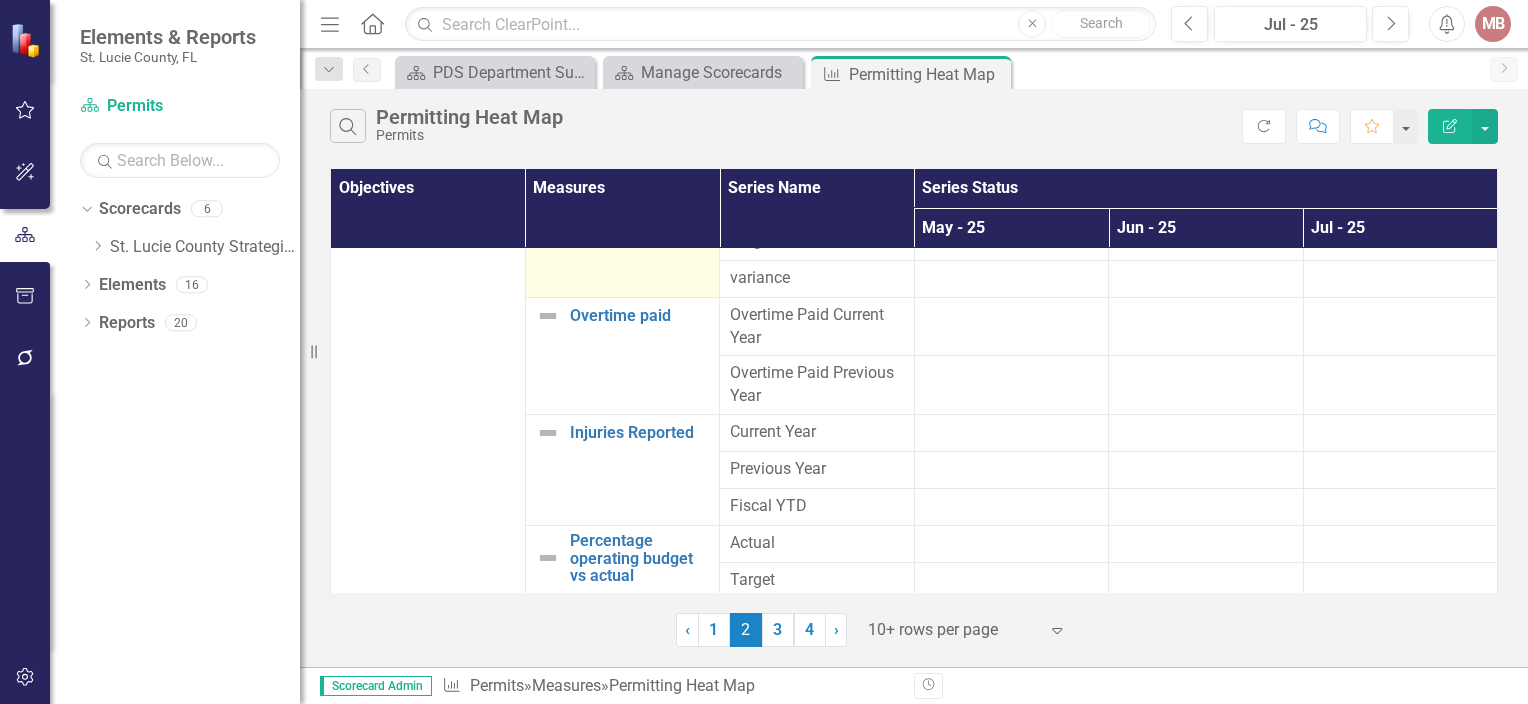 scroll, scrollTop: 252, scrollLeft: 0, axis: vertical 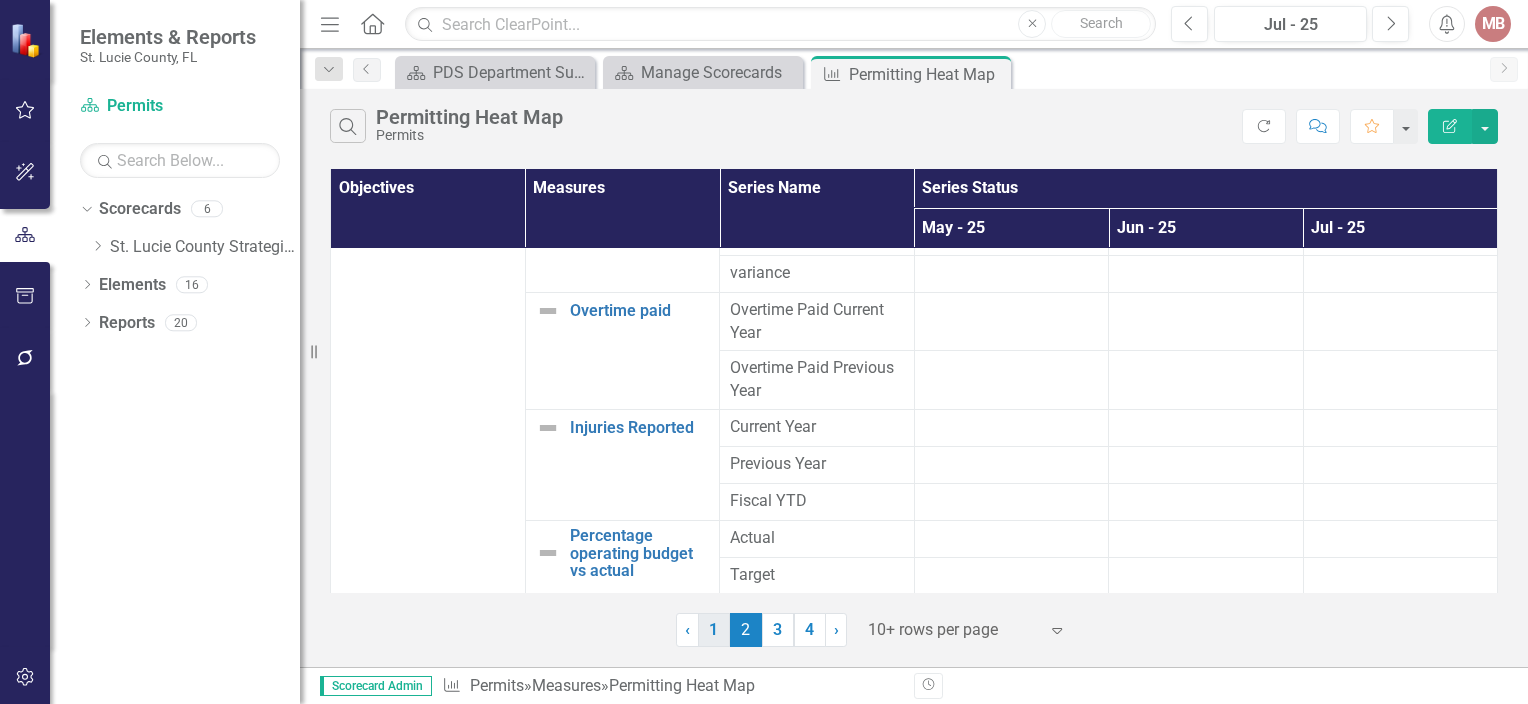 click on "1" at bounding box center (714, 630) 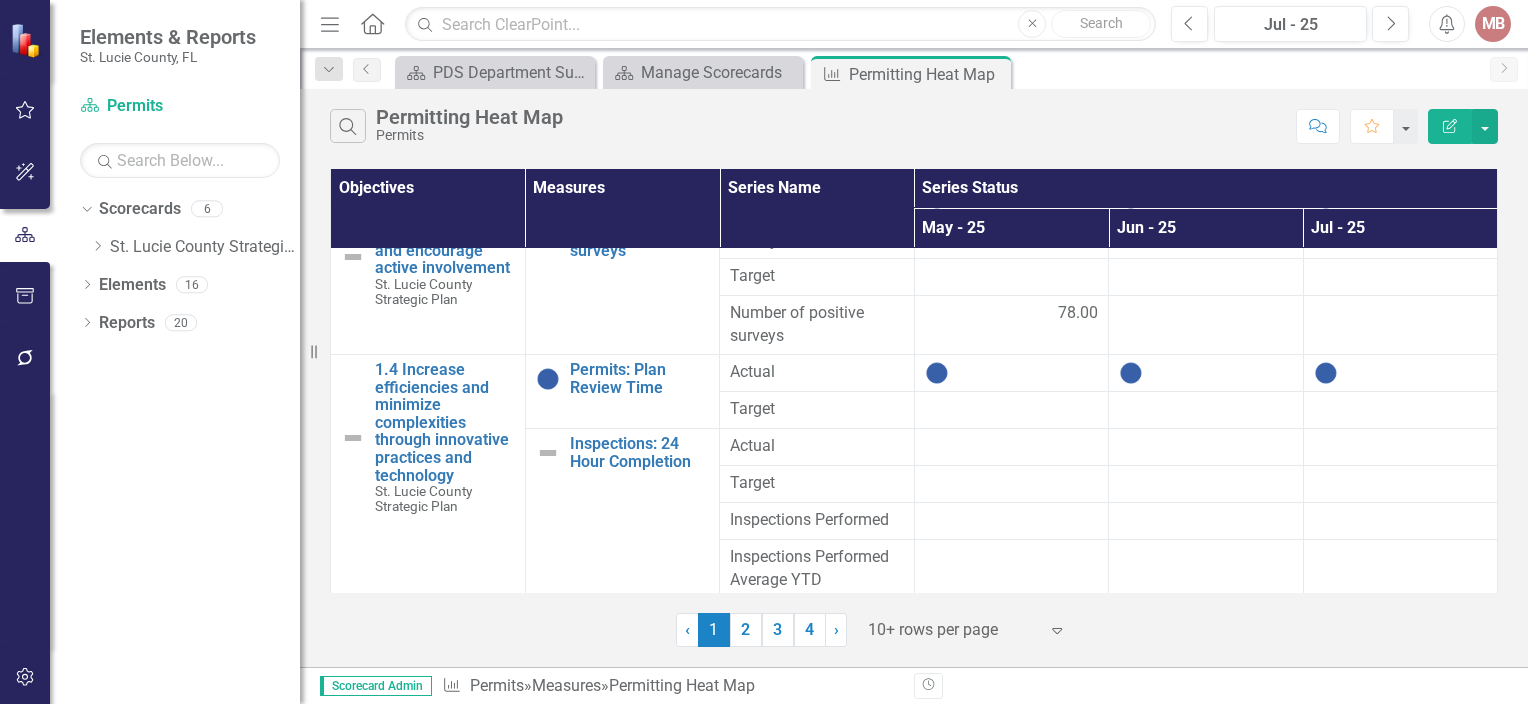 scroll, scrollTop: 0, scrollLeft: 0, axis: both 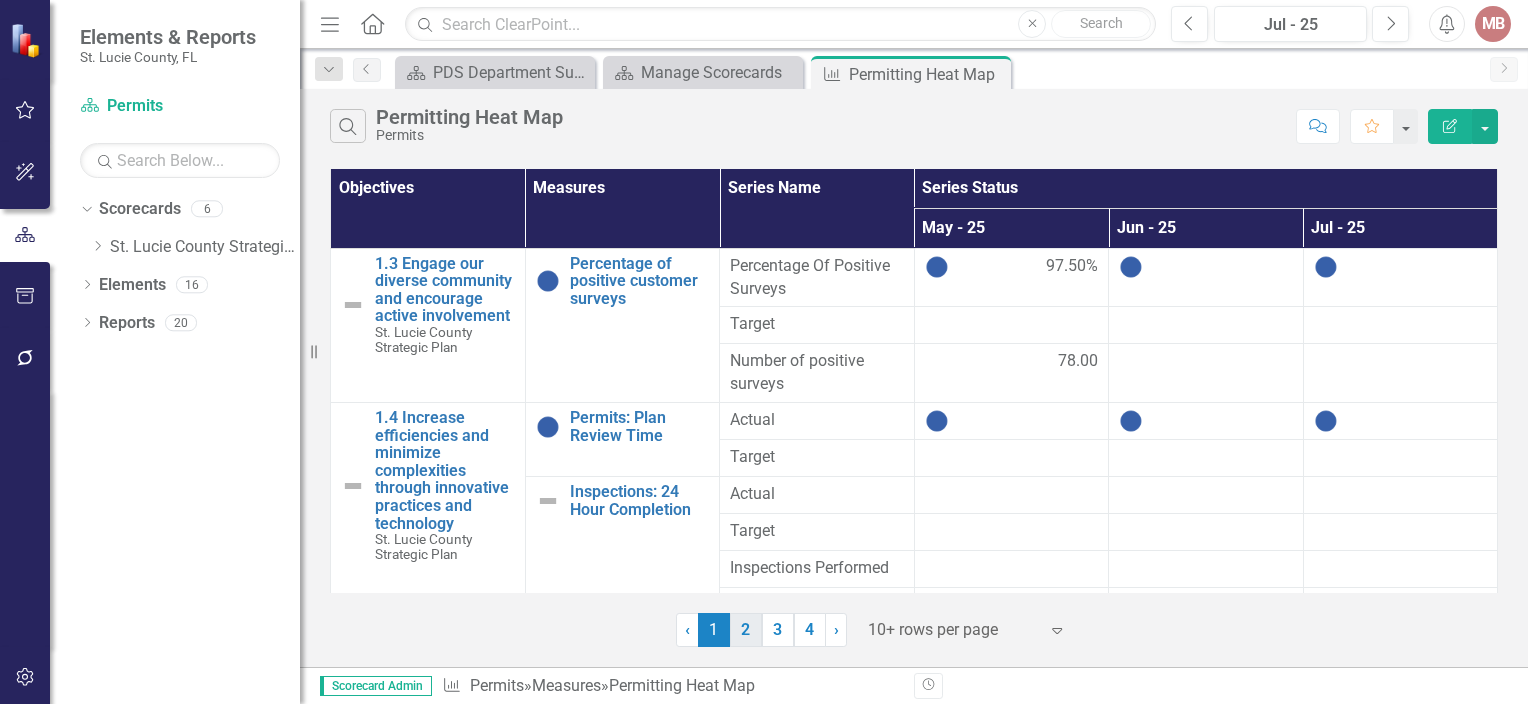 click on "2" at bounding box center [746, 630] 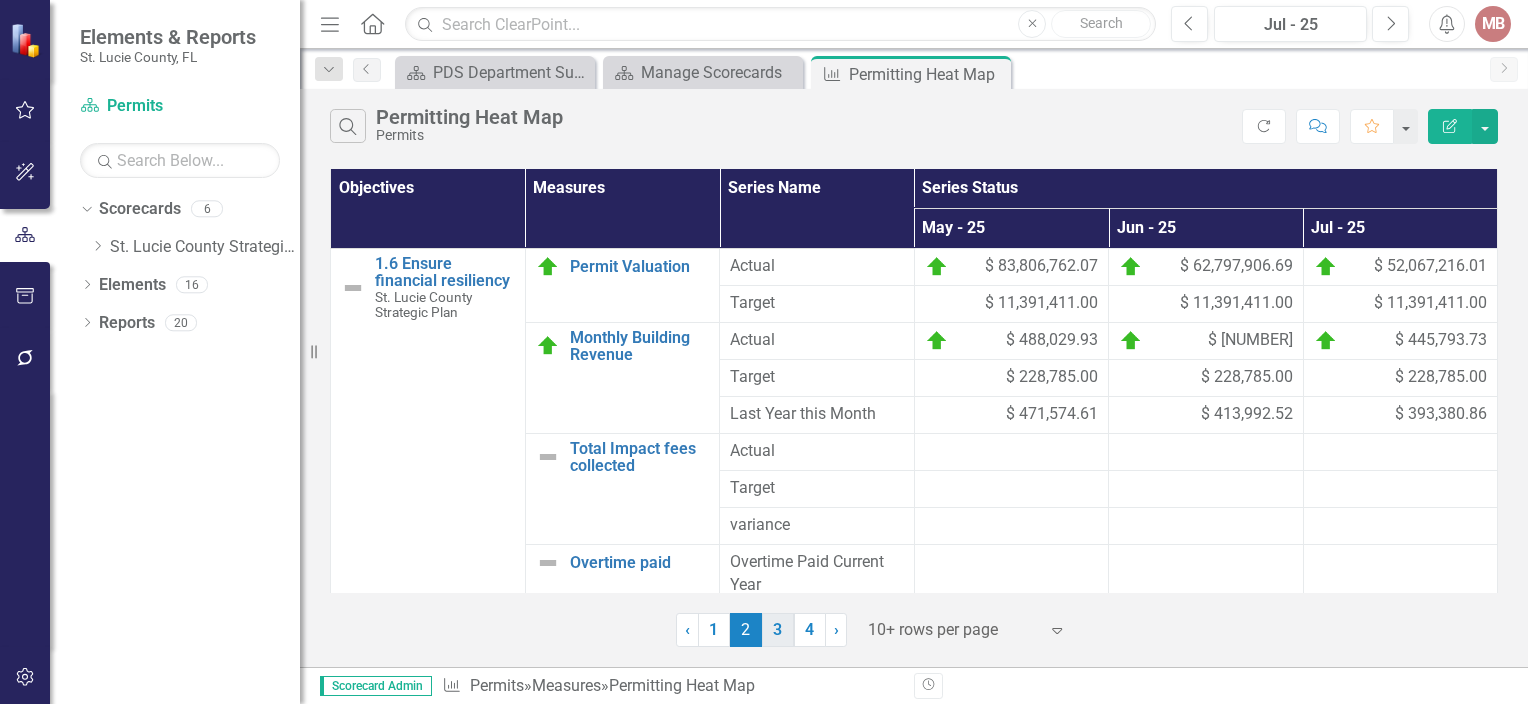 click on "3" at bounding box center [778, 630] 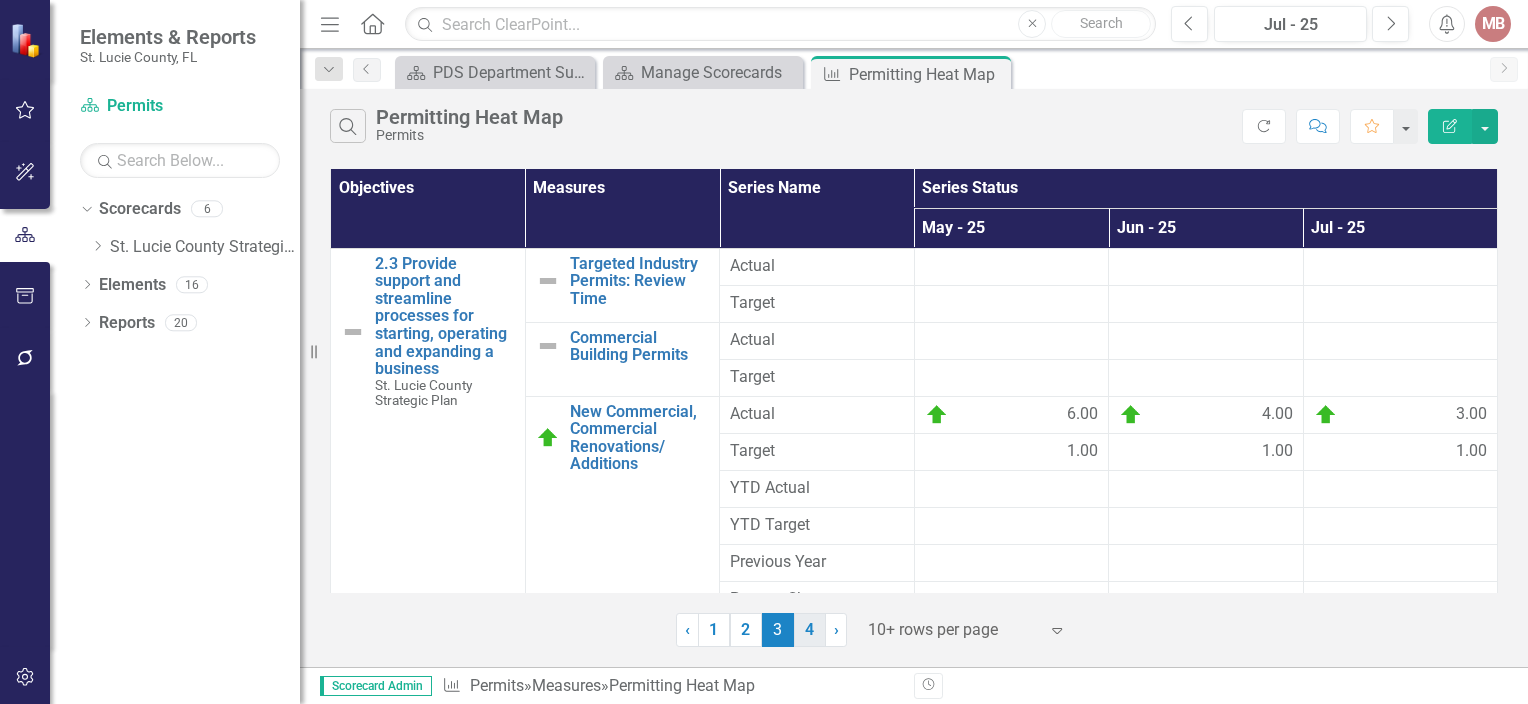 click on "4" at bounding box center [810, 630] 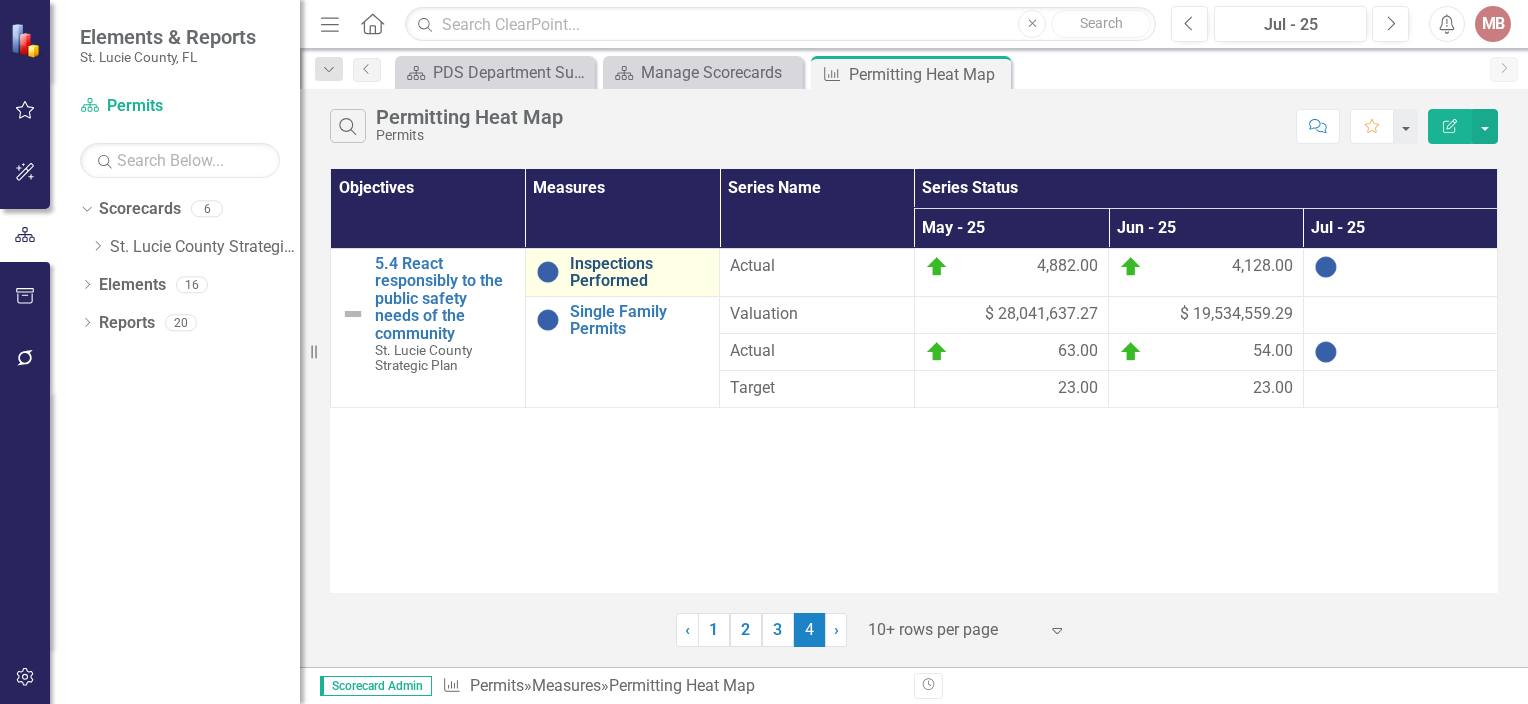 click on "Inspections Performed" at bounding box center (640, 272) 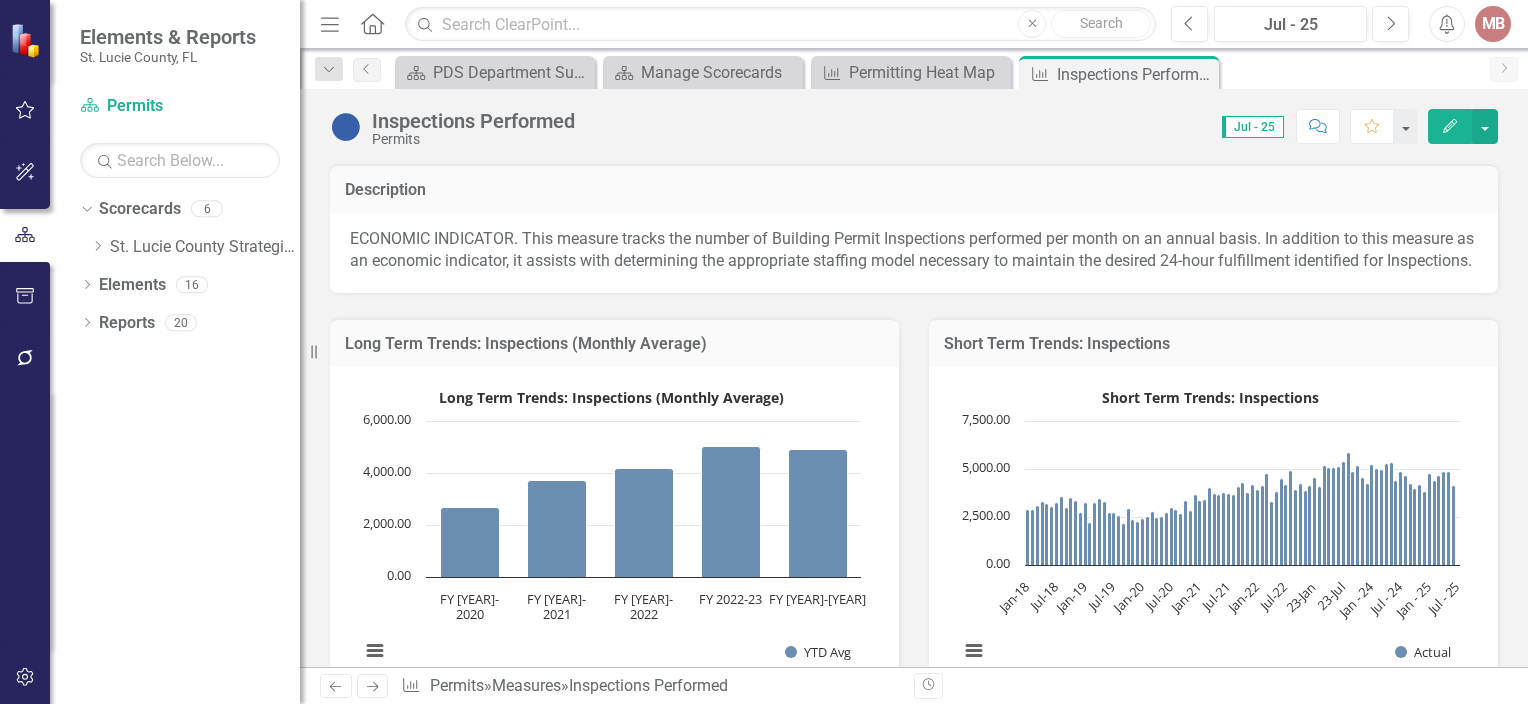 click on "Edit" 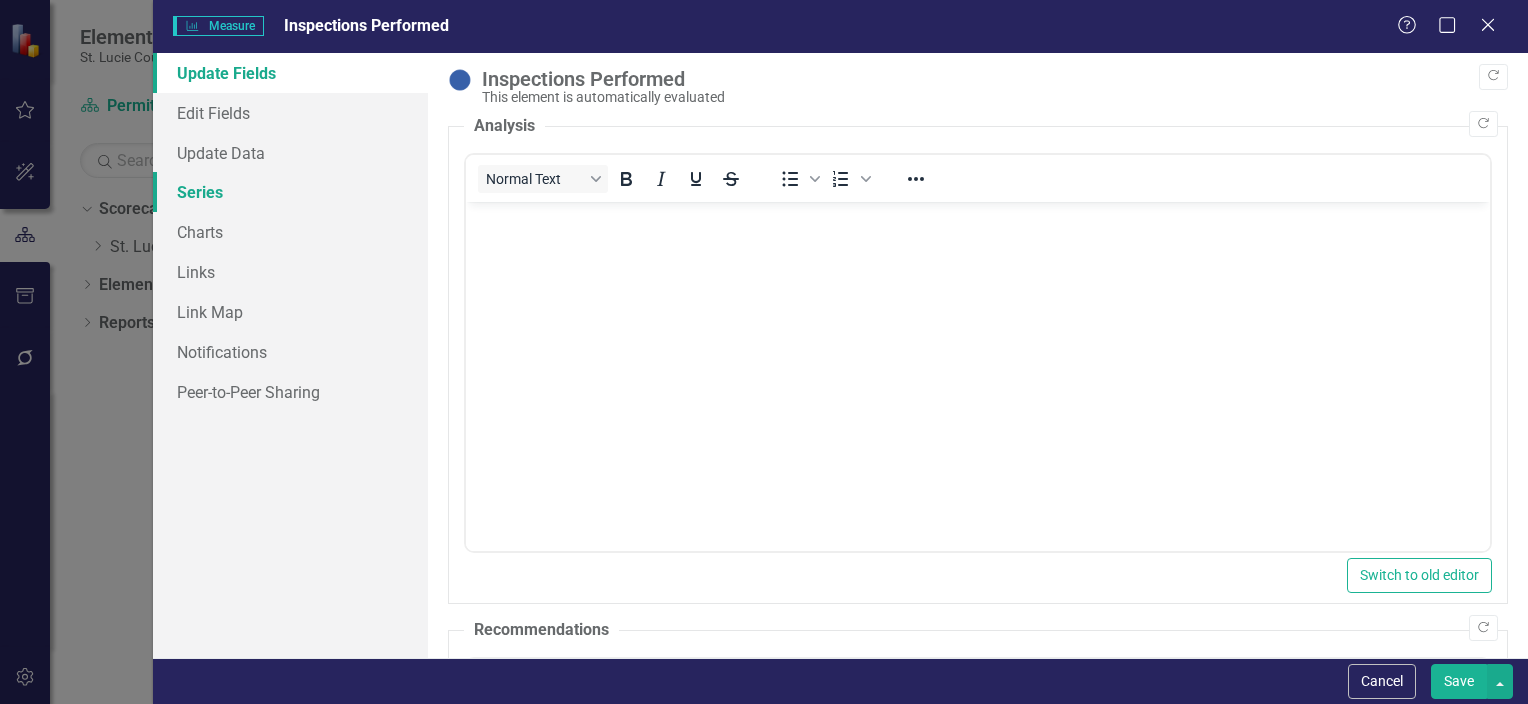 scroll, scrollTop: 0, scrollLeft: 0, axis: both 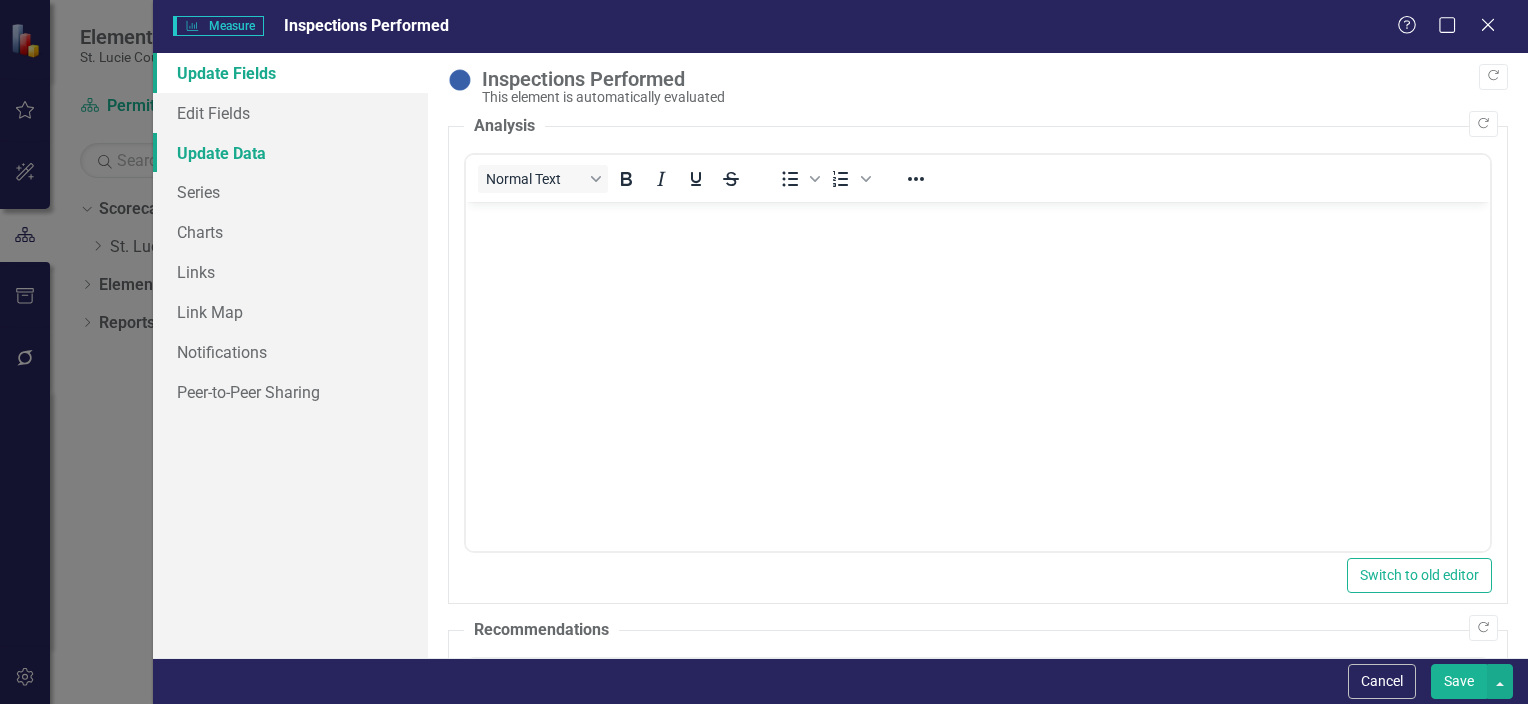 click on "Update  Data" at bounding box center [290, 153] 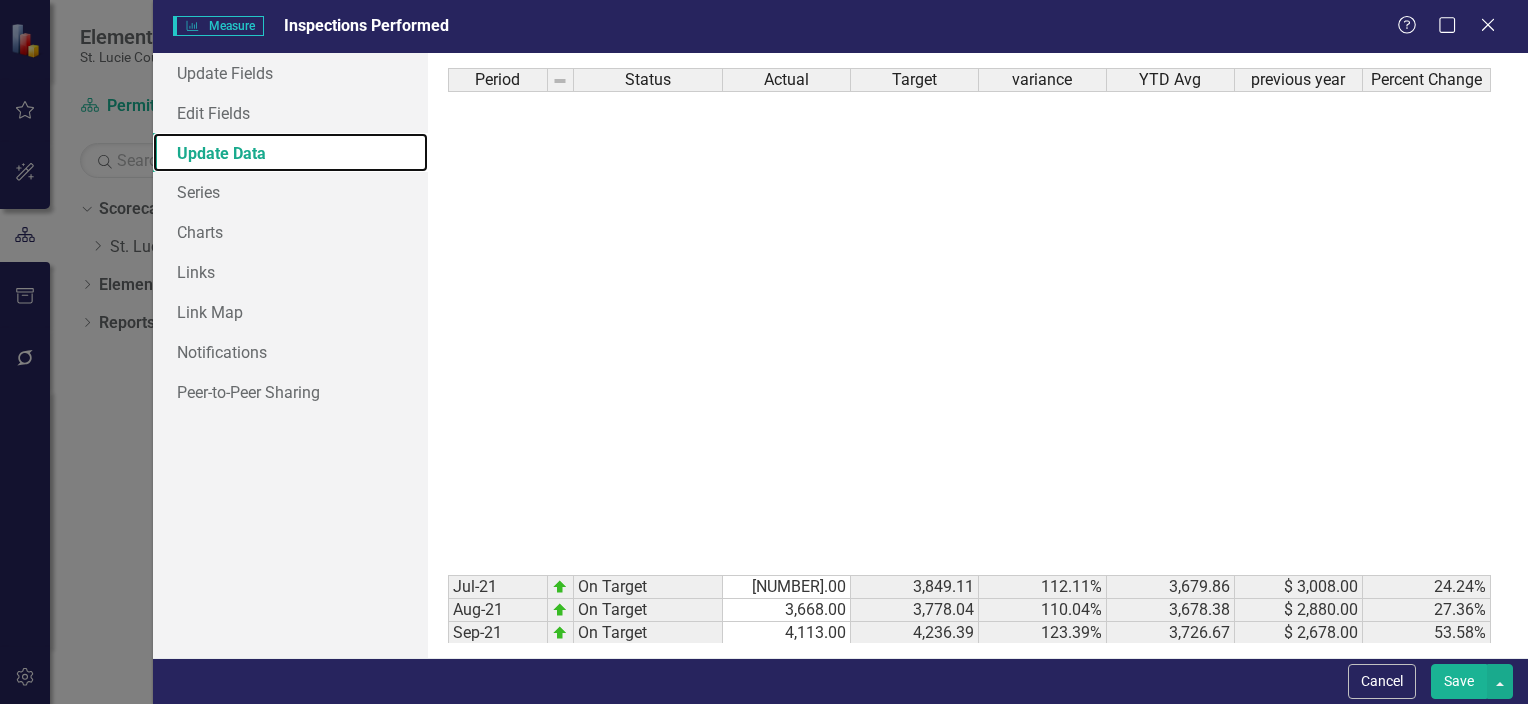 scroll, scrollTop: 1199, scrollLeft: 0, axis: vertical 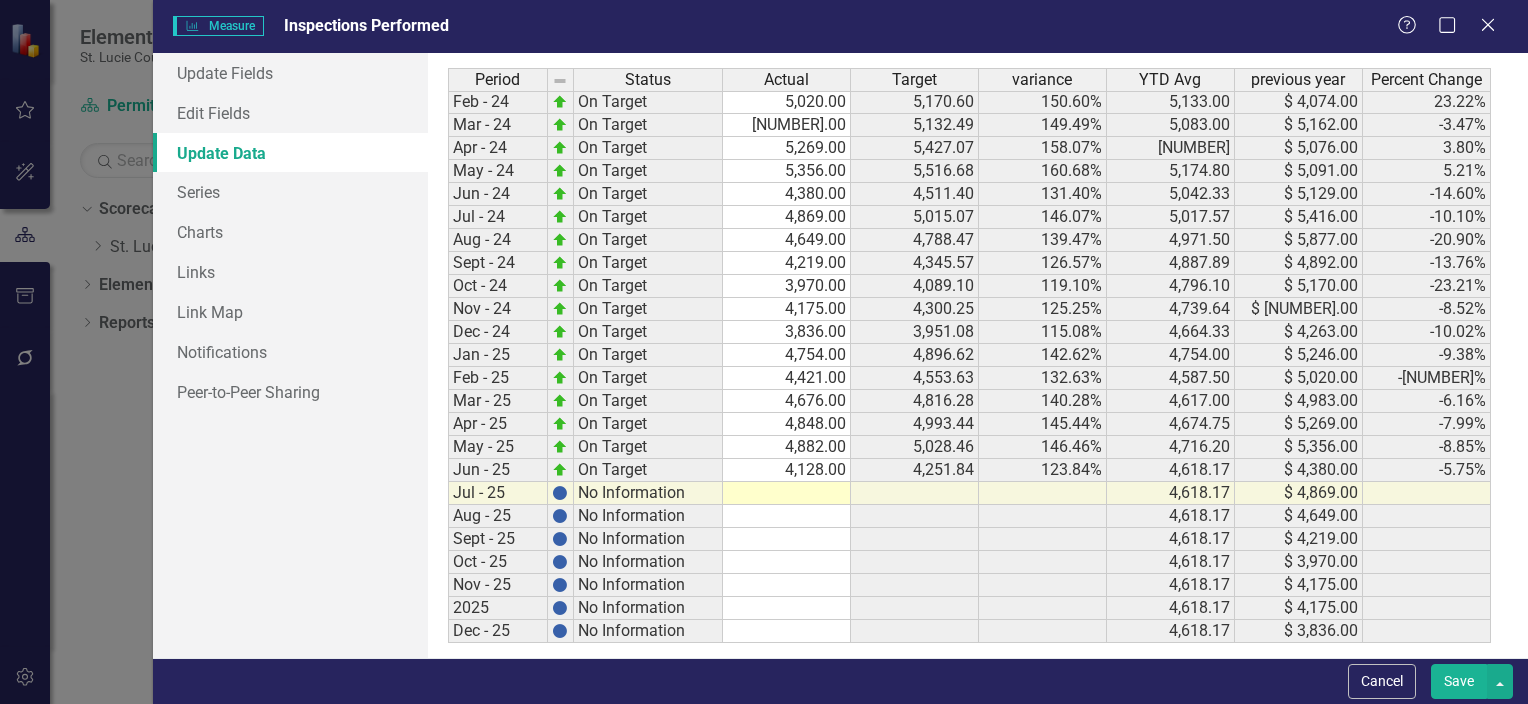 click on "Sep-22 On Target 3,950.00 4,068.50 118.50% 4,161.78 $ 4,113.00 -3.96% Oct-22 On Target 4,221.00 4,347.63 126.63% 4,167.70 $ 4,289.00 -1.59% Nov-22 On Target 3,906.00 4,023.18 117.18% 4,143.91 $ 3,784.00 3.22% Dec-22 On Target 4,120.00 4,243.60 123.60% 4,141.92 $ 4,212.00 -2.18% 23-Jan On Target 4,580.00 4,717.40 137.40% 4,580.00 $ 3,912.00 17.08% 23-Feb On Target 4,074.00 4,196.22 122.22% 4,327.00 $ 4,117.00 -1.04% 23-Mar On Target 5,162.00 5,316.86 154.86% 4,605.33 $ 4,760.00 8.45% 23-Apr On Target 5,076.00 5,228.28 152.28% 4,723.00 $ 3,301.00 53.77% 23-May On Target 5,091.00 5,243.73 152.73% 4,796.60 $ 3,803.00 33.87% 23-Jun On Target 5,129.00 5,282.87 153.87% 4,852.00 $ 4,516.00 13.57% 23-Jul On Target 5,416.00 5,578.48 162.48% 4,932.57 $ 4,198.00 29.01% 23-Aug On Target 5,877.00 6,053.31 176.31% 5,050.63 $ 4,899.00 19.96% 23-Sep On Target 4,892.00 5,038.76 146.76% 5,033.00 $ 3,950.00 23.85% 23-Oct On Target 5,170.00 5,325.10 155.10% 5,046.70 $ 4,221.00 22.48% 23-Nov On Target 4,564.00 4,700.92 136.92%" at bounding box center (969, 171) 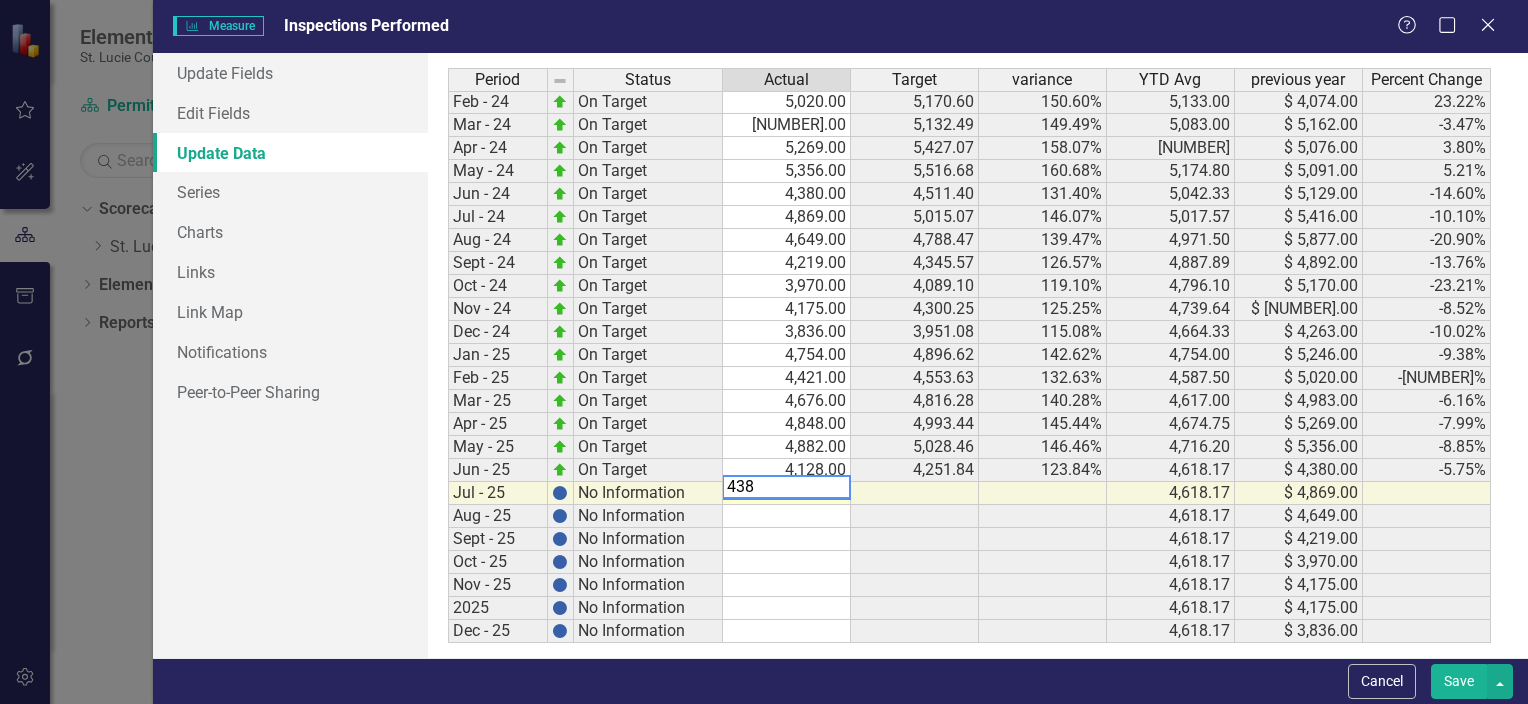 type on "4383" 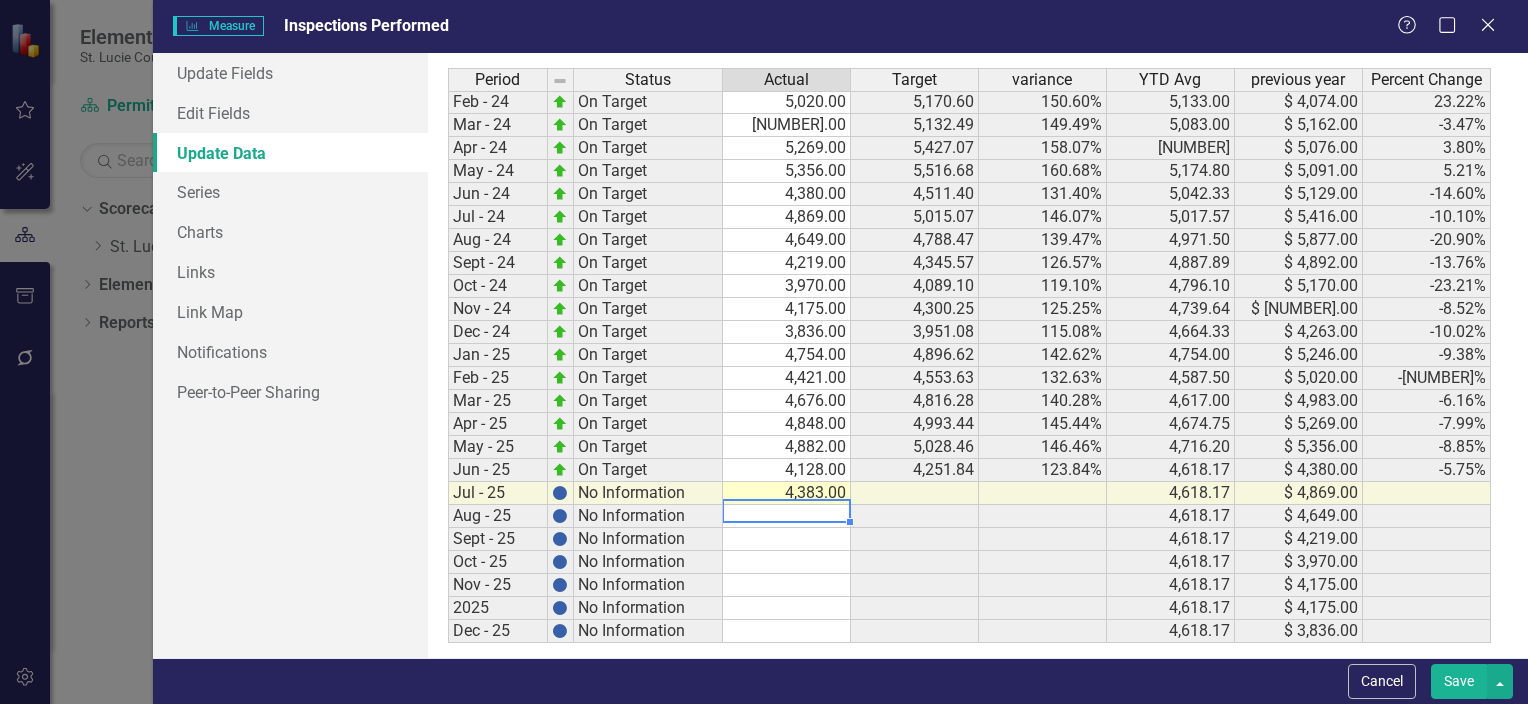 type 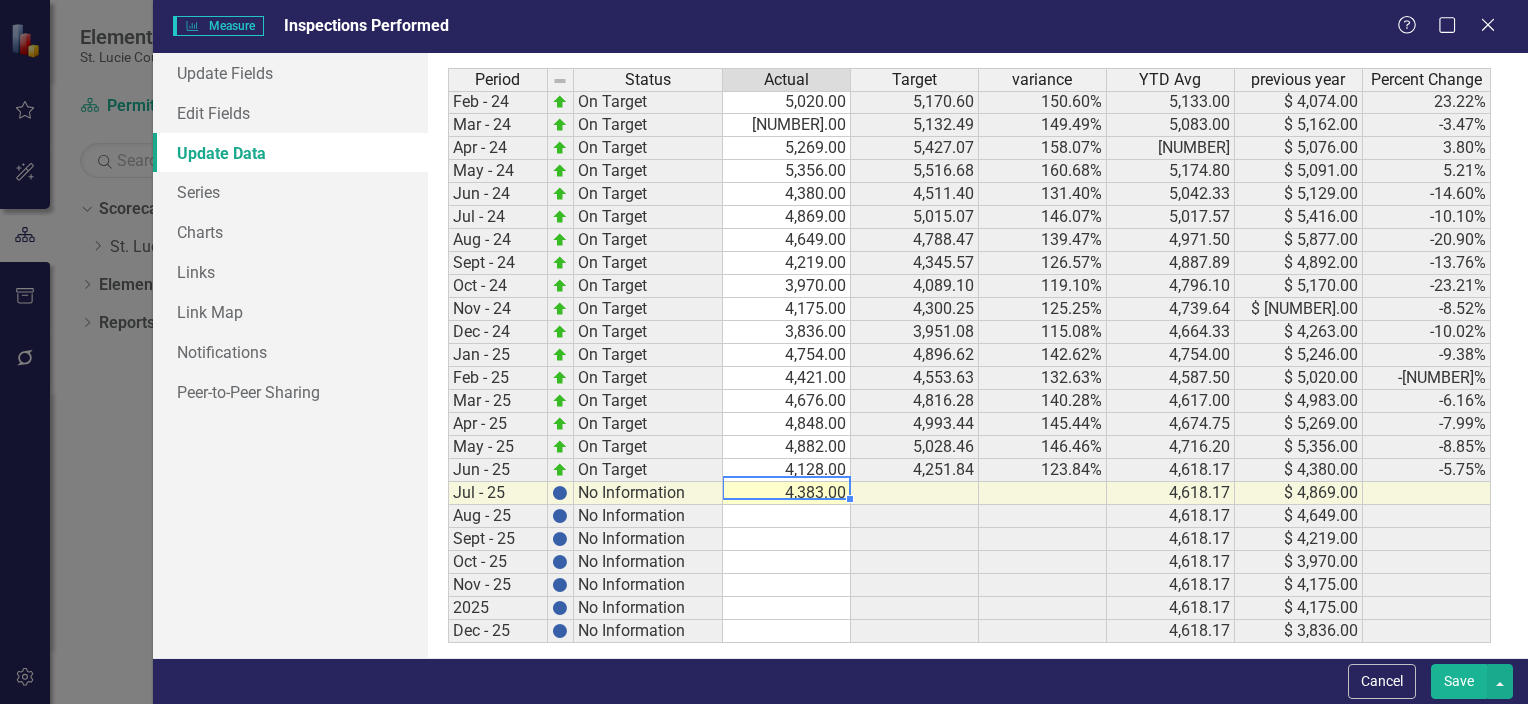 click on "Save" at bounding box center [1459, 681] 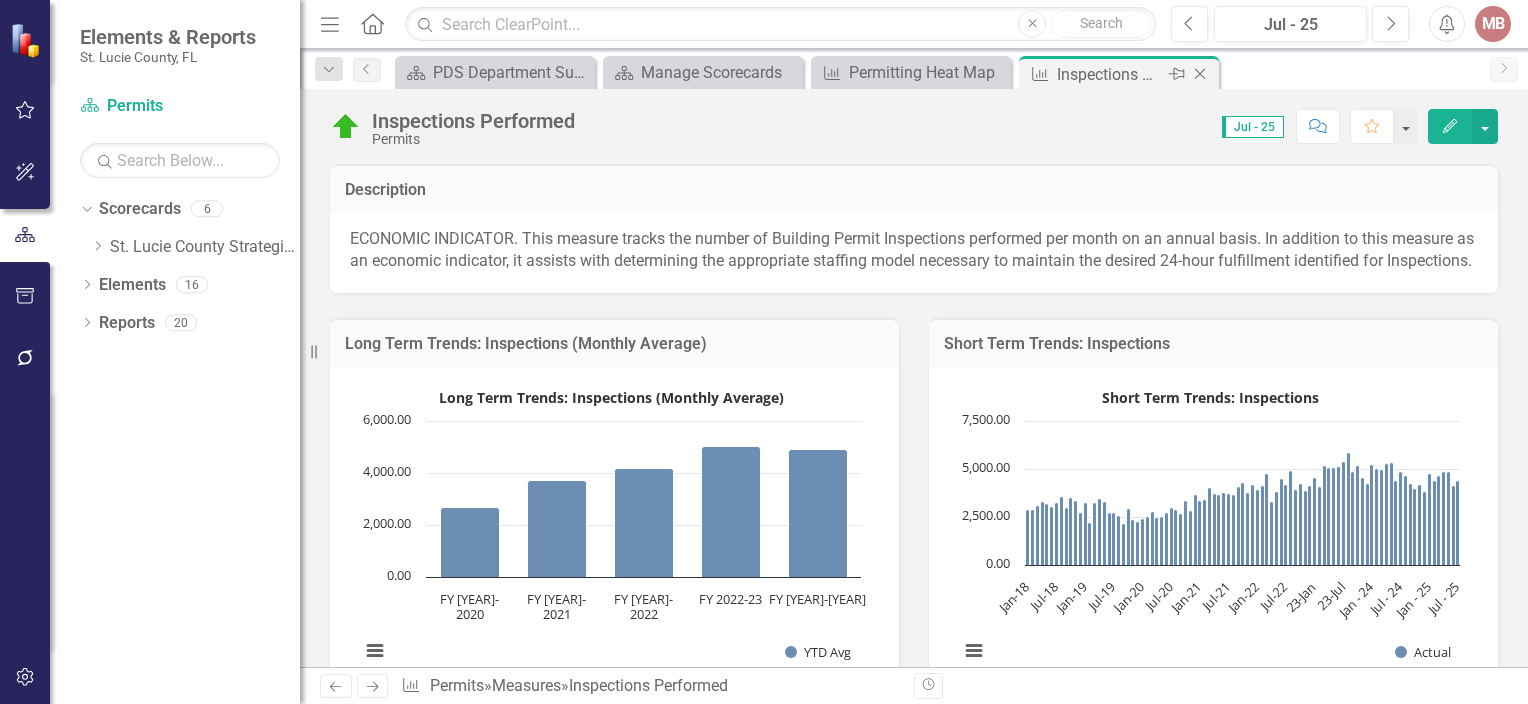 click on "Close" 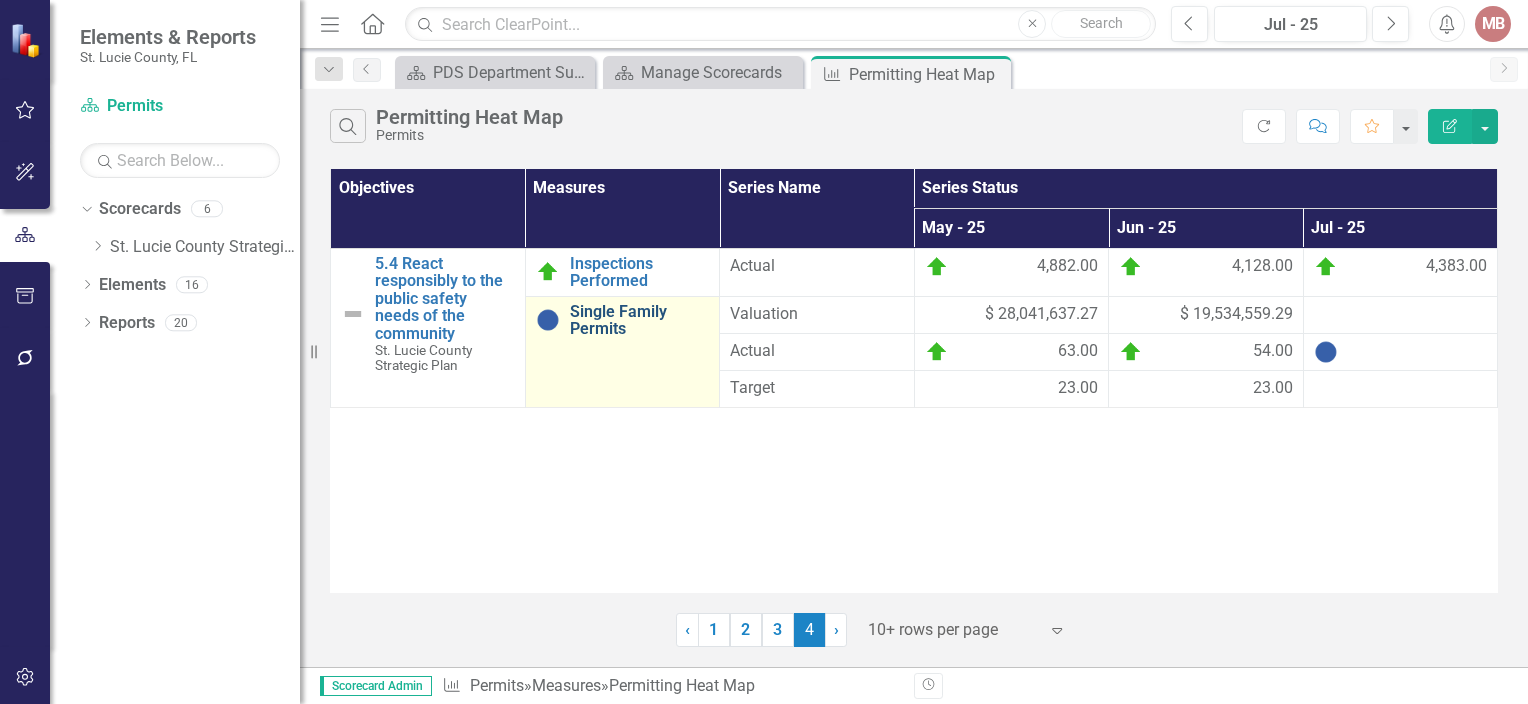 click on "Single Family Permits" at bounding box center (640, 320) 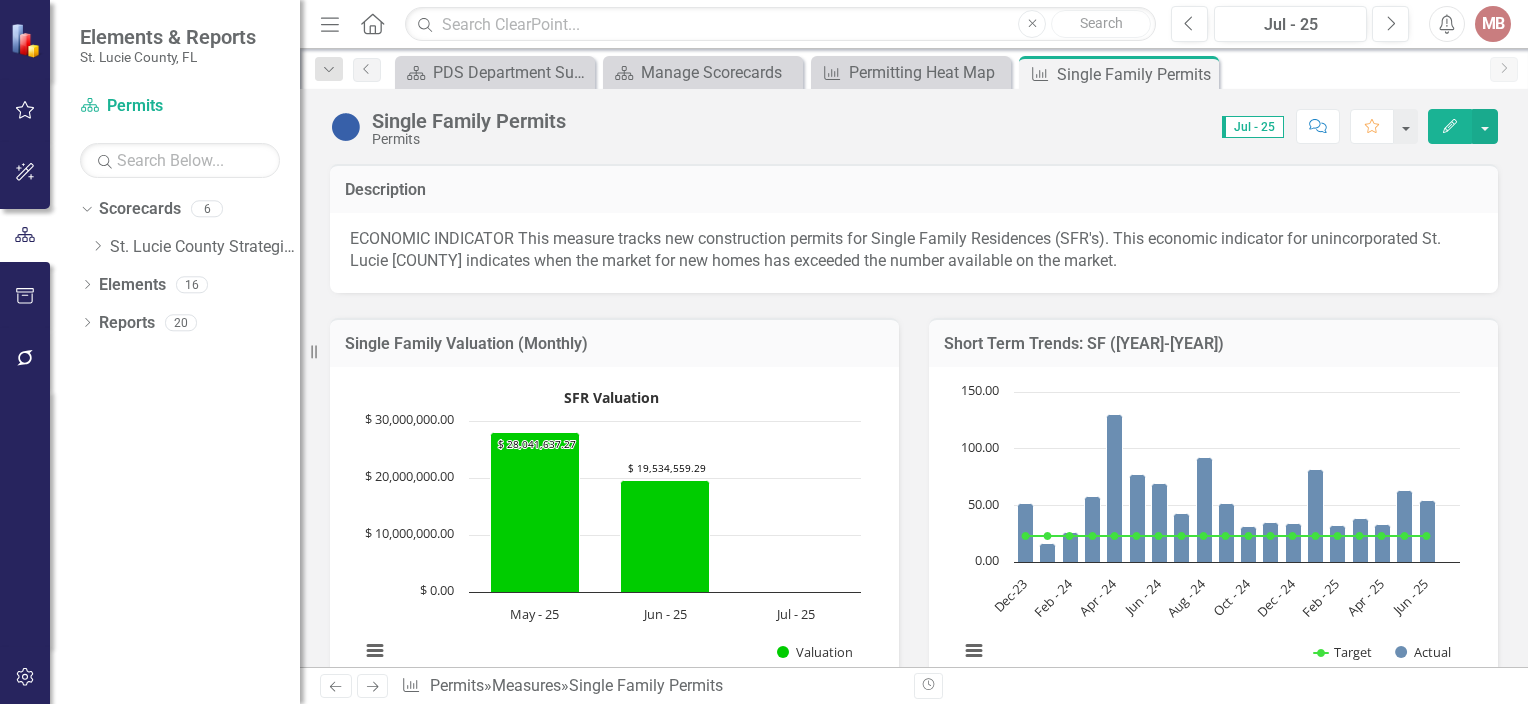 click on "Edit" 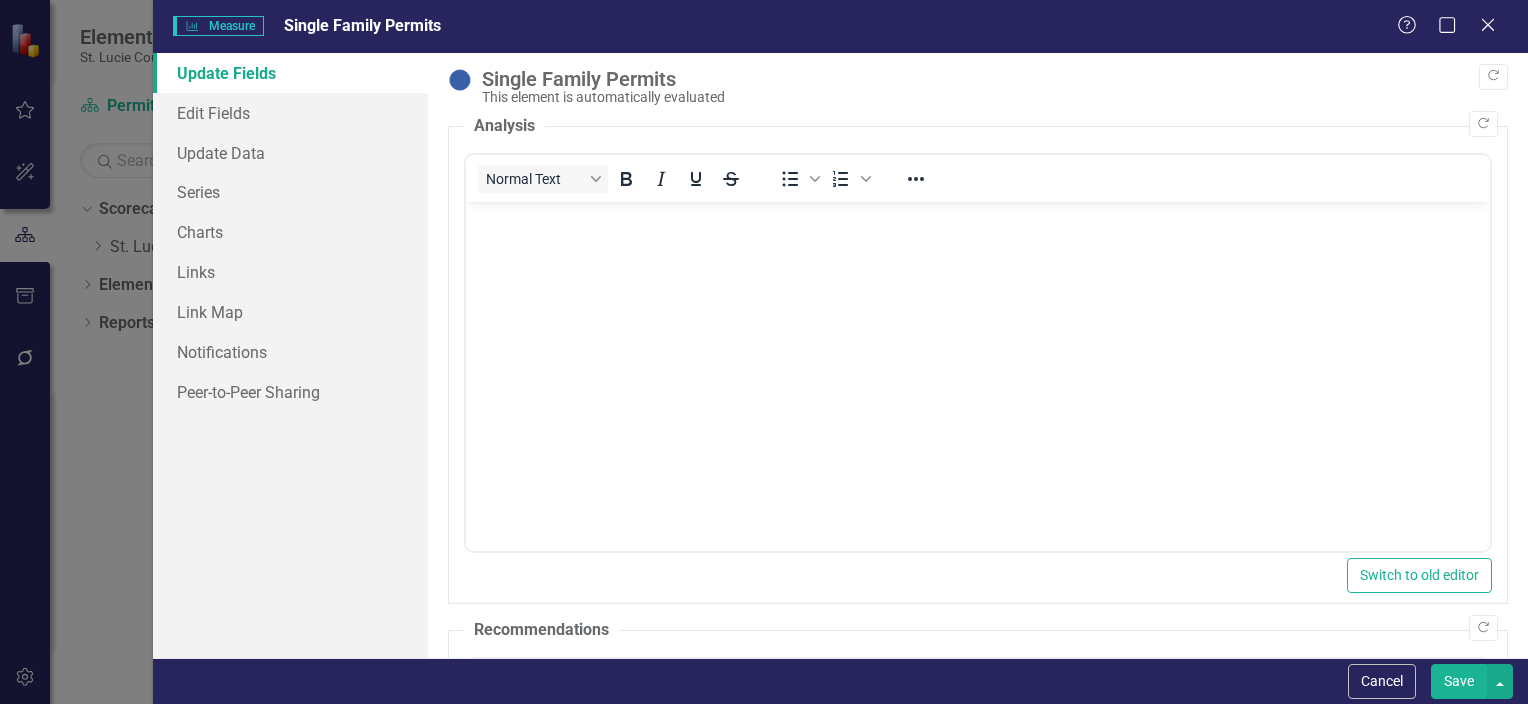 scroll, scrollTop: 0, scrollLeft: 0, axis: both 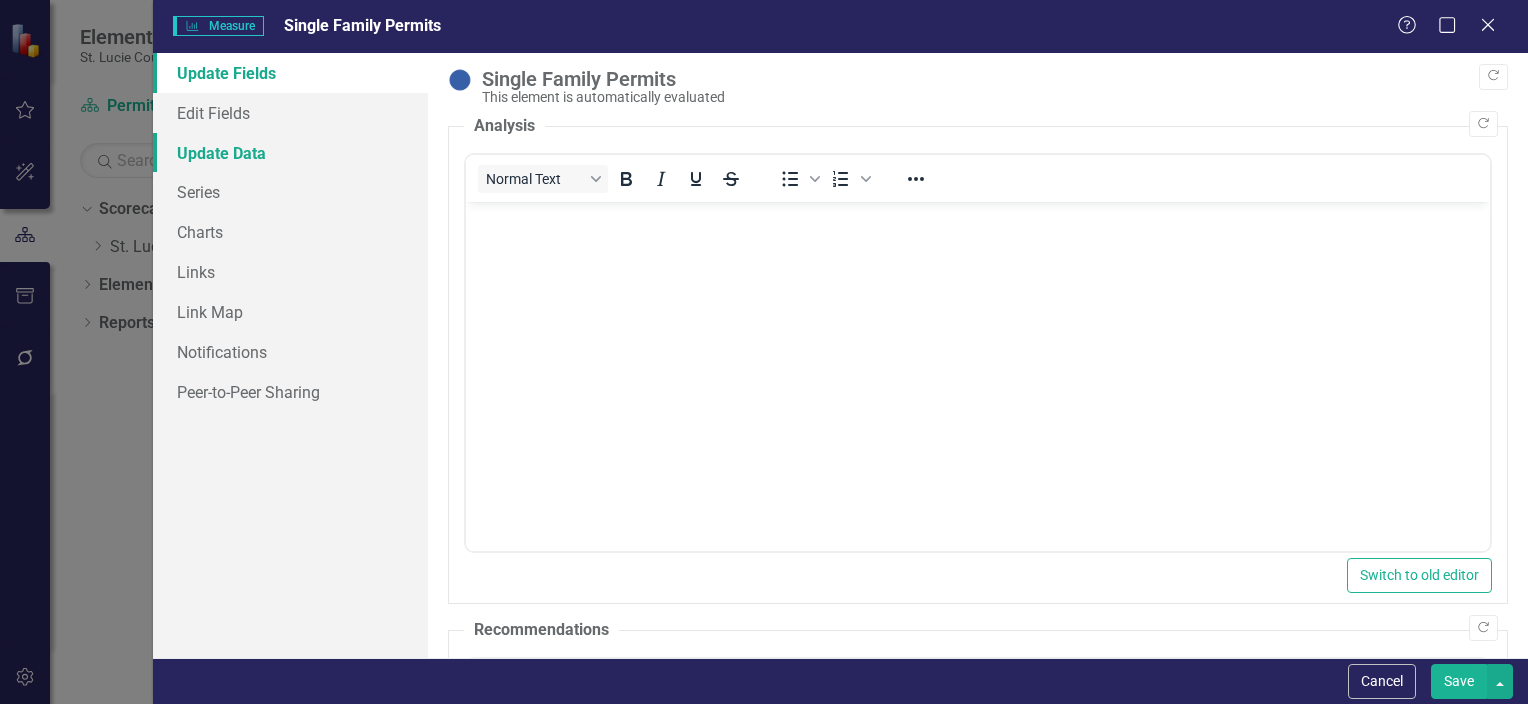 click on "Update  Data" at bounding box center (290, 153) 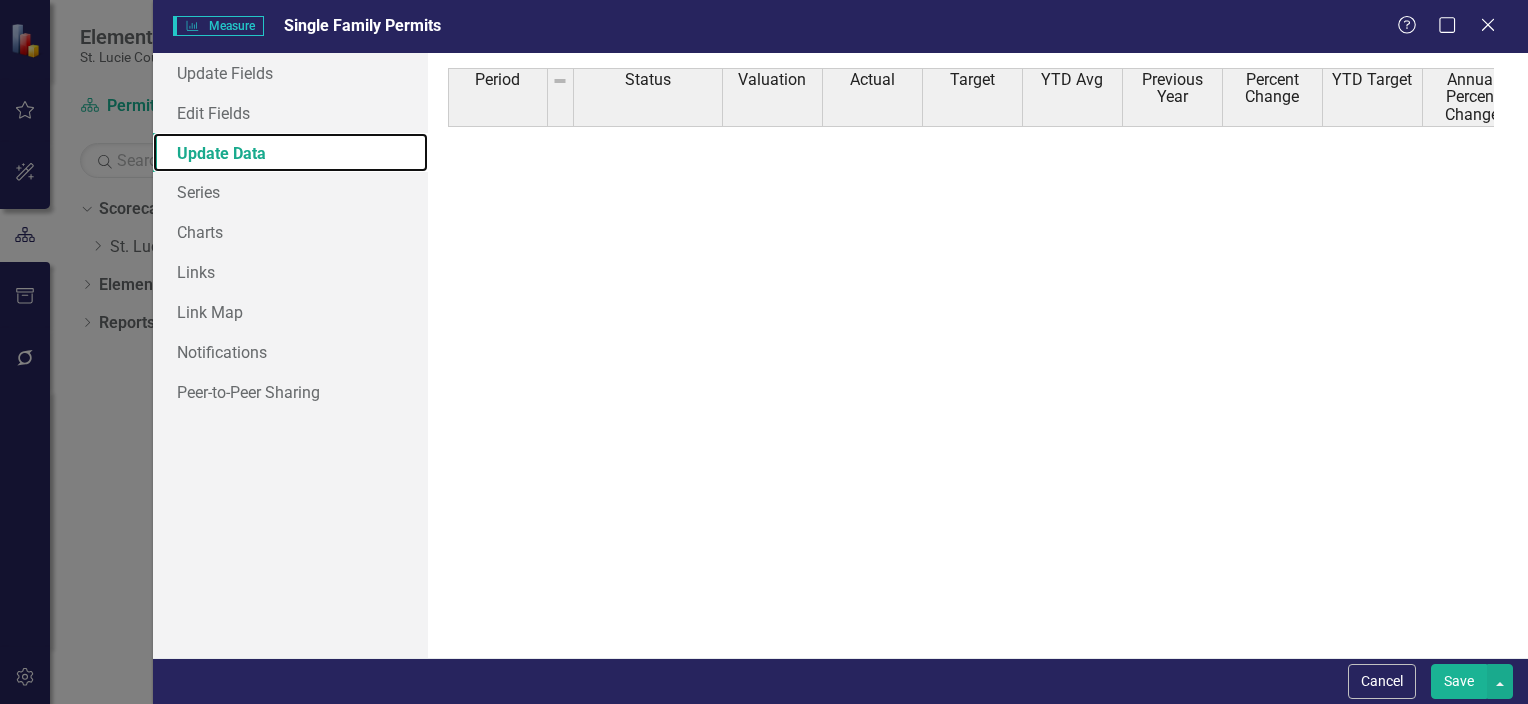 scroll, scrollTop: 1000, scrollLeft: 0, axis: vertical 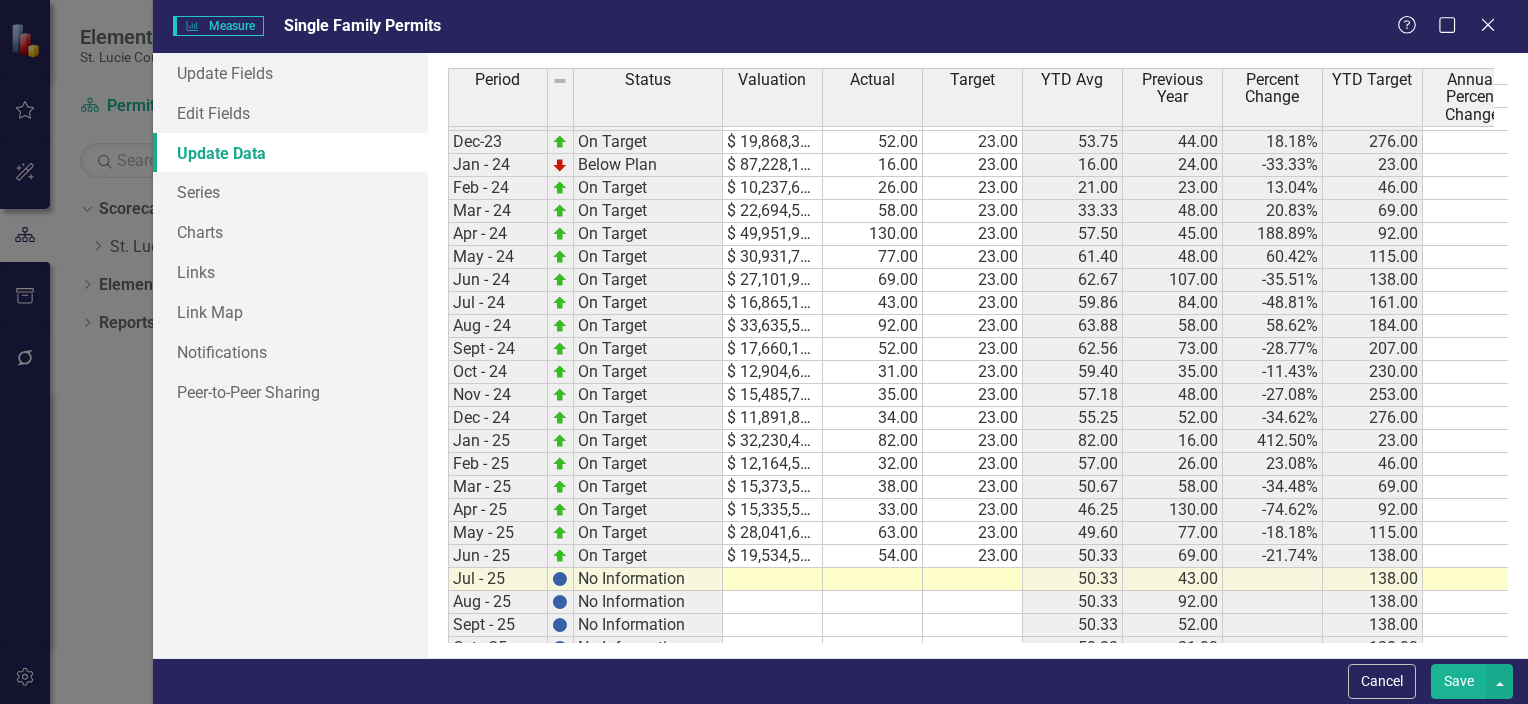 click on "23-Feb On Target $ 11,050,303.49 23.00 23.00 23.50 32.00 -28.13% 46.00 23-Mar On Target $ 16,706,272.20 48.00 23.00 31.67 33.00 45.45% 69.00 23-Apr On Target $ 17,053,576.68 45.00 23.00 35.00 37.00 21.62% 92.00 23-May On Target $ 16,782,292.23 48.00 23.00 37.60 67.00 -28.36% 115.00 23-Jun On Target $ 42,641,641.18 107.00 23.00 49.17 47.00 127.66% 138.00 23-Jul On Target $ 35,486,486.73 84.00 23.00 54.14 28.00 200.00% 161.00 23-Aug On Target $ 27,915,198.68 58.00 23.00 54.63 31.00 87.10% 184.00 23-Sep On Target $ 29,332,589.37 73.00 23.00 56.67 44.00 65.91% 207.00 23-Oct On Target $ 17,422,416.62 35.00 23.00 54.50 26.00 34.62% 230.00 23-Nov On Target $ 23,204,480.75 48.00 23.00 53.91 68.00 -29.41% 253.00 Dec-23 On Target $ 19,868,397.55 52.00 23.00 53.75 44.00 18.18% 276.00 Jan - 24 Below Plan $ 87,228,105.00 16.00 23.00 16.00 24.00 -33.33% 23.00 Feb - 24 On Target $ 10,237,656.04 26.00 23.00 21.00 23.00 13.04% 46.00 Mar - 24 On Target $ 22,694,513.92 58.00 23.00 33.33 48.00 20.83% 69.00 Apr - 24 On Target" at bounding box center (985, 314) 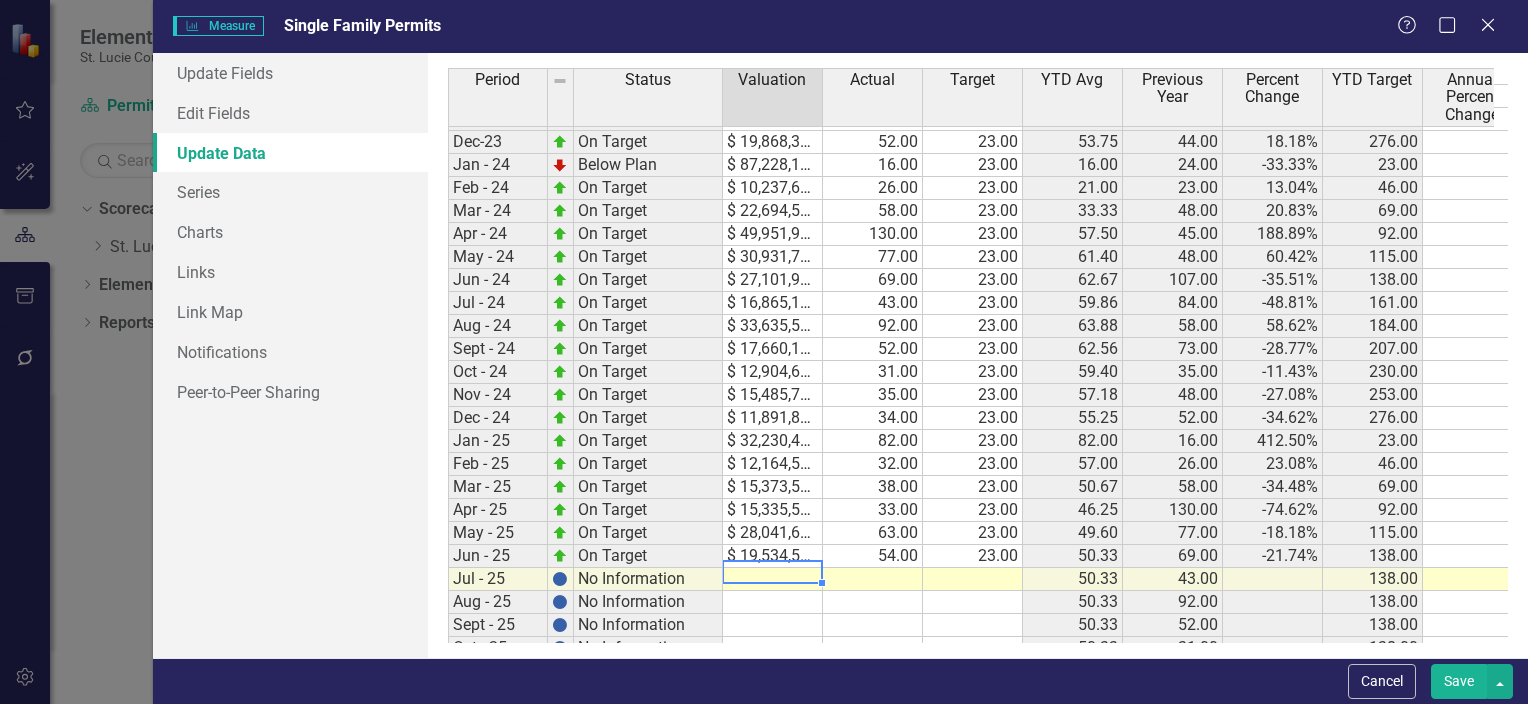 click on "Period Status Valuation Actual Target YTD Avg Previous Year Percent Change YTD Target Annual Percent Change Nov-22 On Target $ 20,808,574.37 68.00 23.00 41.36 43.00 58.14% 253.00 Dec-22 On Target $ 13,742,225.94 44.00 23.00 41.58 35.00 25.71% 276.00 23-Jan On Target $ 9,791,440.59 24.00 23.00 24.00 42.00 -42.86% 23.00 23-Feb On Target $ 11,050,303.49 23.00 23.00 23.50 32.00 -28.13% 46.00 23-Mar On Target $ 16,706,272.20 48.00 23.00 31.67 33.00 45.45% 69.00 23-Apr On Target $ 17,053,576.68 45.00 23.00 35.00 37.00 21.62% 92.00 23-May On Target $ 16,782,292.23 48.00 23.00 37.60 67.00 -28.36% 115.00 23-Jun On Target $ 42,641,641.18 107.00 23.00 49.17 47.00 127.66% 138.00 23-Jul On Target $ 35,486,486.73 84.00 23.00 54.14 28.00 200.00% 161.00 23-Aug On Target $ 27,915,198.68 58.00 23.00 54.63 31.00 87.10% 184.00 23-Sep On Target $ 29,332,589.37 73.00 23.00 56.67 44.00 65.91% 207.00 23-Oct On Target $ 17,422,416.62 35.00 23.00 54.50 26.00 34.62% 230.00 23-Nov On Target $ 23,204,480.75 48.00 23.00 53.91 68.00 253.00" at bounding box center [448, 250] 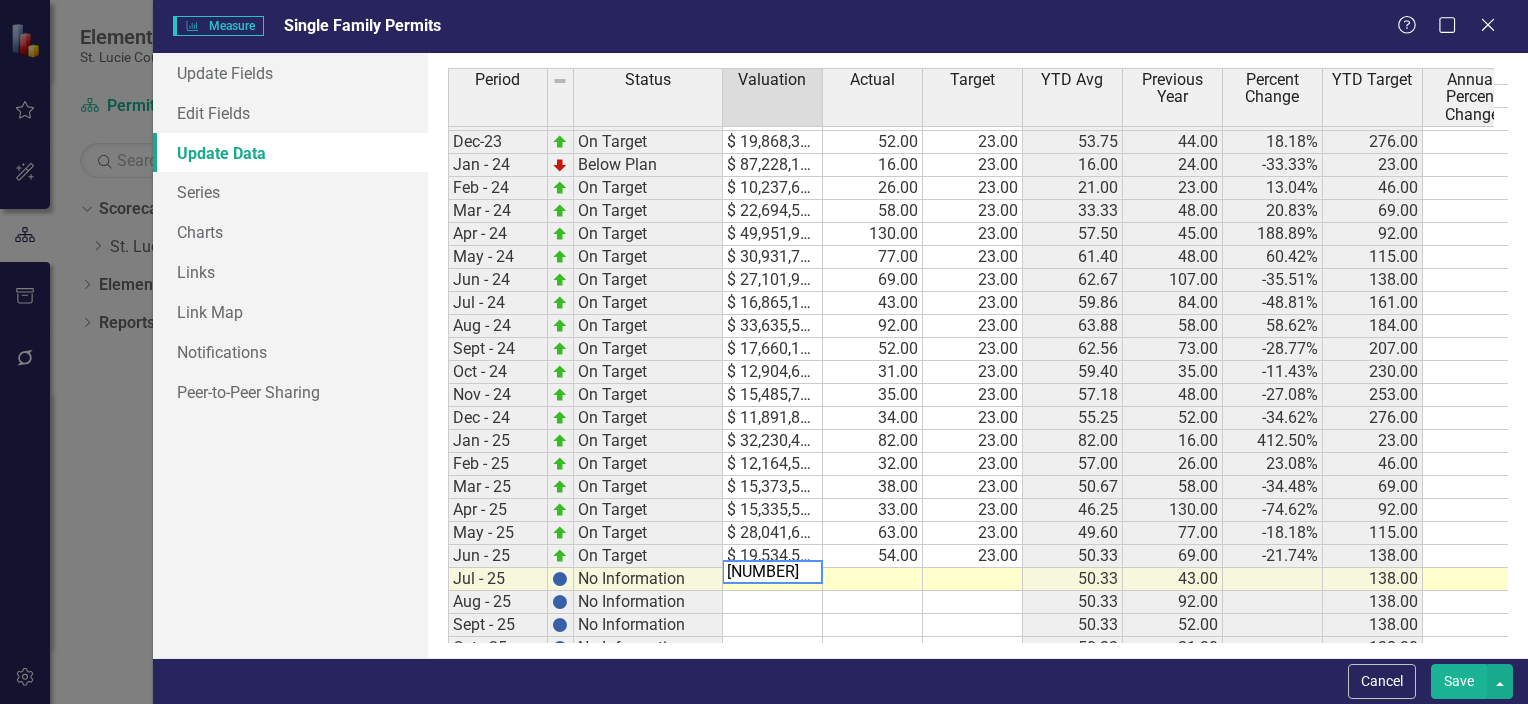 type on "18555103.25" 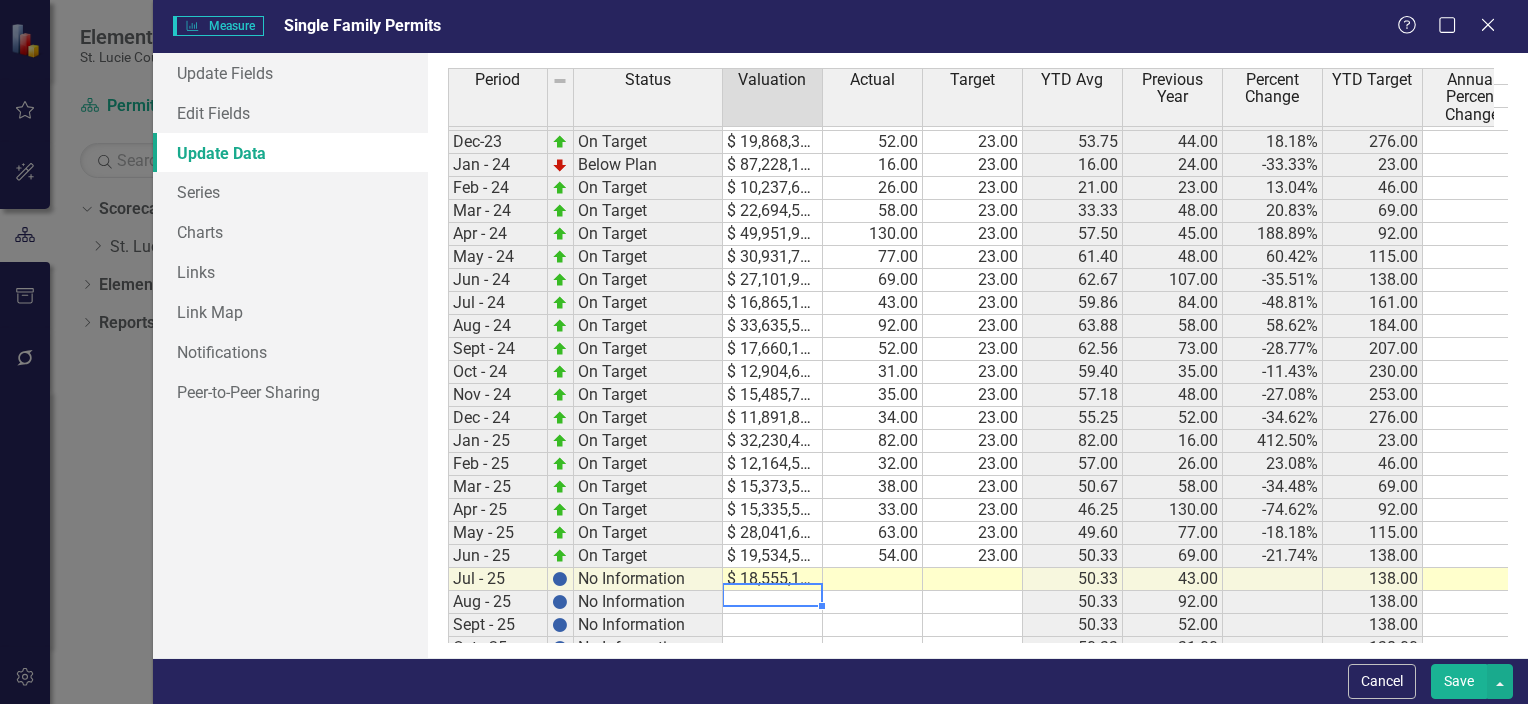 click on "54.00" at bounding box center (873, 556) 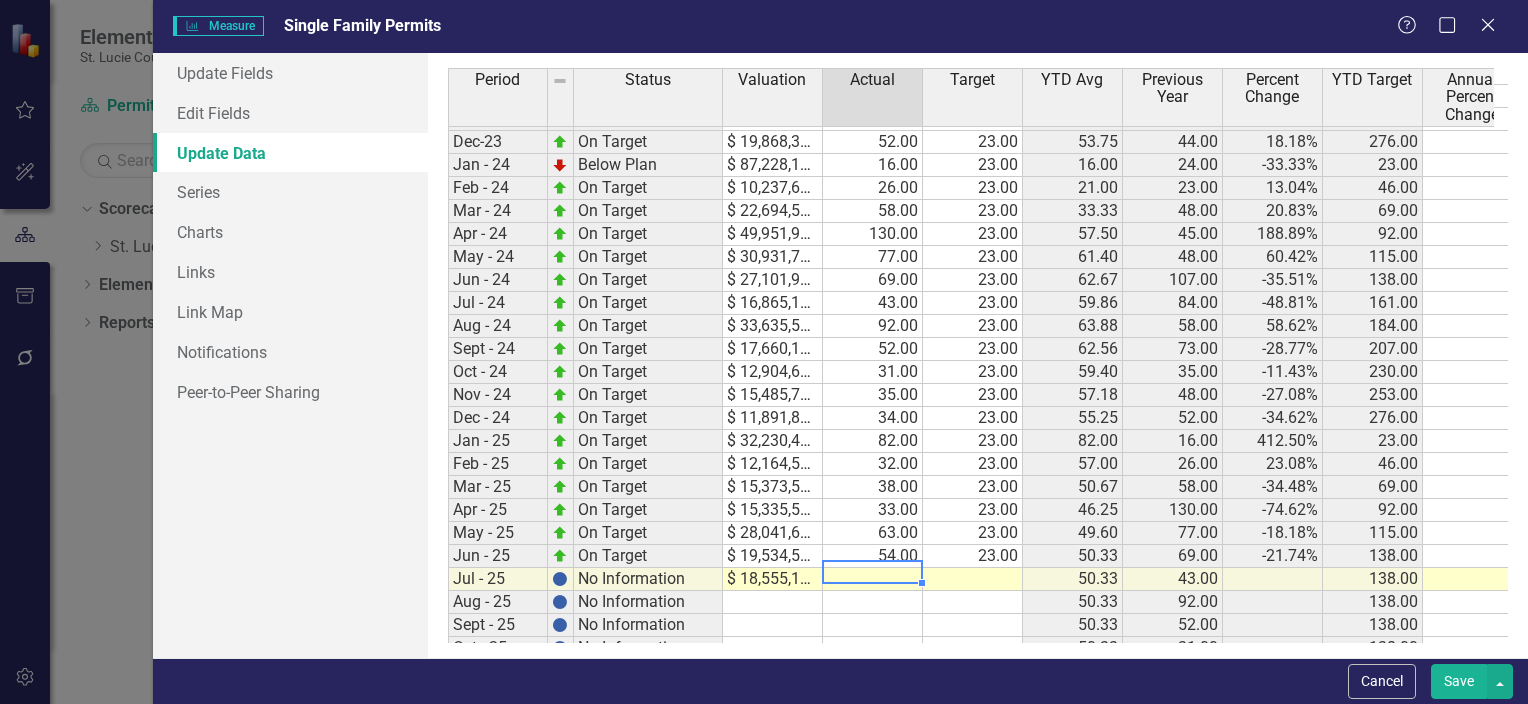 click at bounding box center (873, 579) 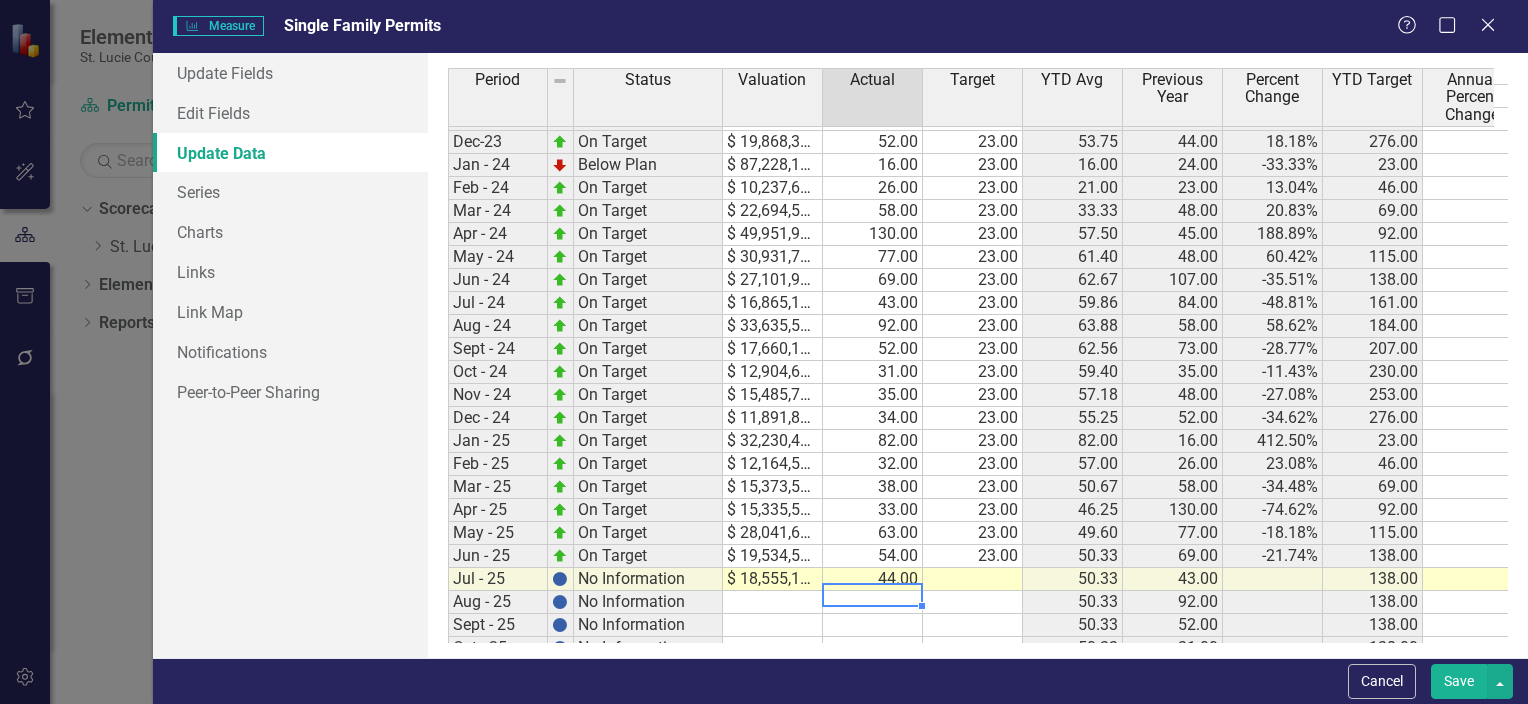 type 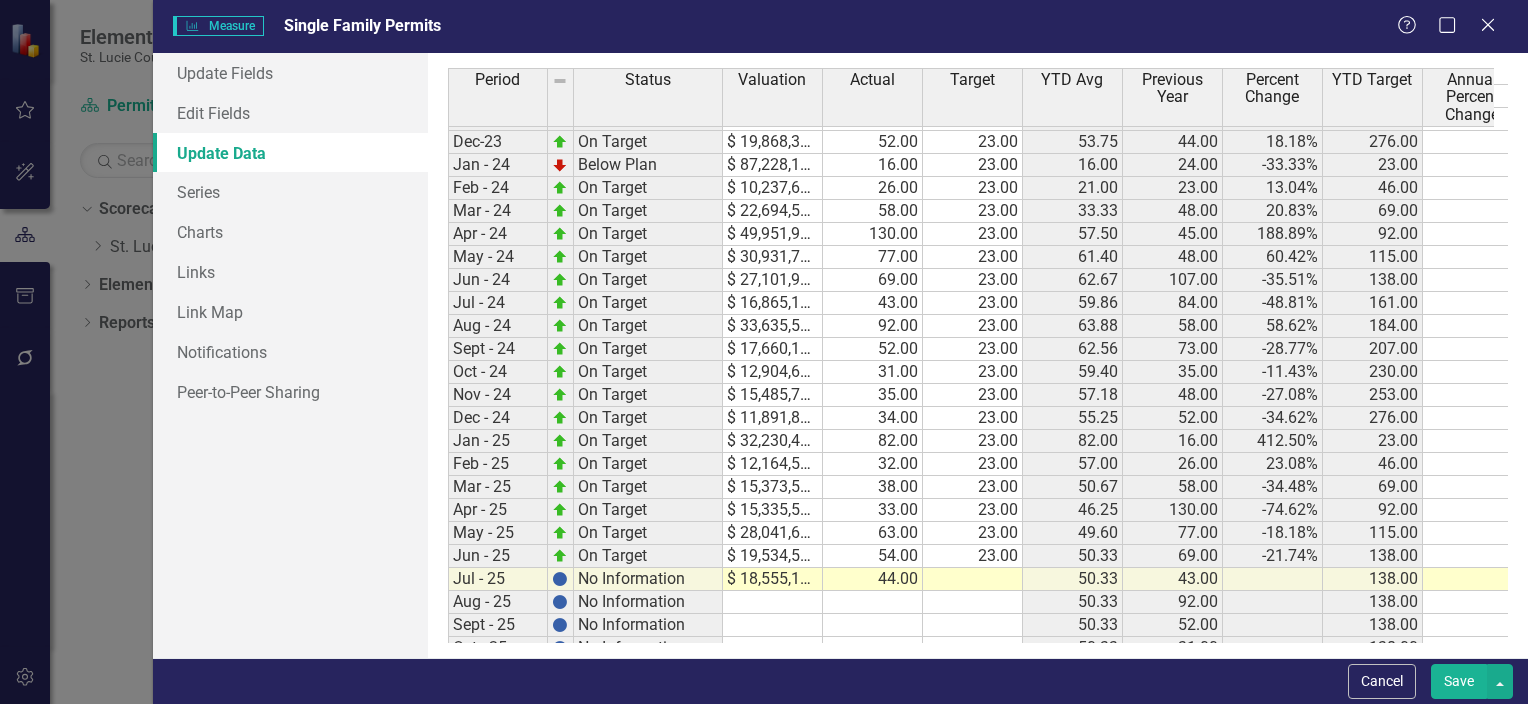 click on "Save" at bounding box center (1459, 681) 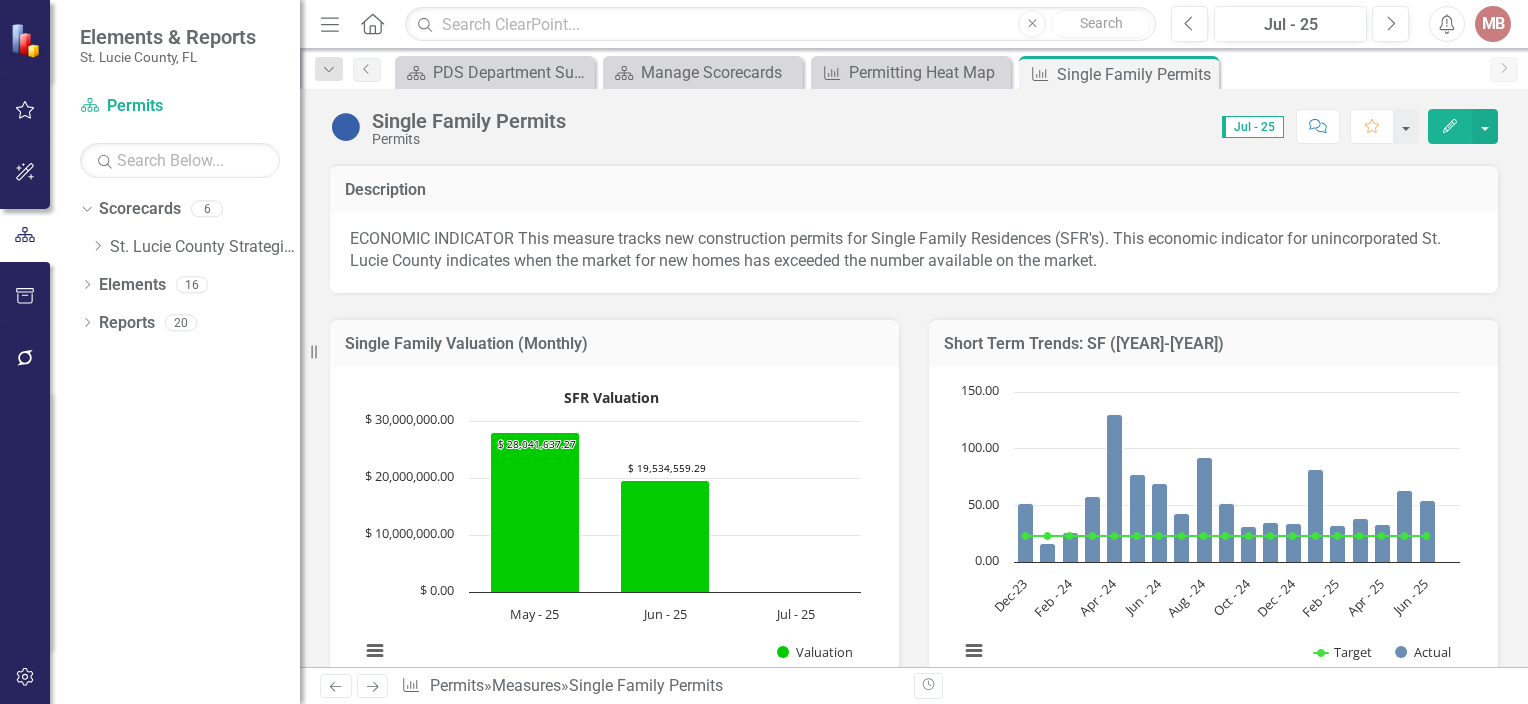 click on "Edit" 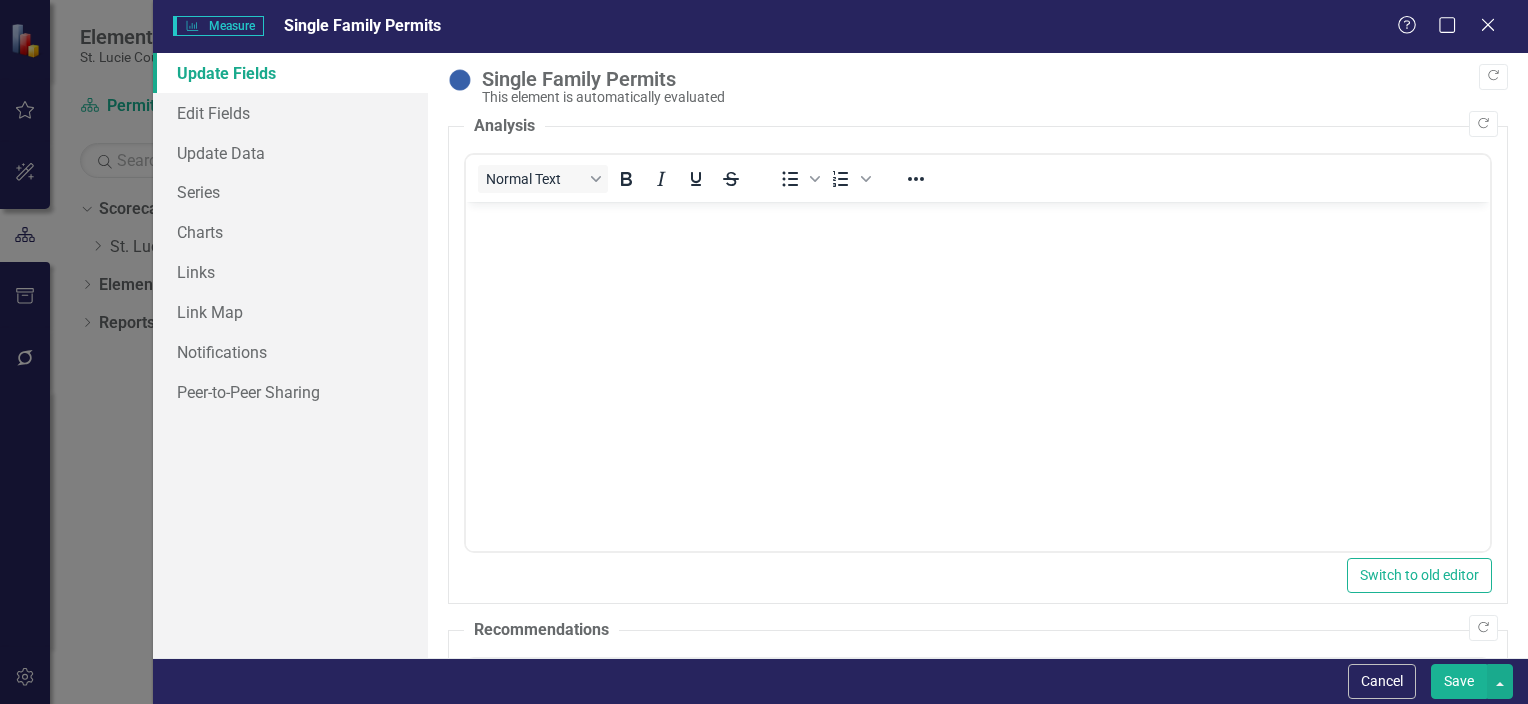 scroll, scrollTop: 0, scrollLeft: 0, axis: both 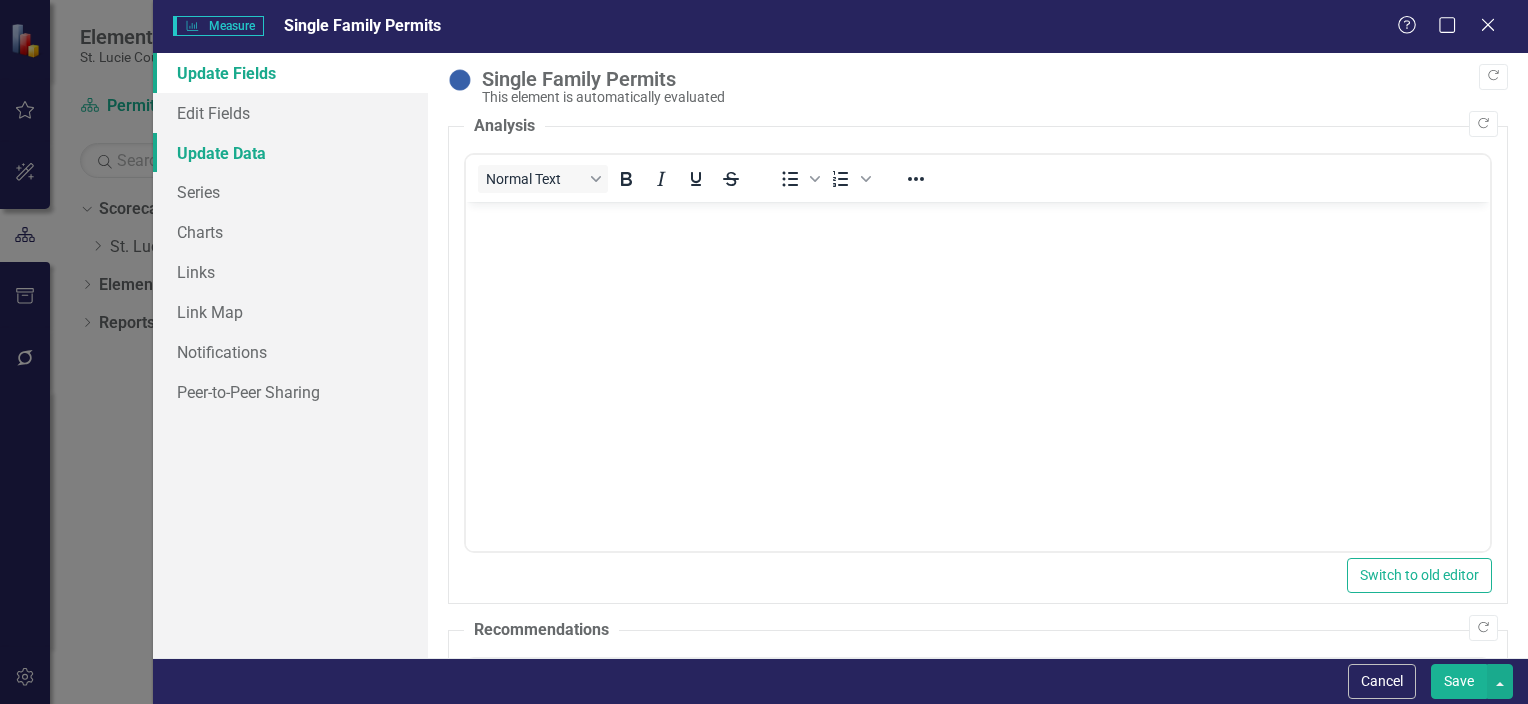 click on "Update  Data" at bounding box center [290, 153] 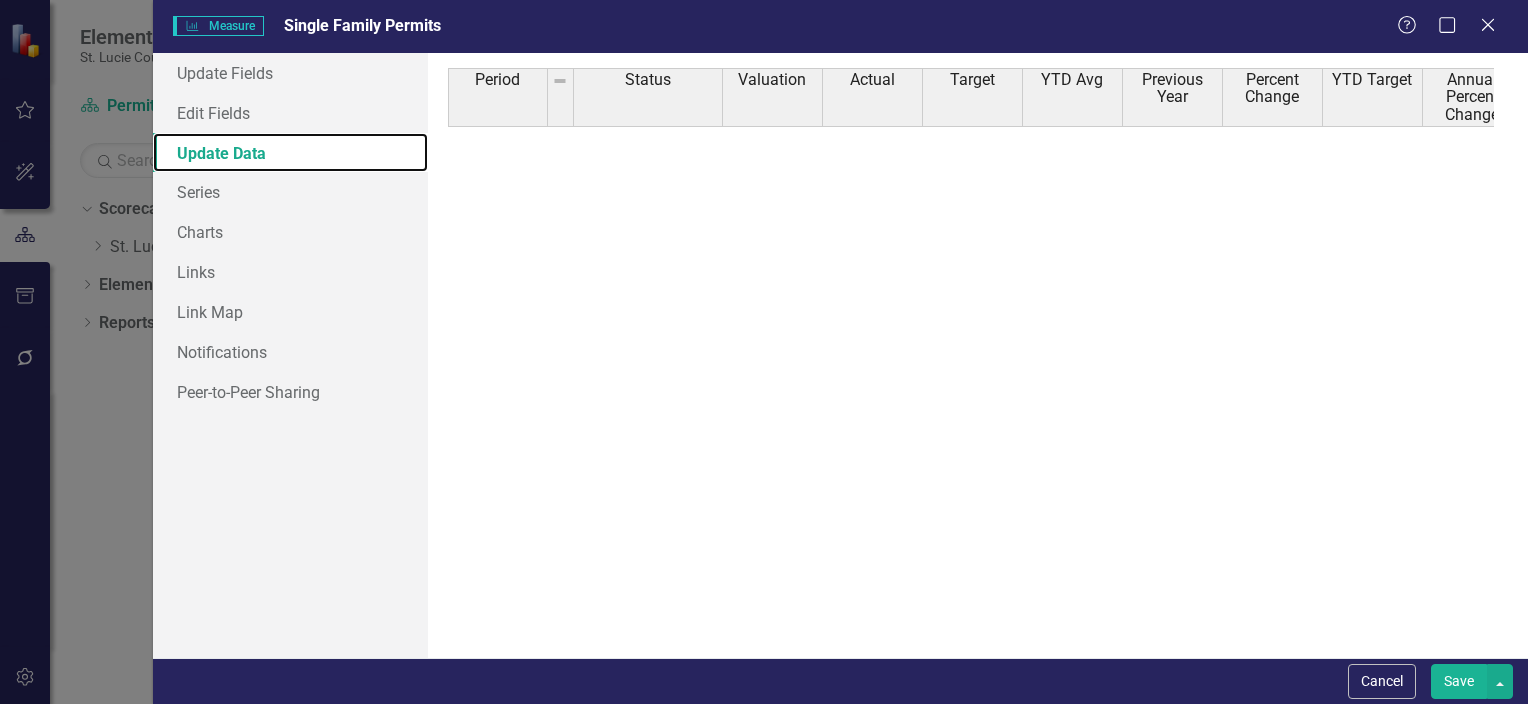 scroll, scrollTop: 1247, scrollLeft: 0, axis: vertical 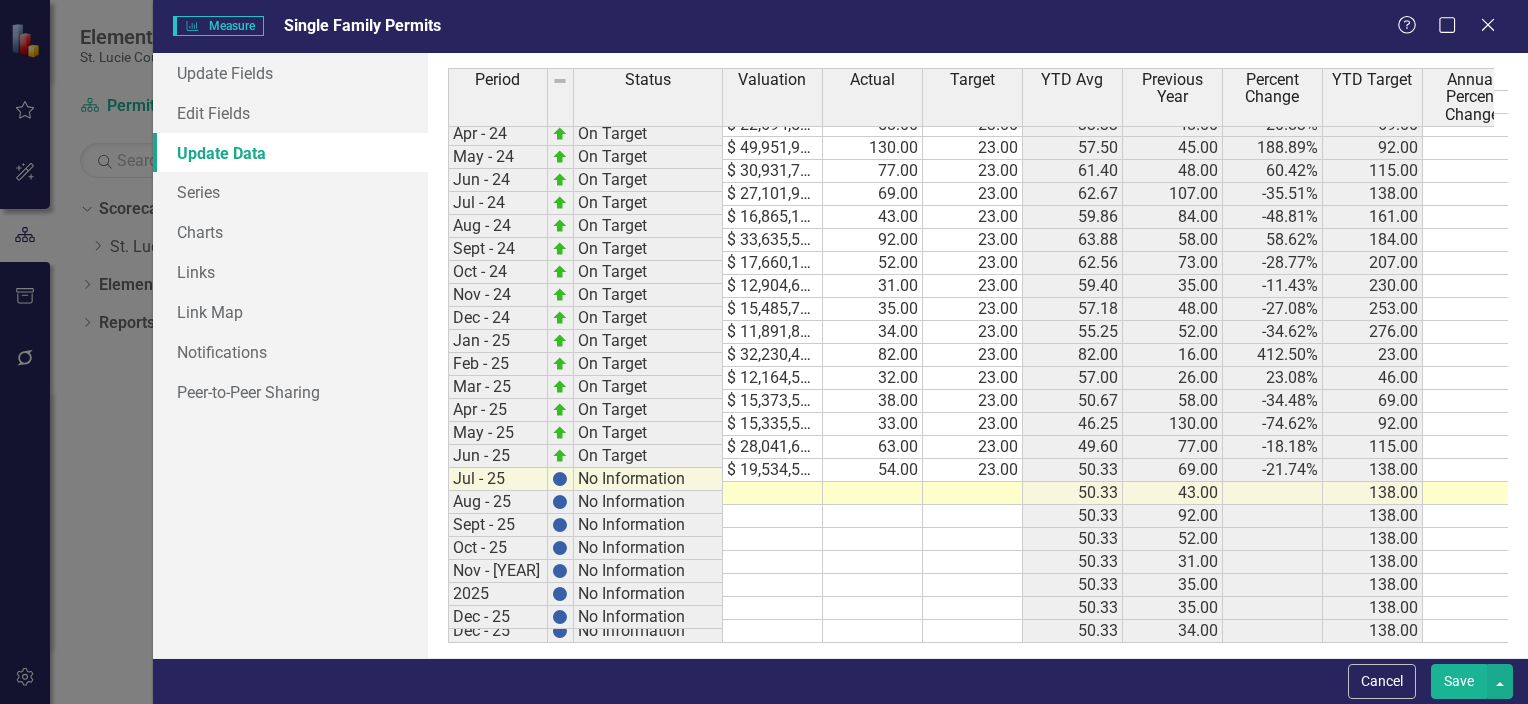 click at bounding box center (773, 493) 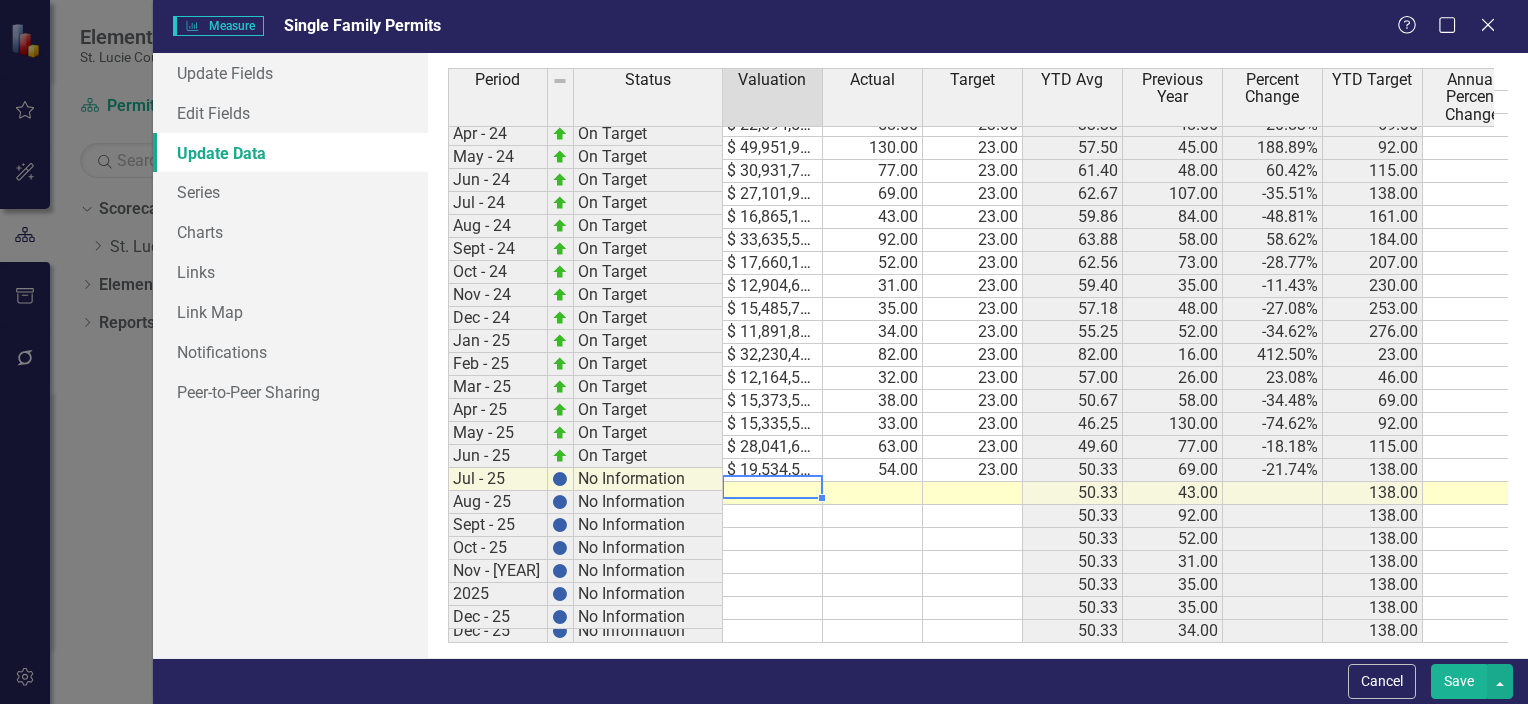 click at bounding box center (773, 539) 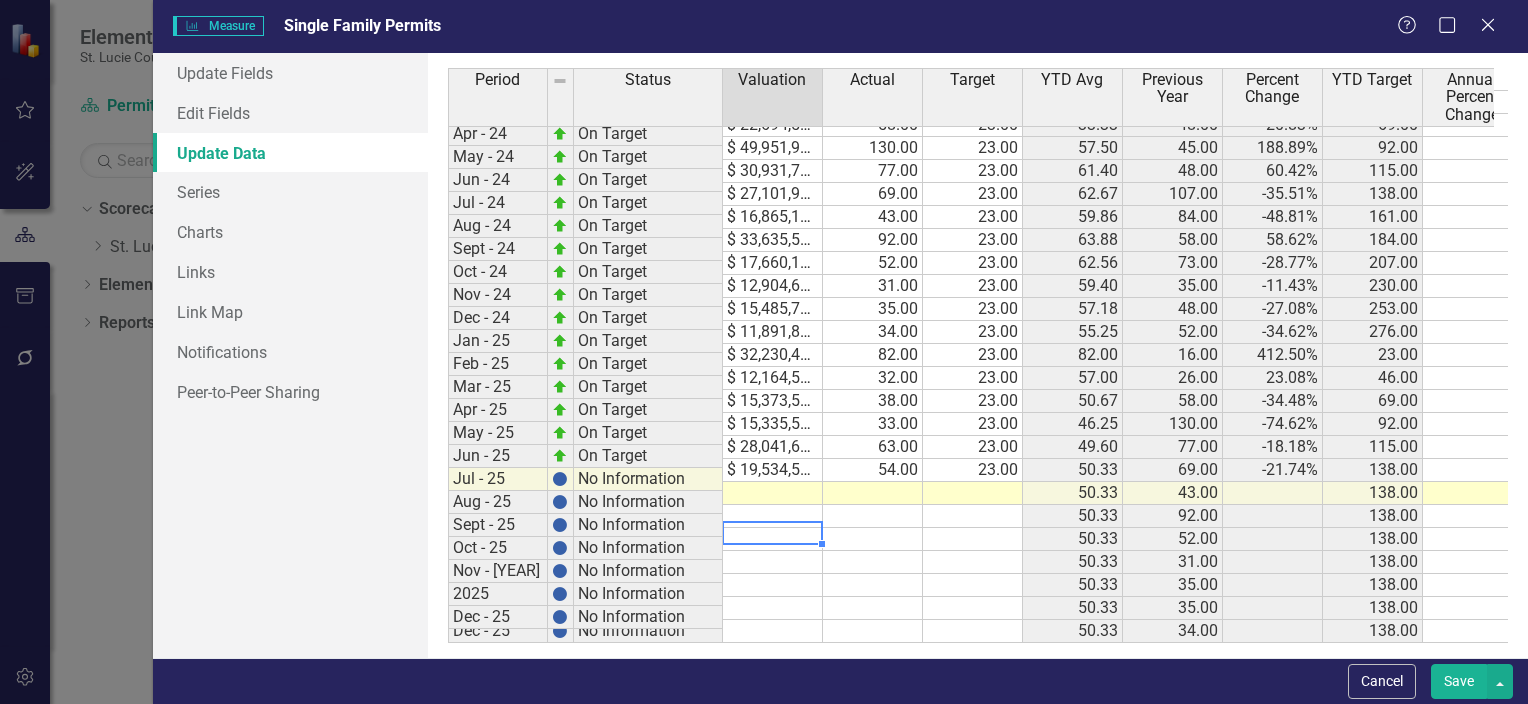 click at bounding box center (773, 493) 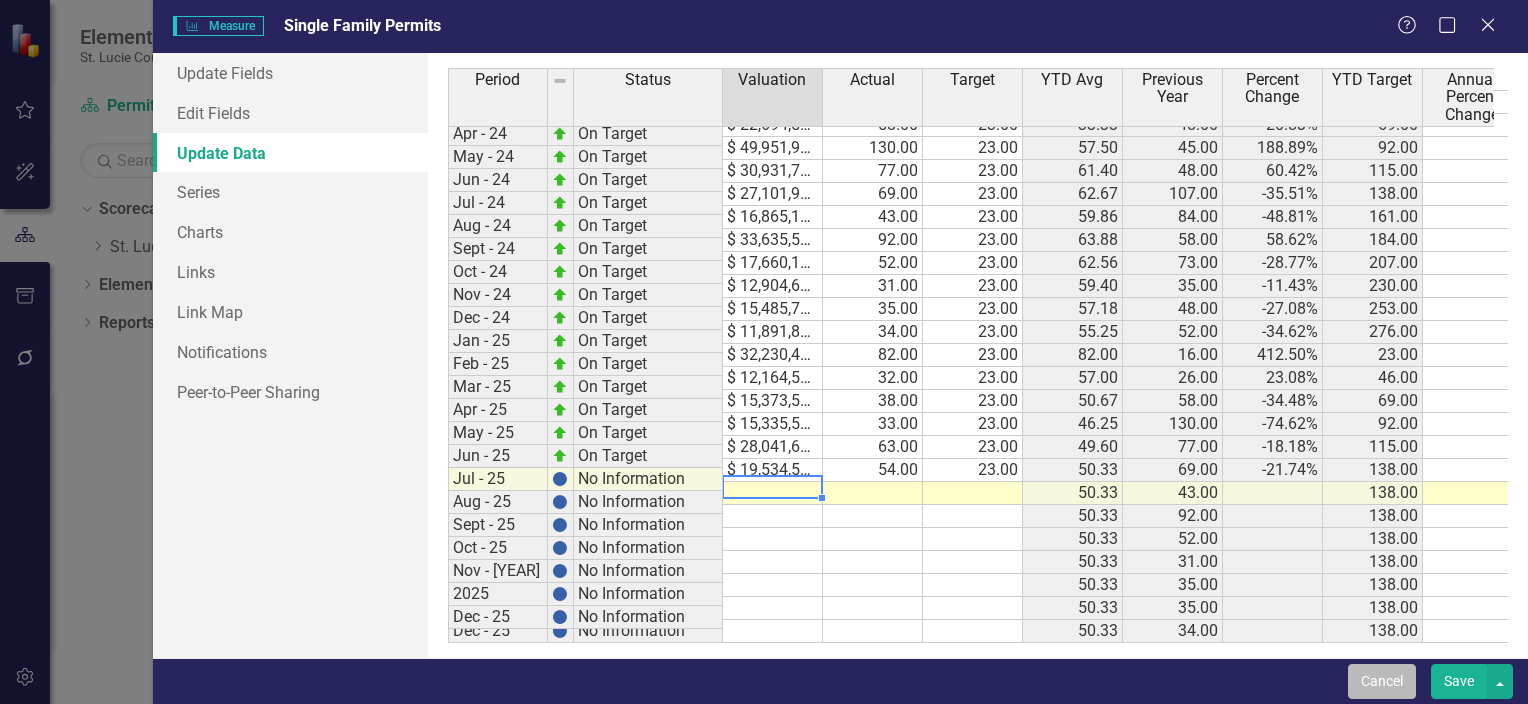 click on "Cancel" at bounding box center (1382, 681) 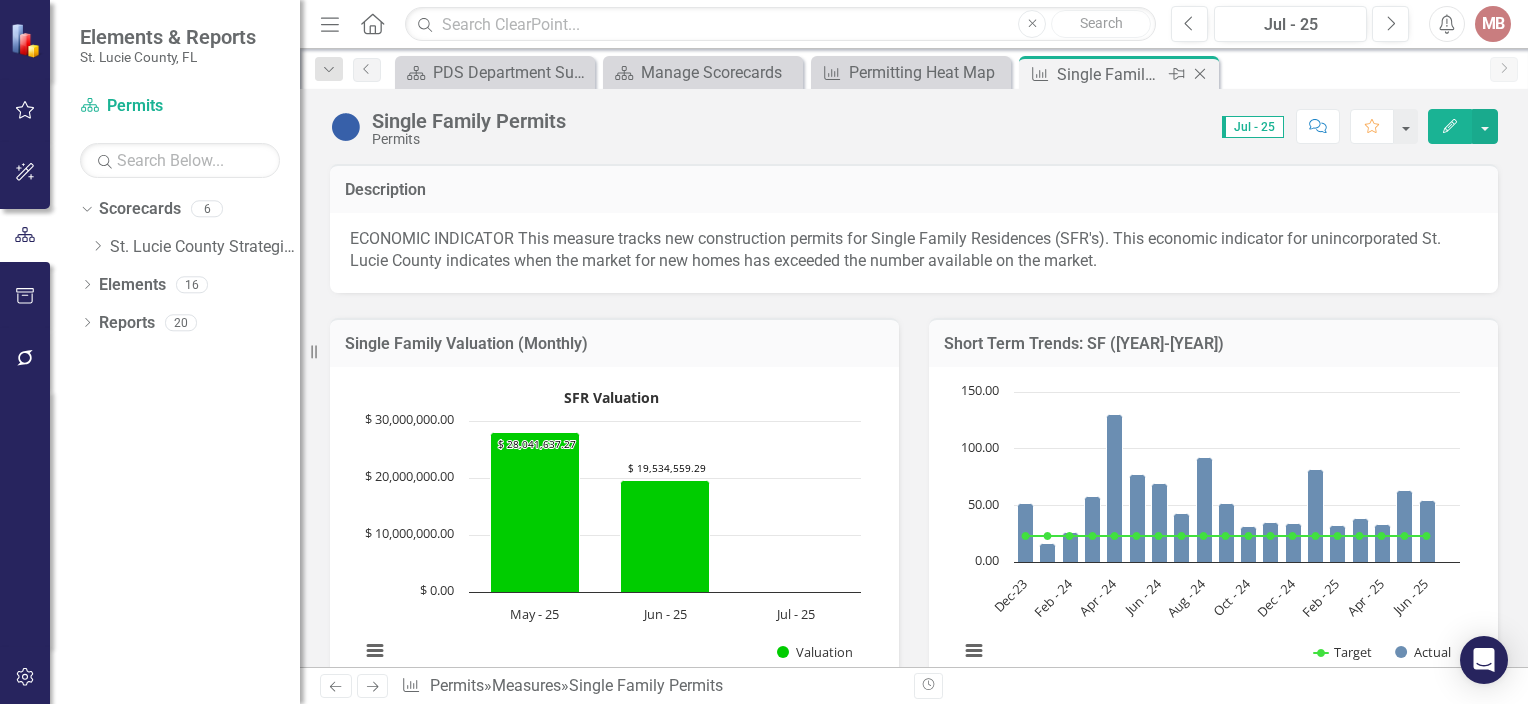 click on "Close" 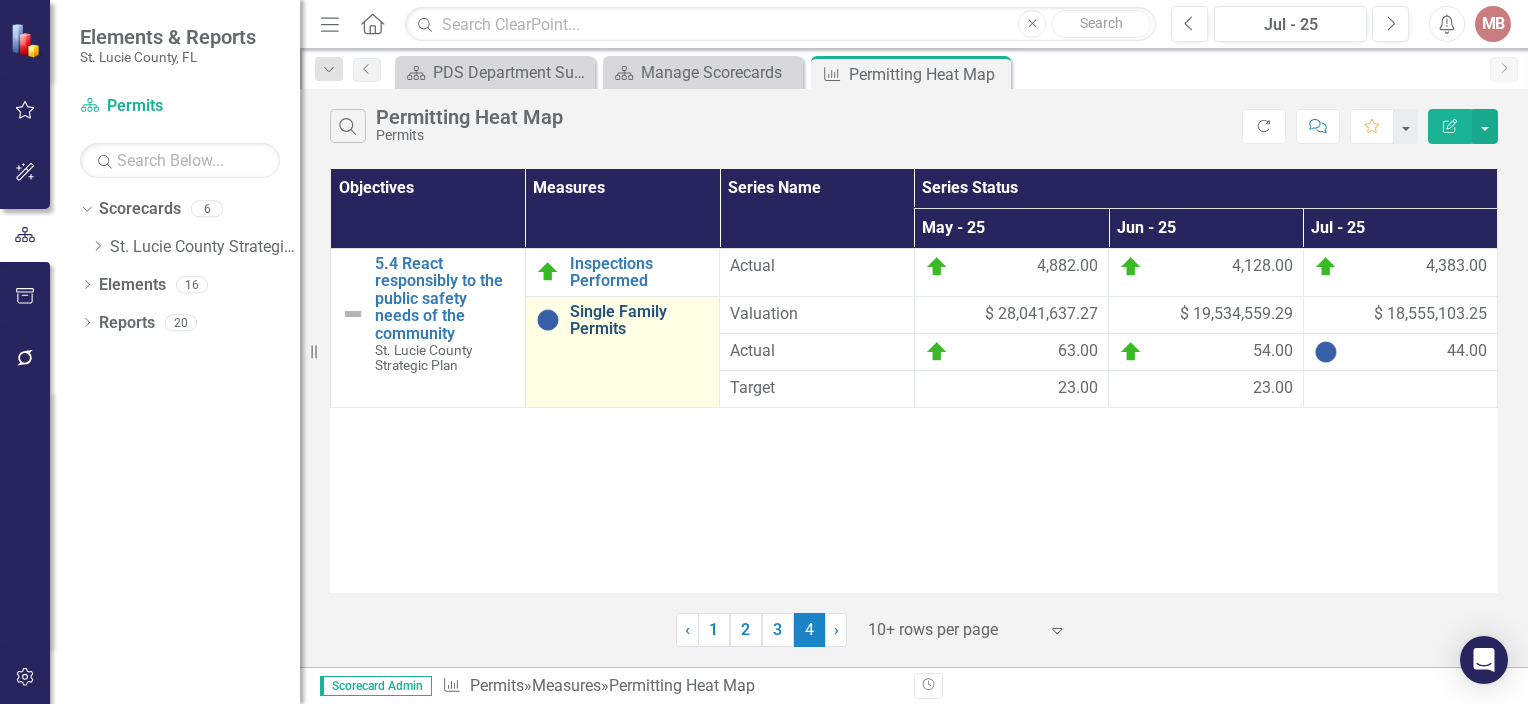 click on "Single Family Permits" at bounding box center [640, 320] 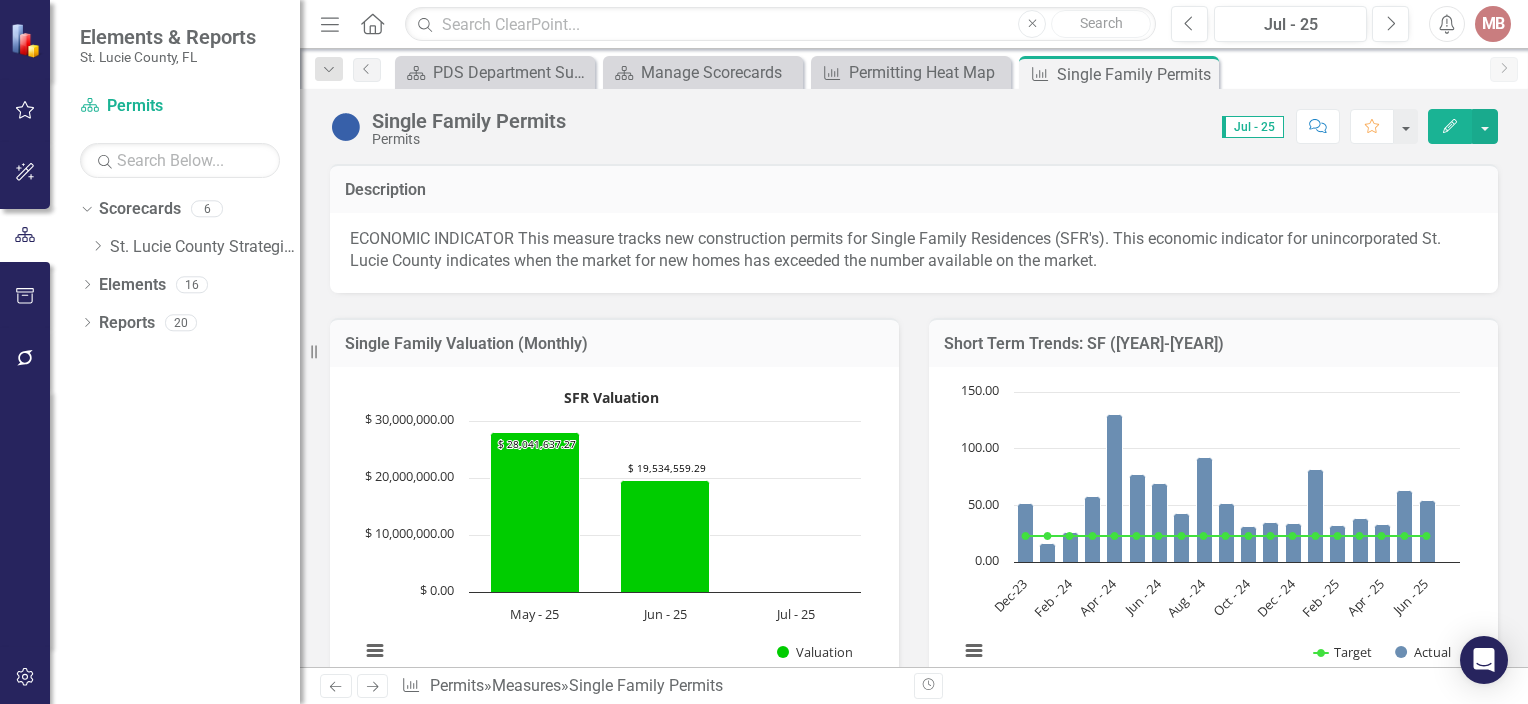 click on "Edit" 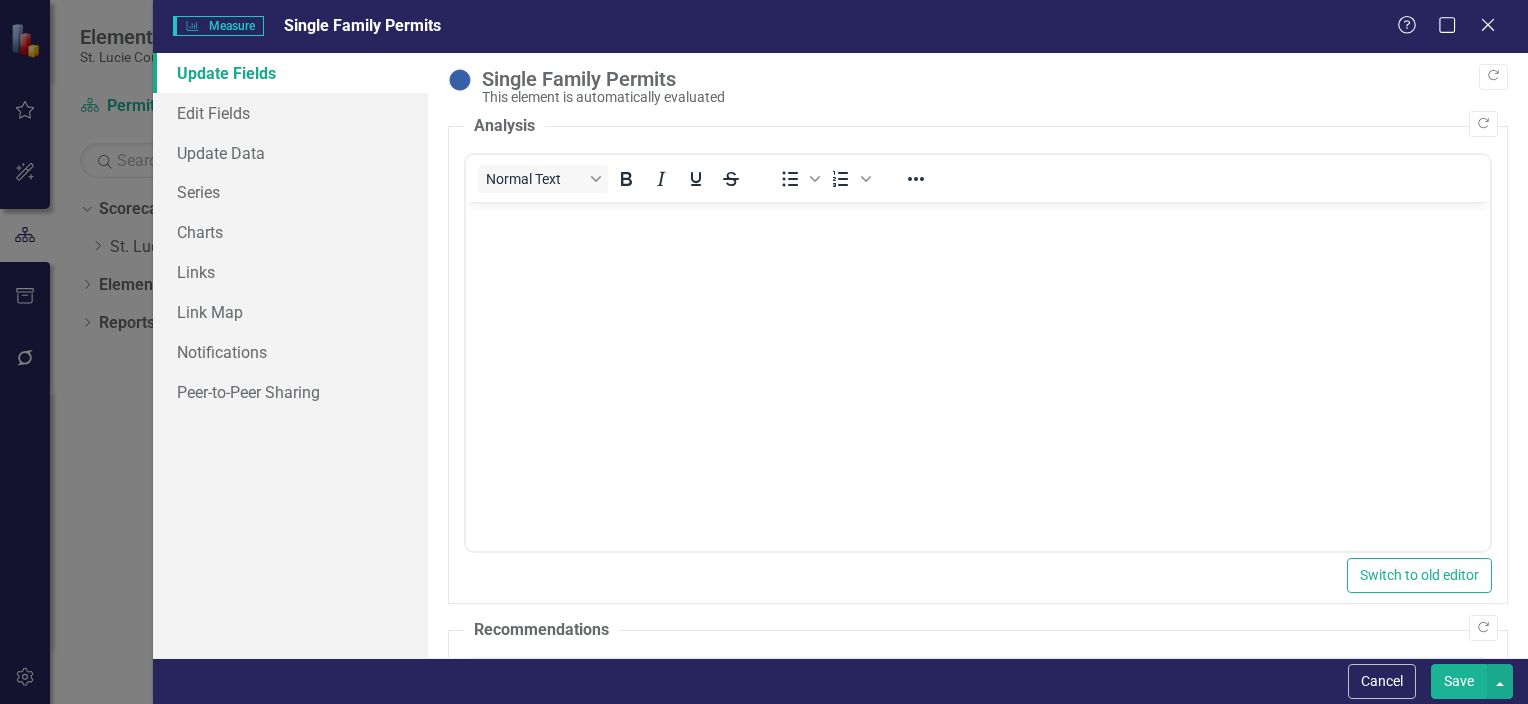 scroll, scrollTop: 0, scrollLeft: 0, axis: both 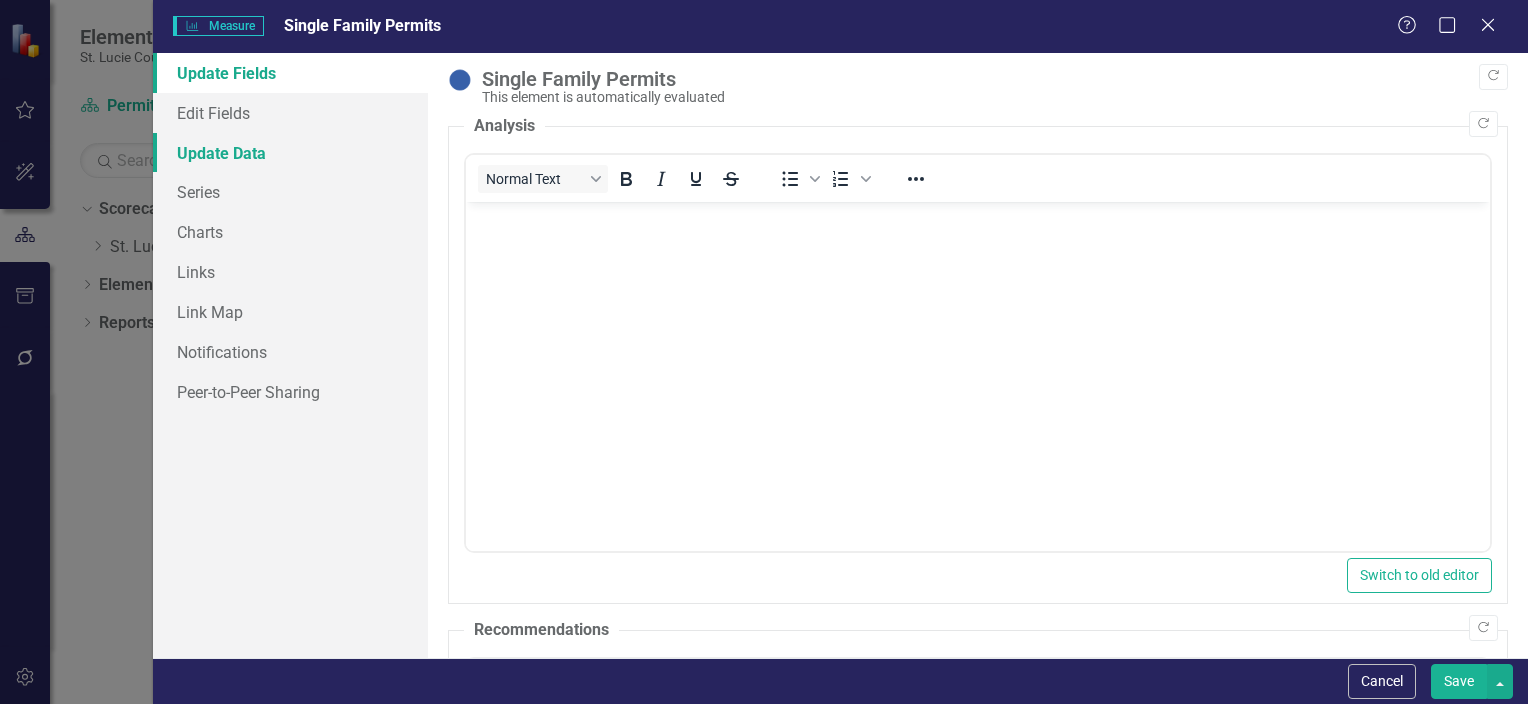 click on "Update  Data" at bounding box center (290, 153) 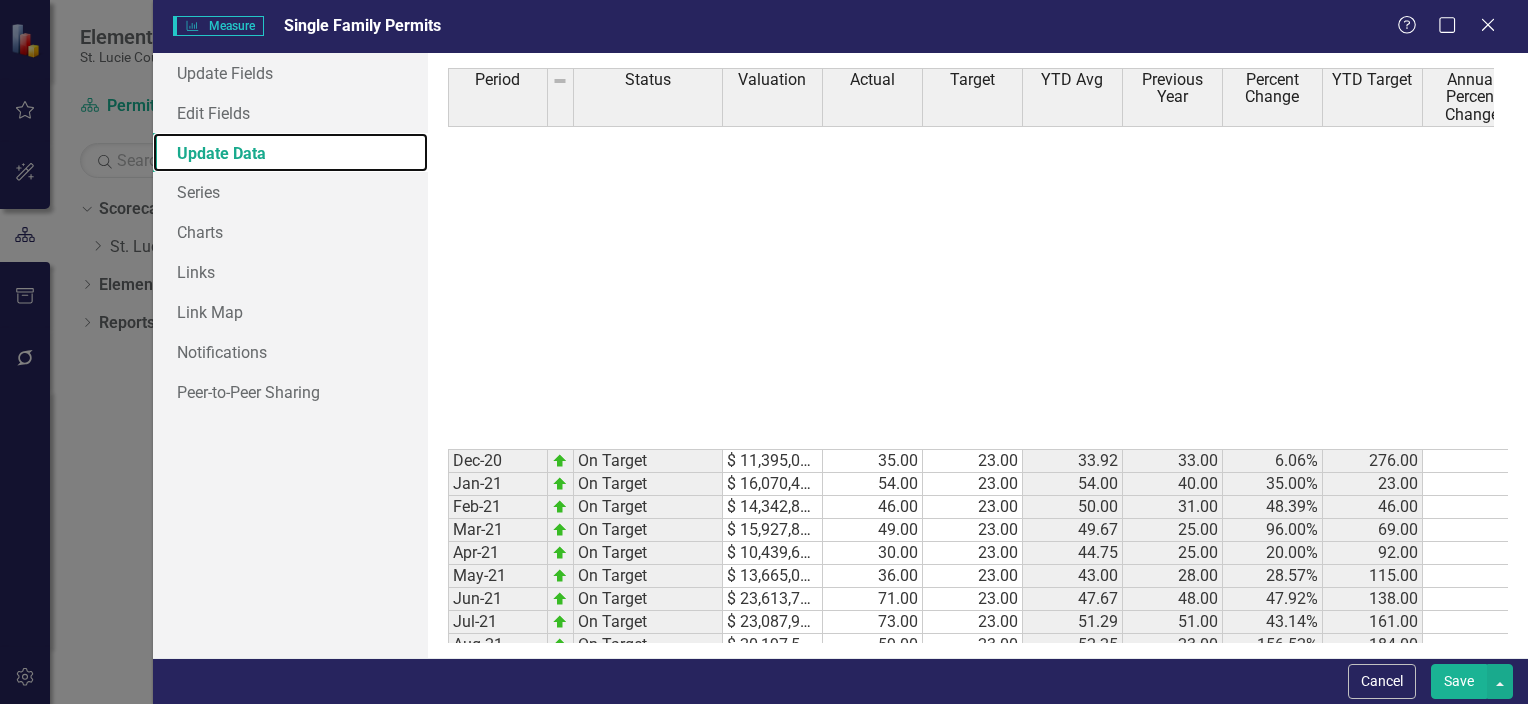 scroll, scrollTop: 800, scrollLeft: 0, axis: vertical 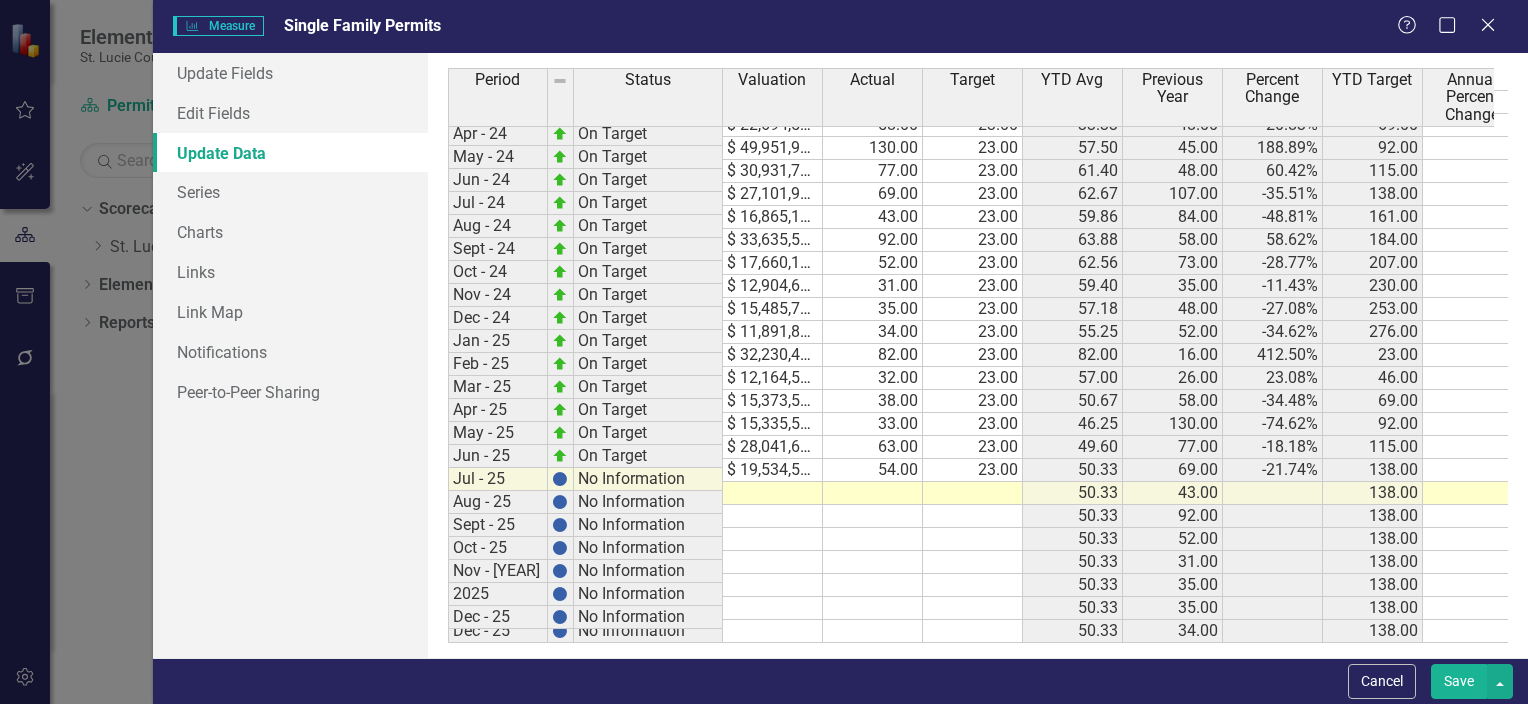 click on "Oct-22 On Target $ 8,807,932.50 26.00 23.00 38.70 22.00 18.18% 230.00 Nov-22 On Target $ 20,808,574.37 68.00 23.00 41.36 43.00 58.14% 253.00 Dec-22 On Target $ 13,742,225.94 44.00 23.00 41.58 35.00 25.71% 276.00 23-Jan On Target $ 9,791,440.59 24.00 23.00 24.00 42.00 -42.86% 23.00 23-Feb On Target $ 11,050,303.49 23.00 23.00 23.50 32.00 -28.13% 46.00 23-Mar On Target $ 16,706,272.20 48.00 23.00 31.67 33.00 45.45% 69.00 23-Apr On Target $ 17,053,576.68 45.00 23.00 35.00 37.00 21.62% 92.00 23-May On Target $ 16,782,292.23 48.00 23.00 37.60 67.00 -28.36% 115.00 23-Jun On Target $ 42,641,641.18 107.00 23.00 49.17 47.00 127.66% 138.00 23-Jul On Target $ 35,486,486.73 84.00 23.00 54.14 28.00 200.00% 161.00 23-Aug On Target $ 27,915,198.68 58.00 23.00 54.63 31.00 87.10% 184.00 23-Sep On Target $ 29,332,589.37 73.00 23.00 56.67 44.00 65.91% 207.00 23-Oct On Target $ 17,422,416.62 35.00 23.00 54.50 26.00 34.62% 230.00 23-Nov On Target $ 23,204,480.75 48.00 23.00 53.91 68.00 -29.41% 253.00 Dec-23 On Target 52.00 23.00" at bounding box center [985, 182] 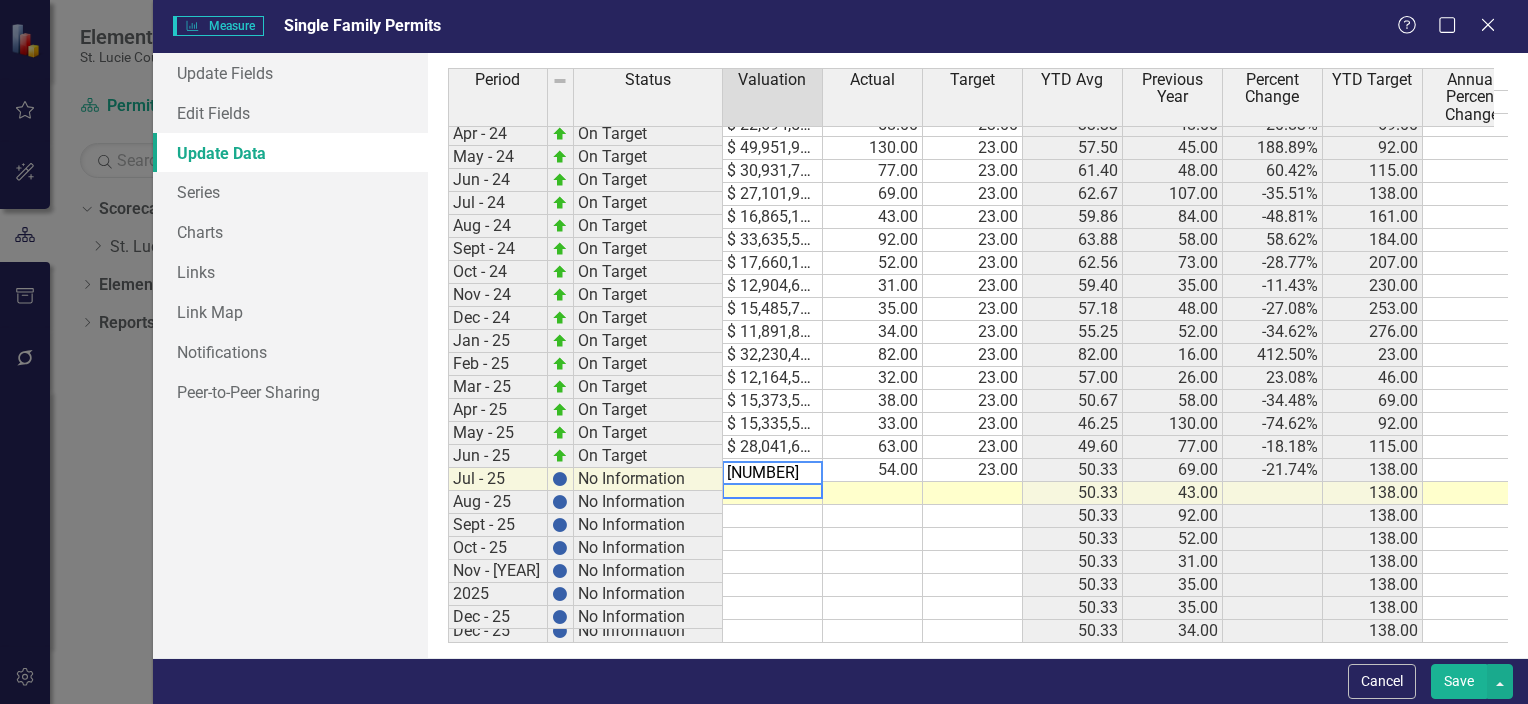 type on "18555103.25" 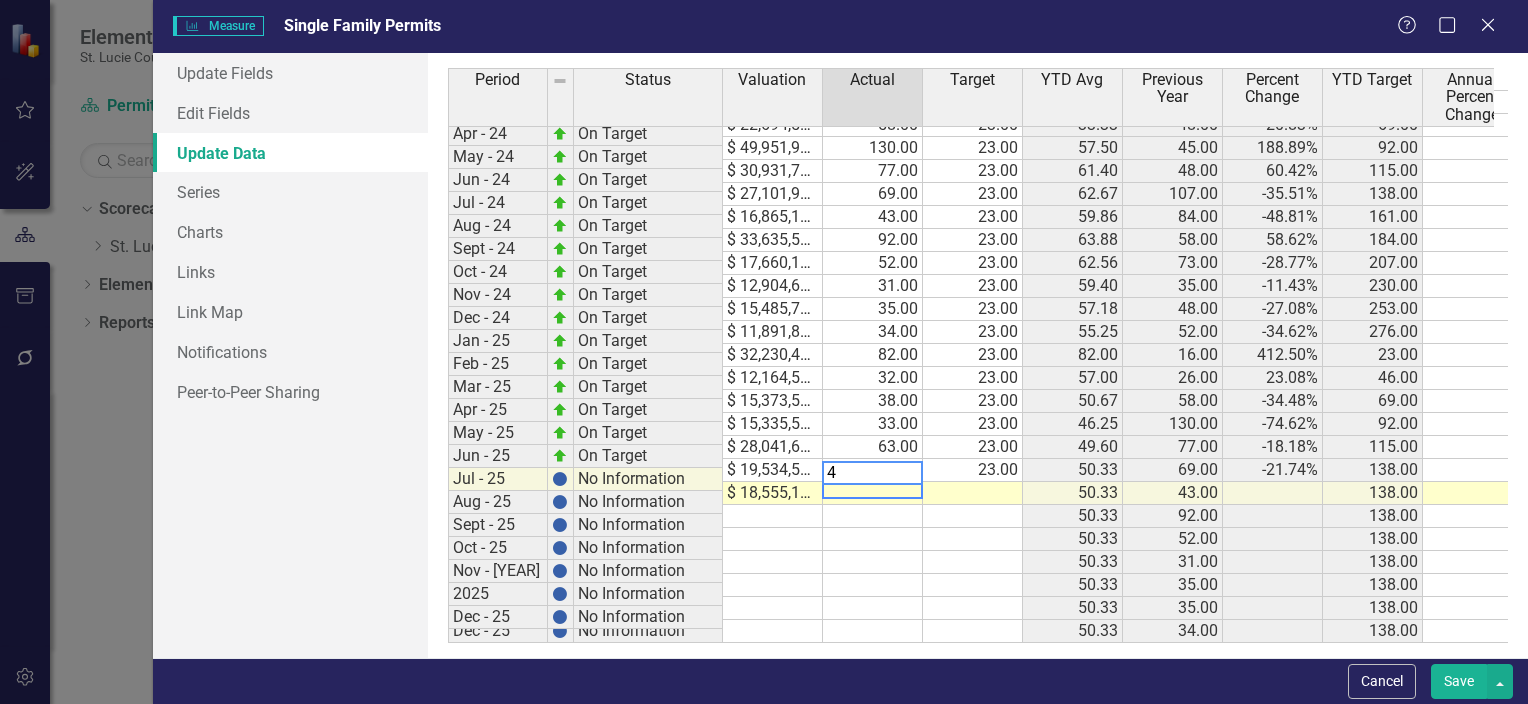 type on "44" 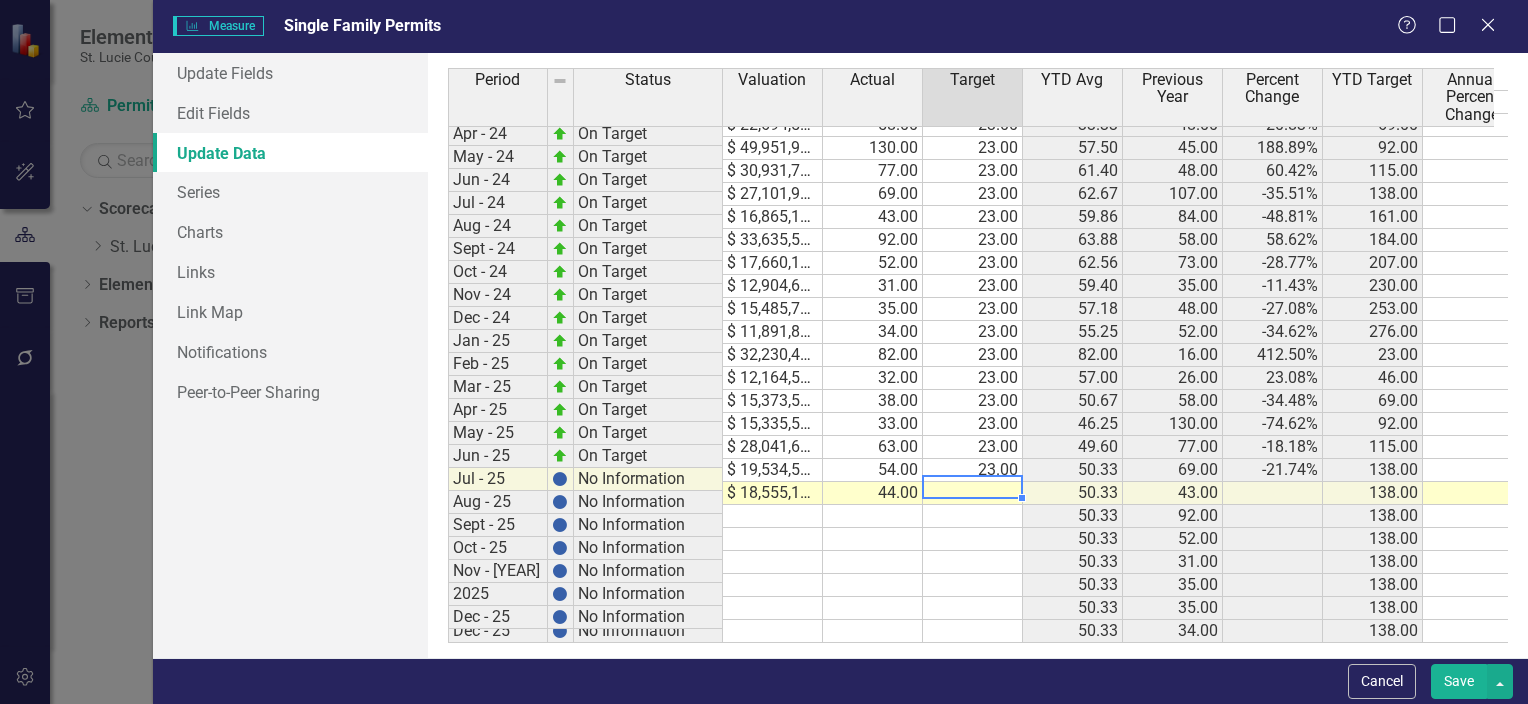 type 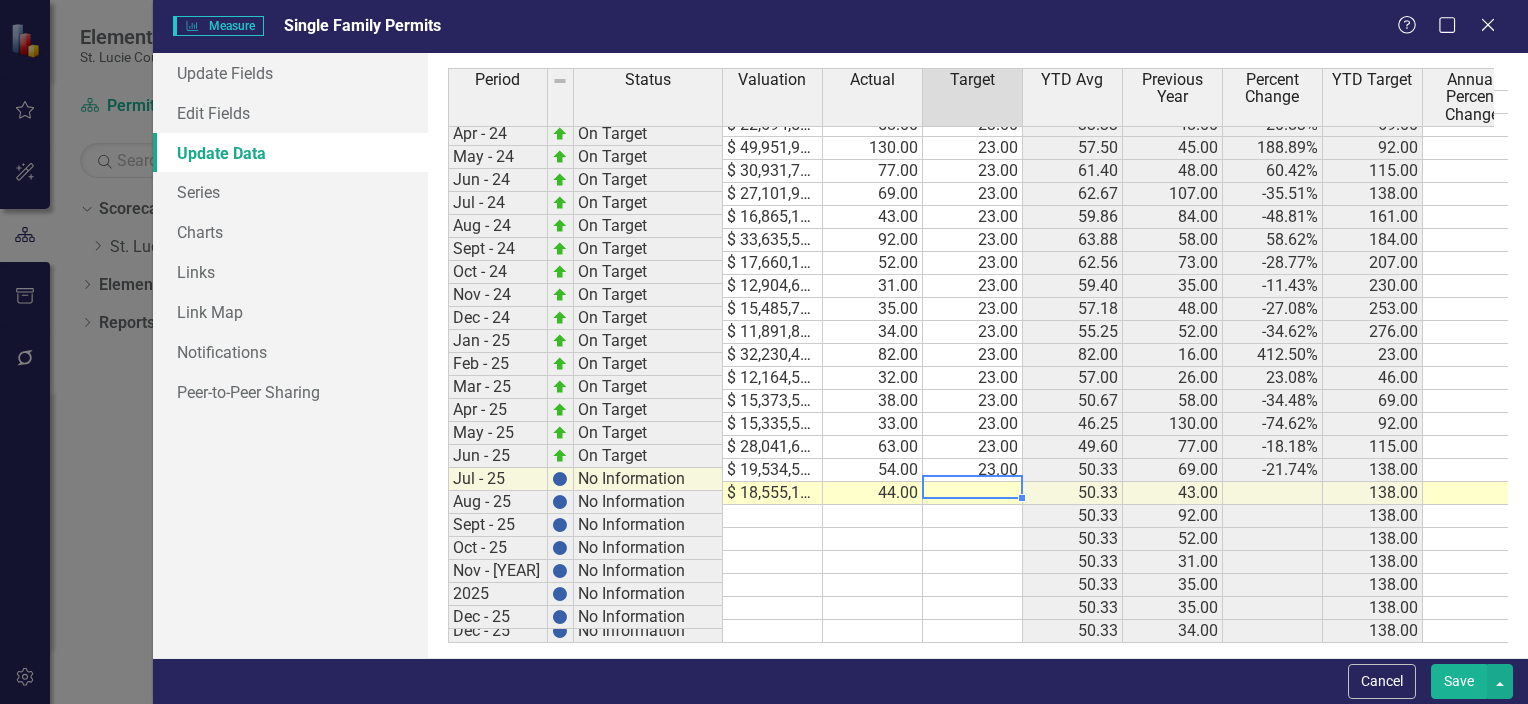 click on "Save" at bounding box center (1459, 681) 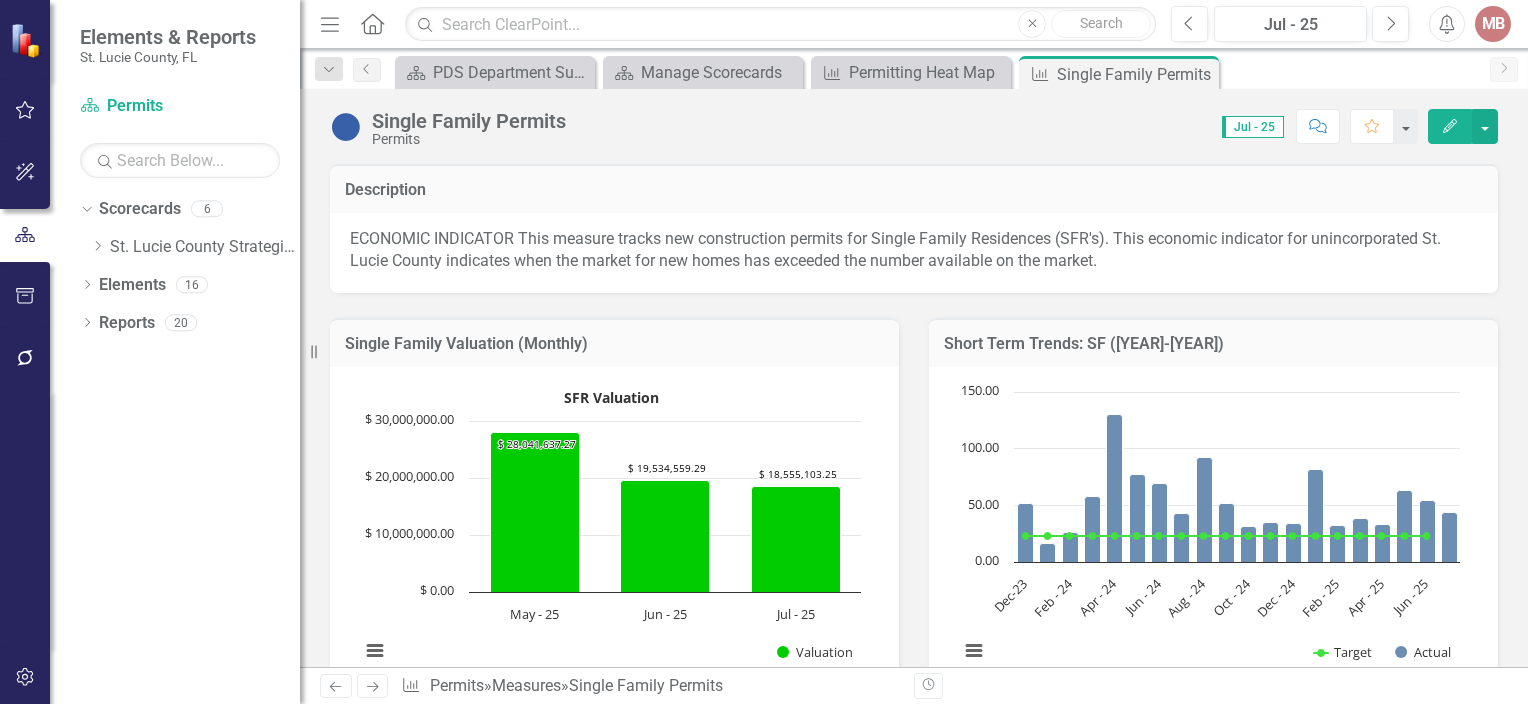 click on "Edit" 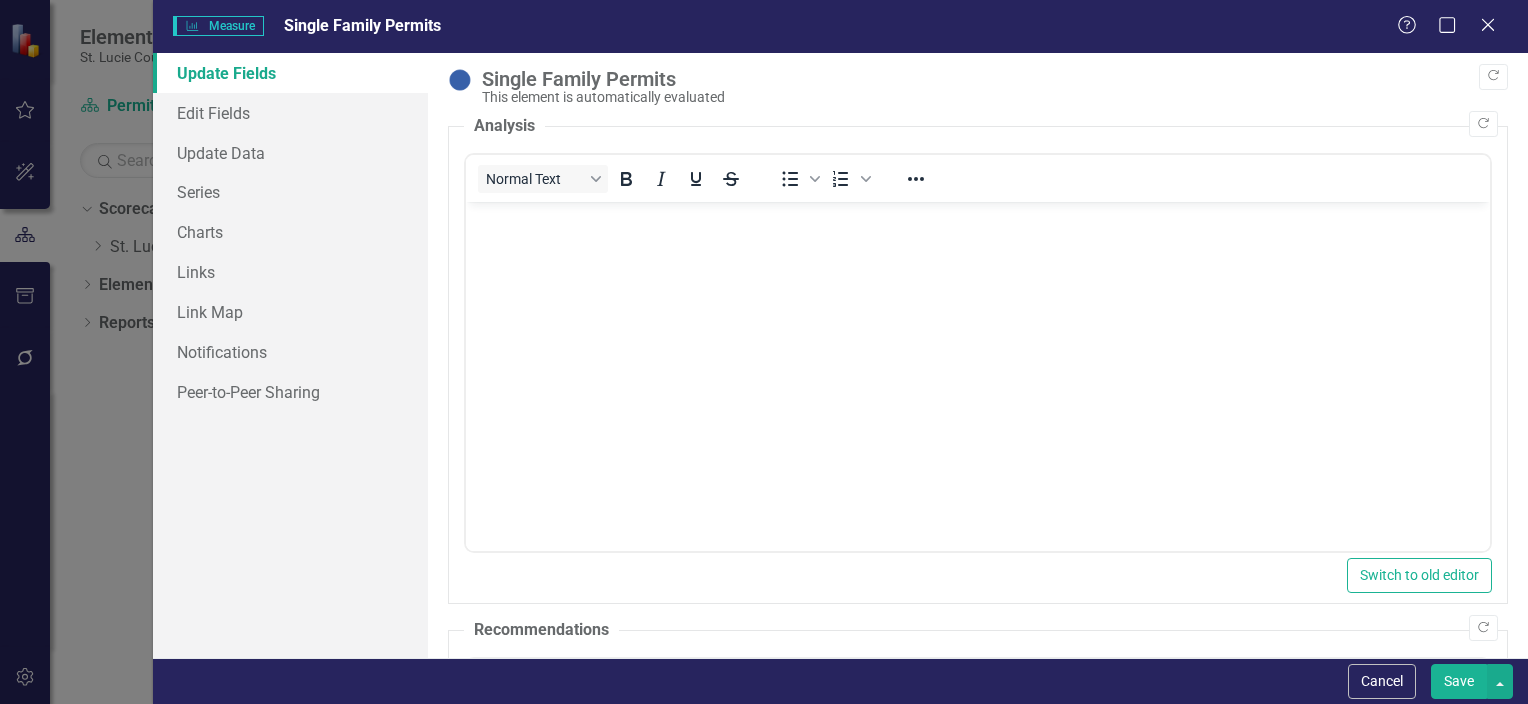 scroll, scrollTop: 0, scrollLeft: 0, axis: both 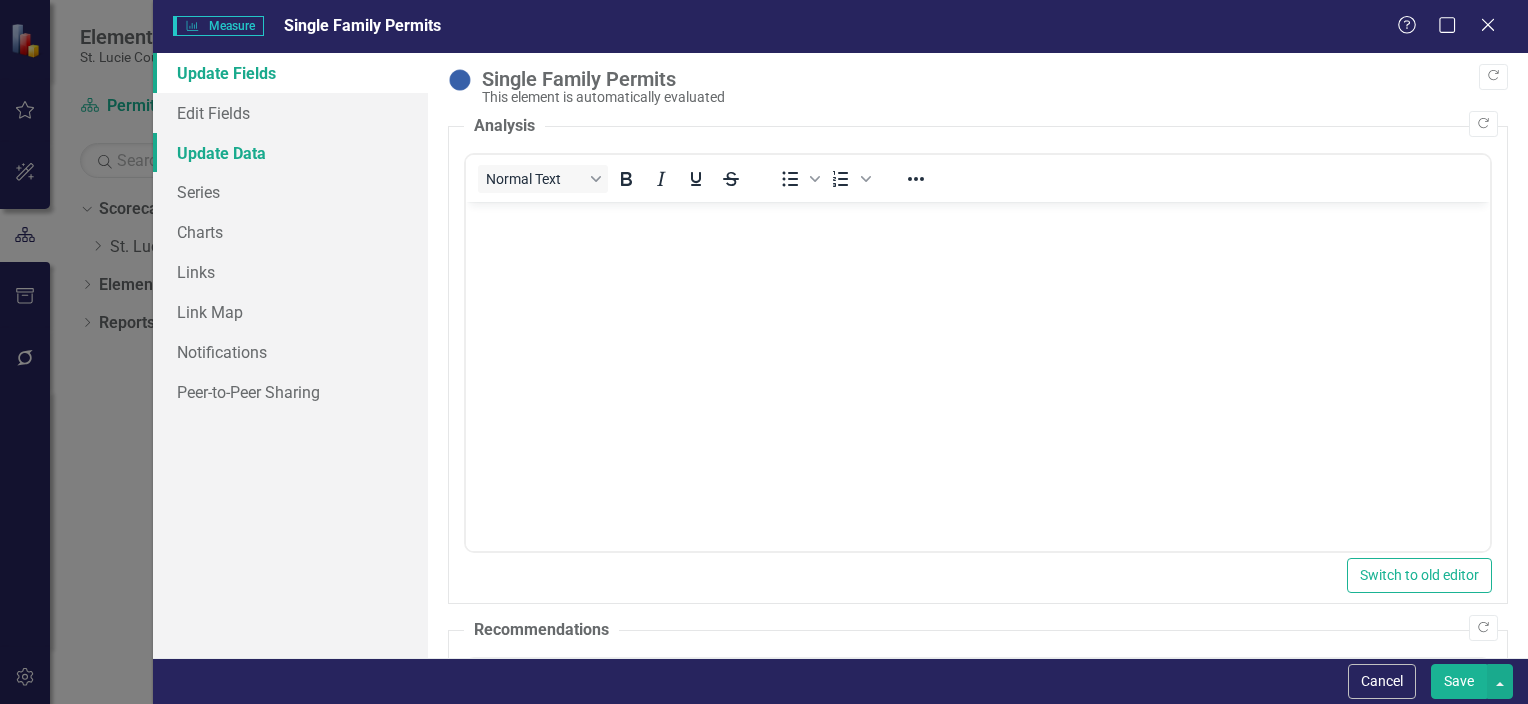 click on "Update  Data" at bounding box center (290, 153) 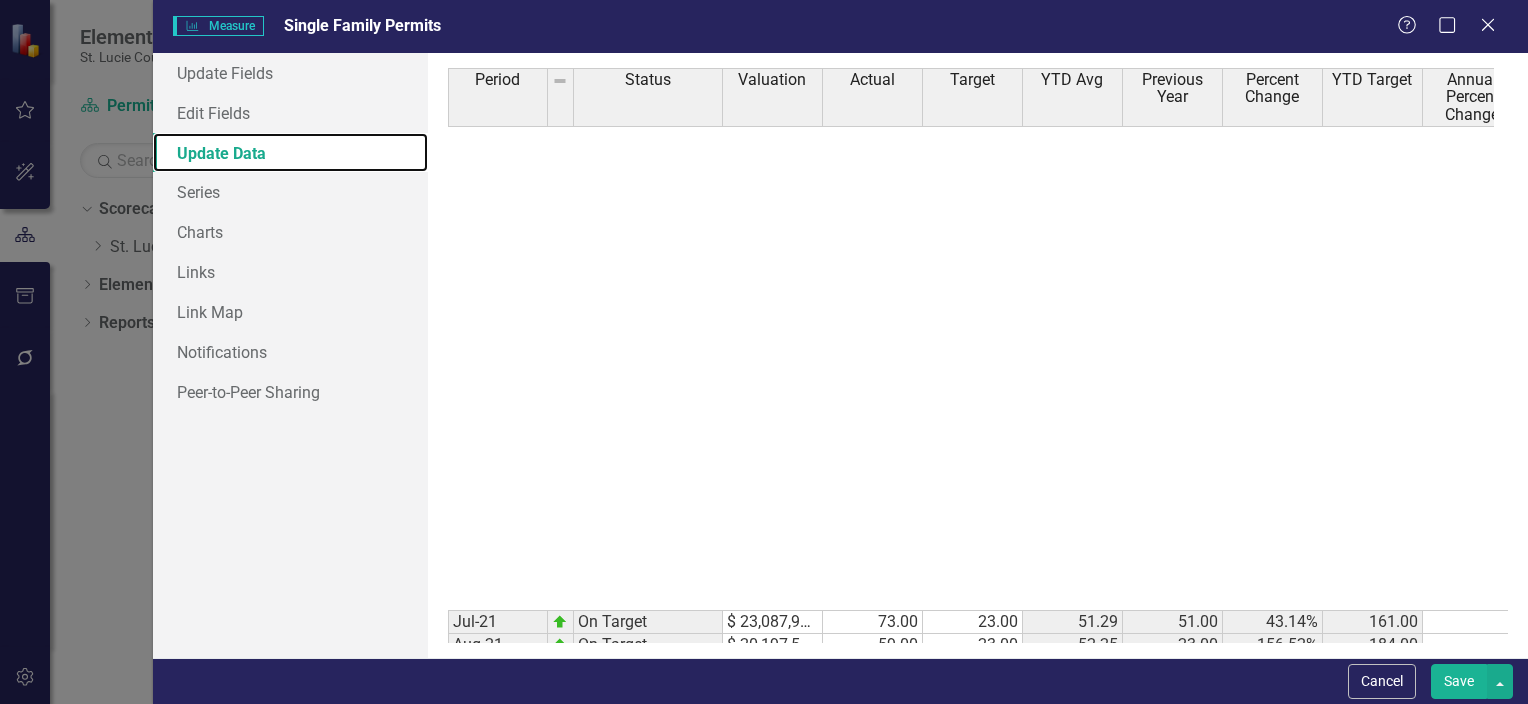 scroll, scrollTop: 1247, scrollLeft: 0, axis: vertical 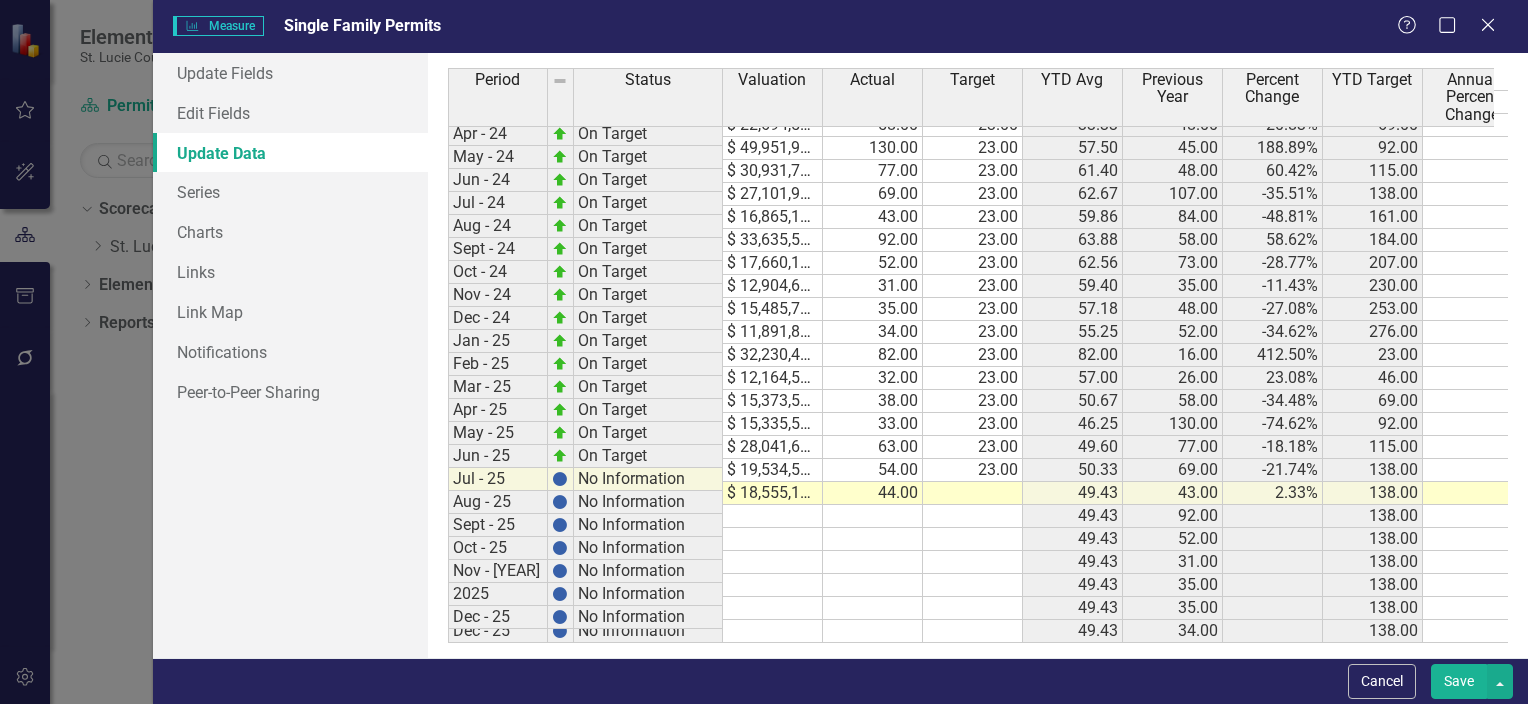 click on "Oct-22 On Target $ 8,807,932.50 26.00 23.00 38.70 22.00 18.18% 230.00 Nov-22 On Target $ 20,808,574.37 68.00 23.00 41.36 43.00 58.14% 253.00 Dec-22 On Target $ 13,742,225.94 44.00 23.00 41.58 35.00 25.71% 276.00 23-Jan On Target $ 9,791,440.59 24.00 23.00 24.00 42.00 -42.86% 23.00 23-Feb On Target $ 11,050,303.49 23.00 23.00 23.50 32.00 -28.13% 46.00 23-Mar On Target $ 16,706,272.20 48.00 23.00 31.67 33.00 45.45% 69.00 23-Apr On Target $ 17,053,576.68 45.00 23.00 35.00 37.00 21.62% 92.00 23-May On Target $ 16,782,292.23 48.00 23.00 37.60 67.00 -28.36% 115.00 23-Jun On Target $ 42,641,641.18 107.00 23.00 49.17 47.00 127.66% 138.00 23-Jul On Target $ 35,486,486.73 84.00 23.00 54.14 28.00 200.00% 161.00 23-Aug On Target $ 27,915,198.68 58.00 23.00 54.63 31.00 87.10% 184.00 23-Sep On Target $ 29,332,589.37 73.00 23.00 56.67 44.00 65.91% 207.00 23-Oct On Target $ 17,422,416.62 35.00 23.00 54.50 26.00 34.62% 230.00 23-Nov On Target $ 23,204,480.75 48.00 23.00 53.91 68.00 -29.41% 253.00 Dec-23 On Target 52.00 23.00" at bounding box center [985, 182] 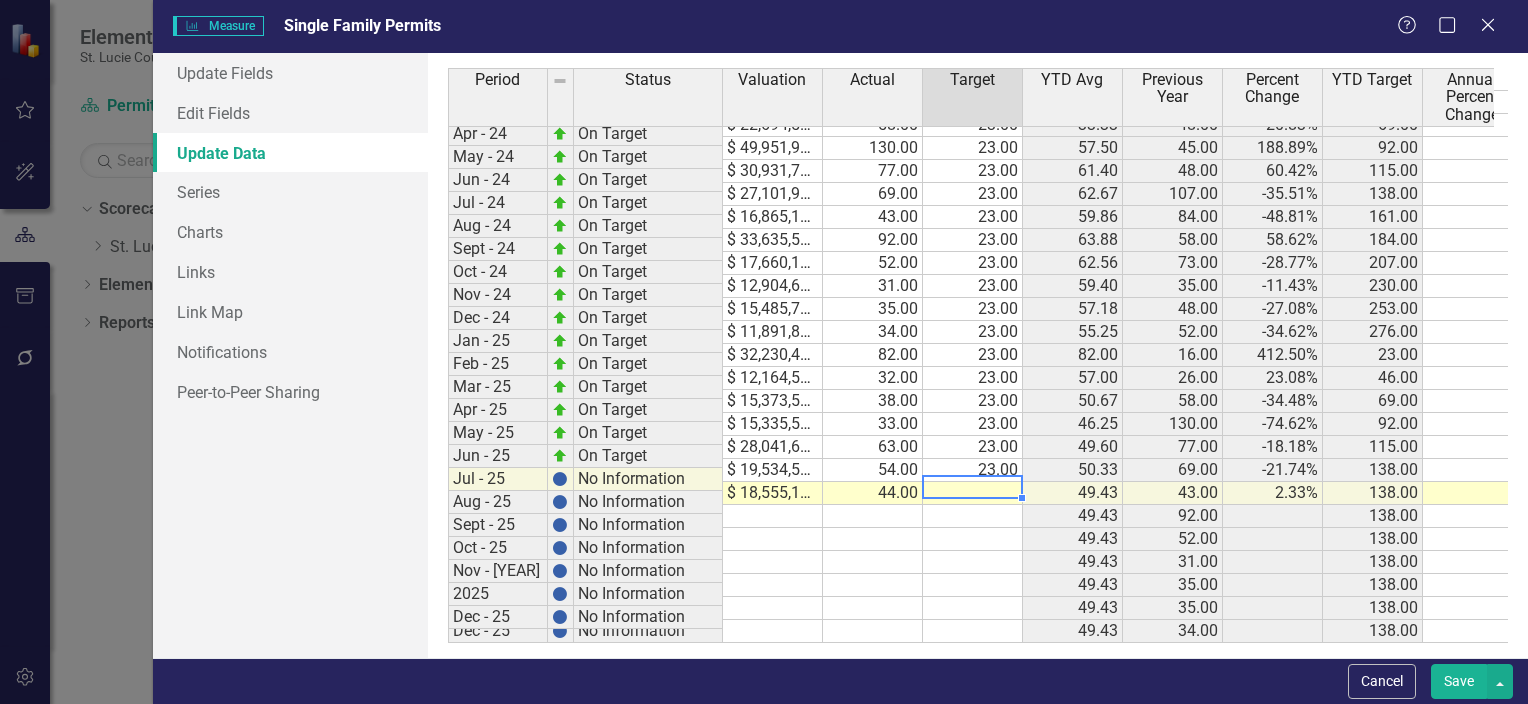 type on "3" 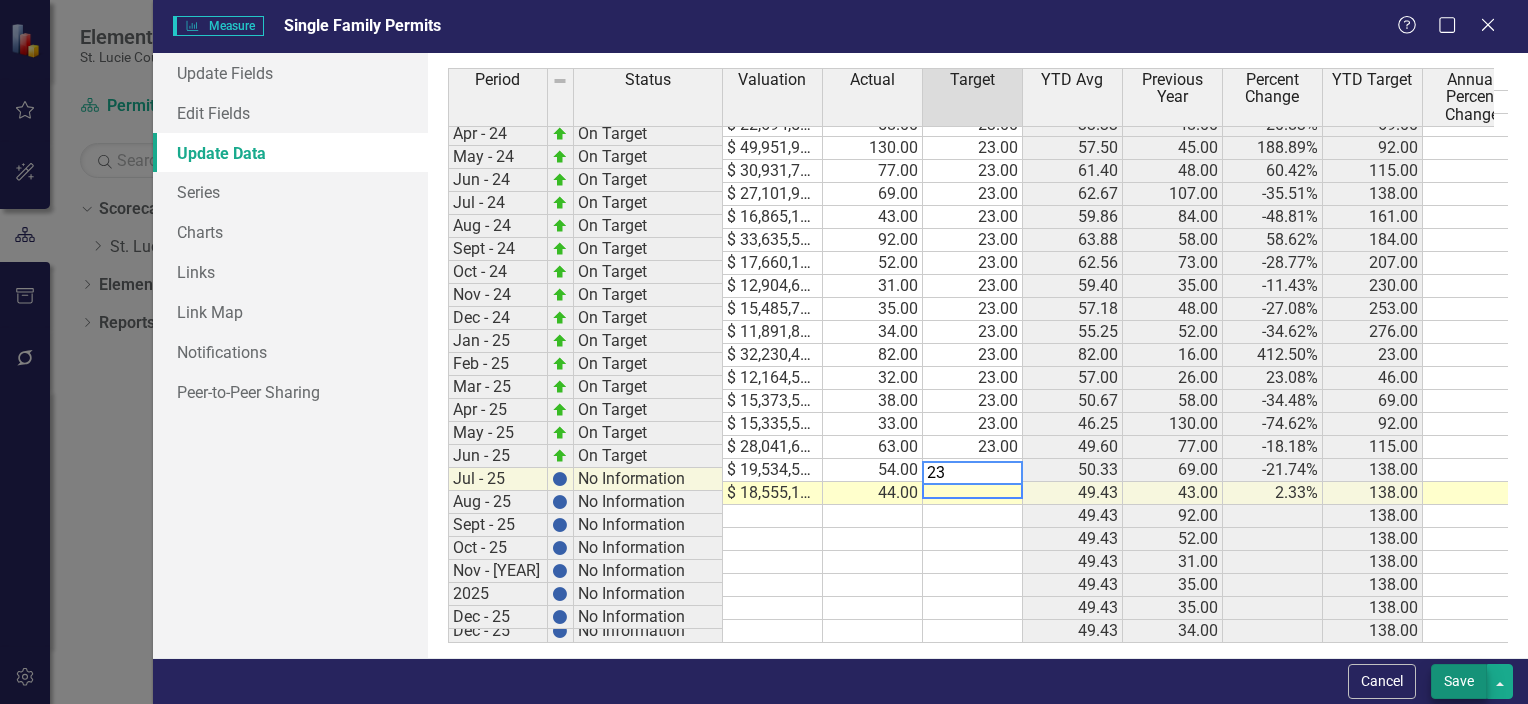 type on "23" 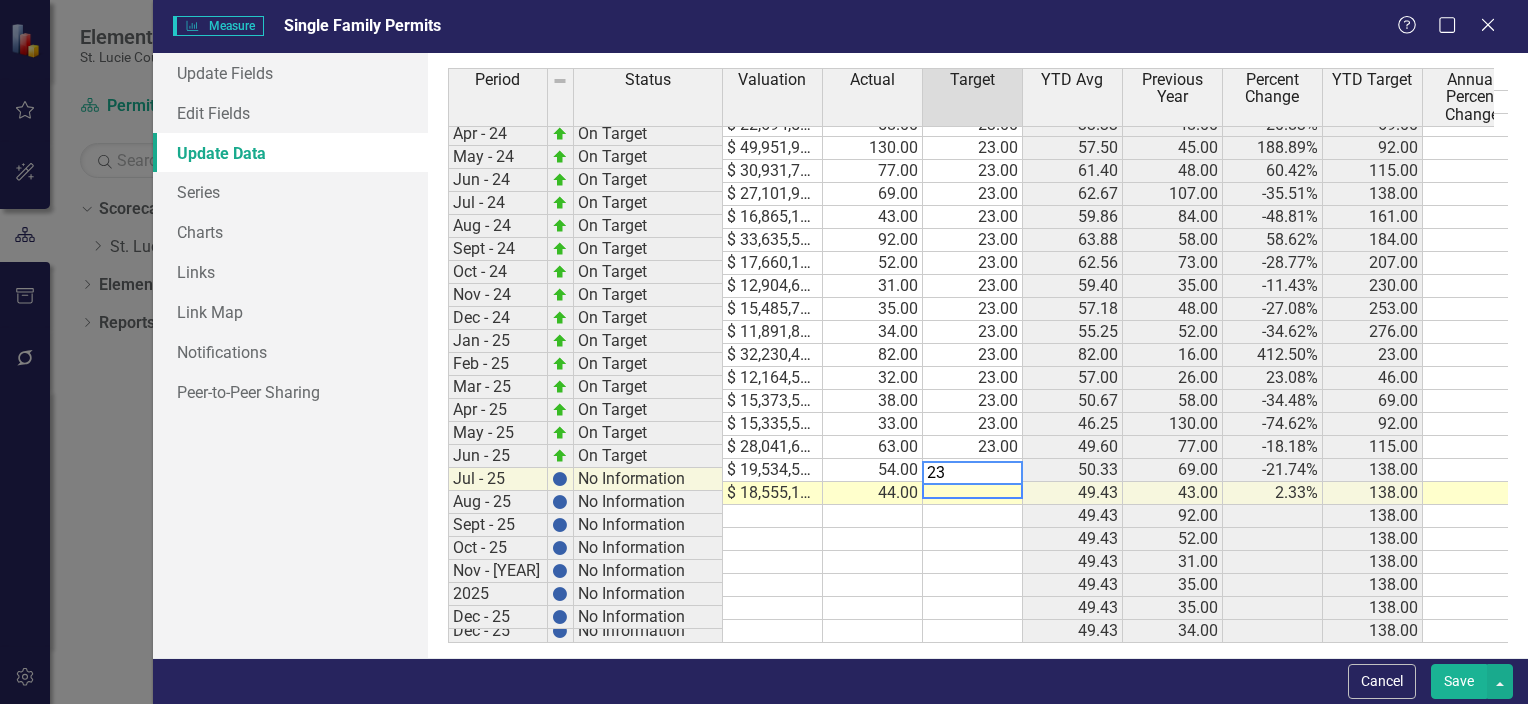 click on "Save" at bounding box center [1459, 681] 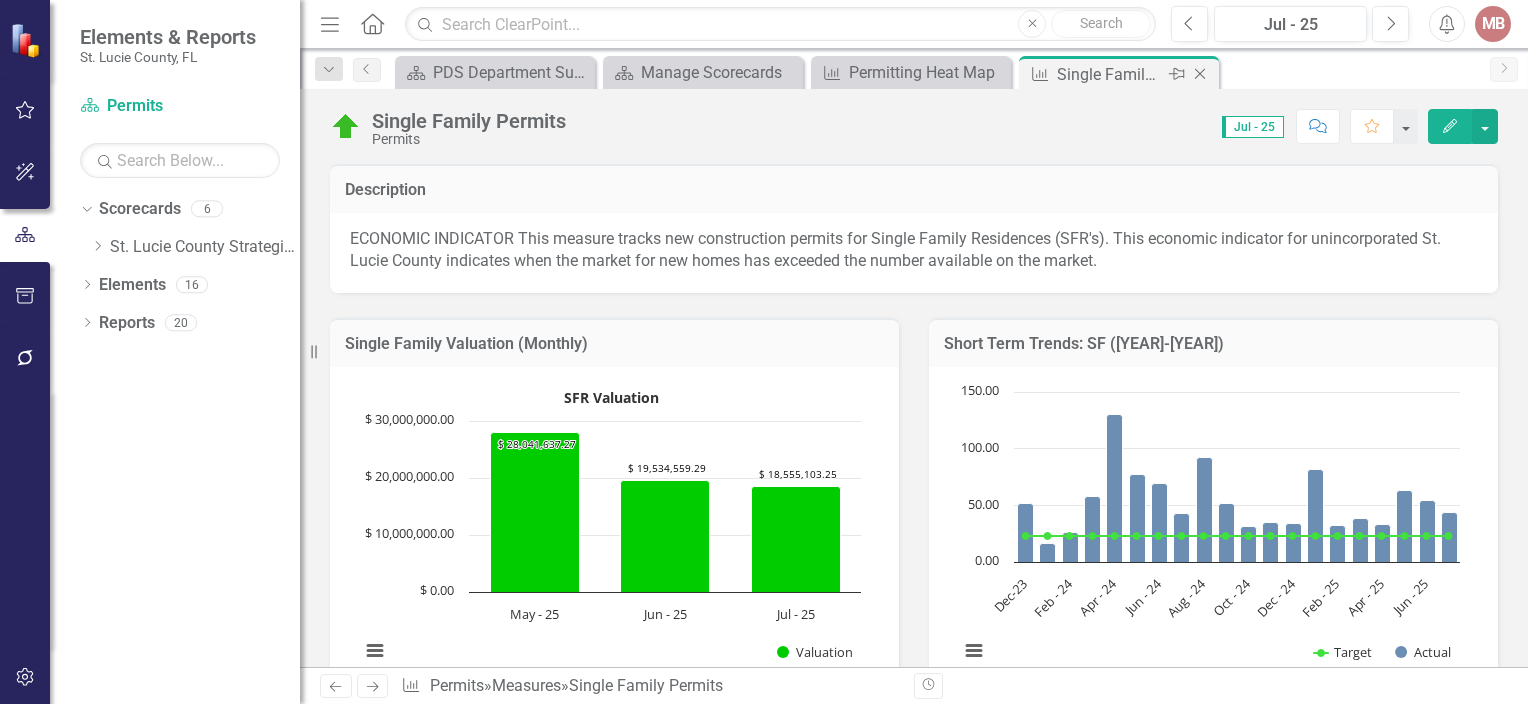click on "Close" 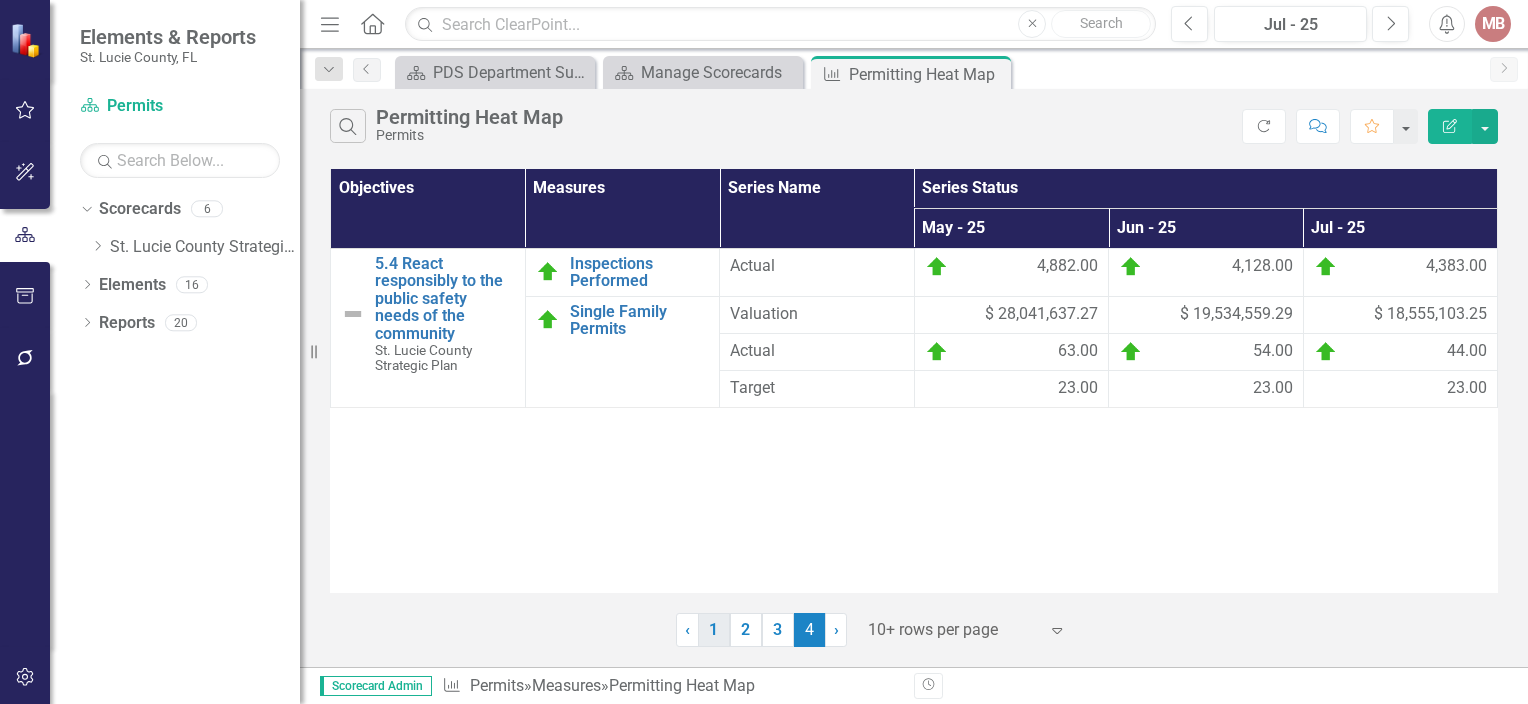 click on "1" at bounding box center (714, 630) 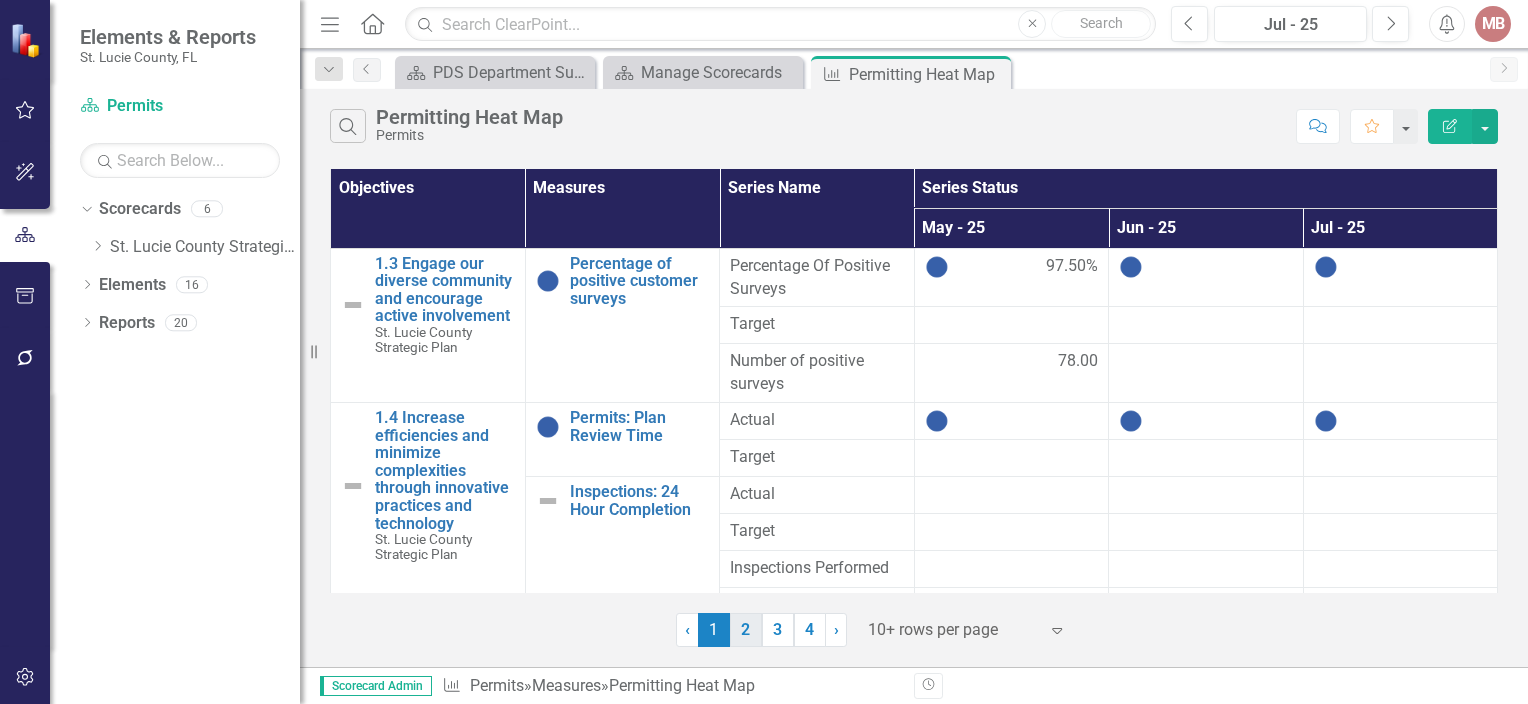 click on "2" at bounding box center (746, 630) 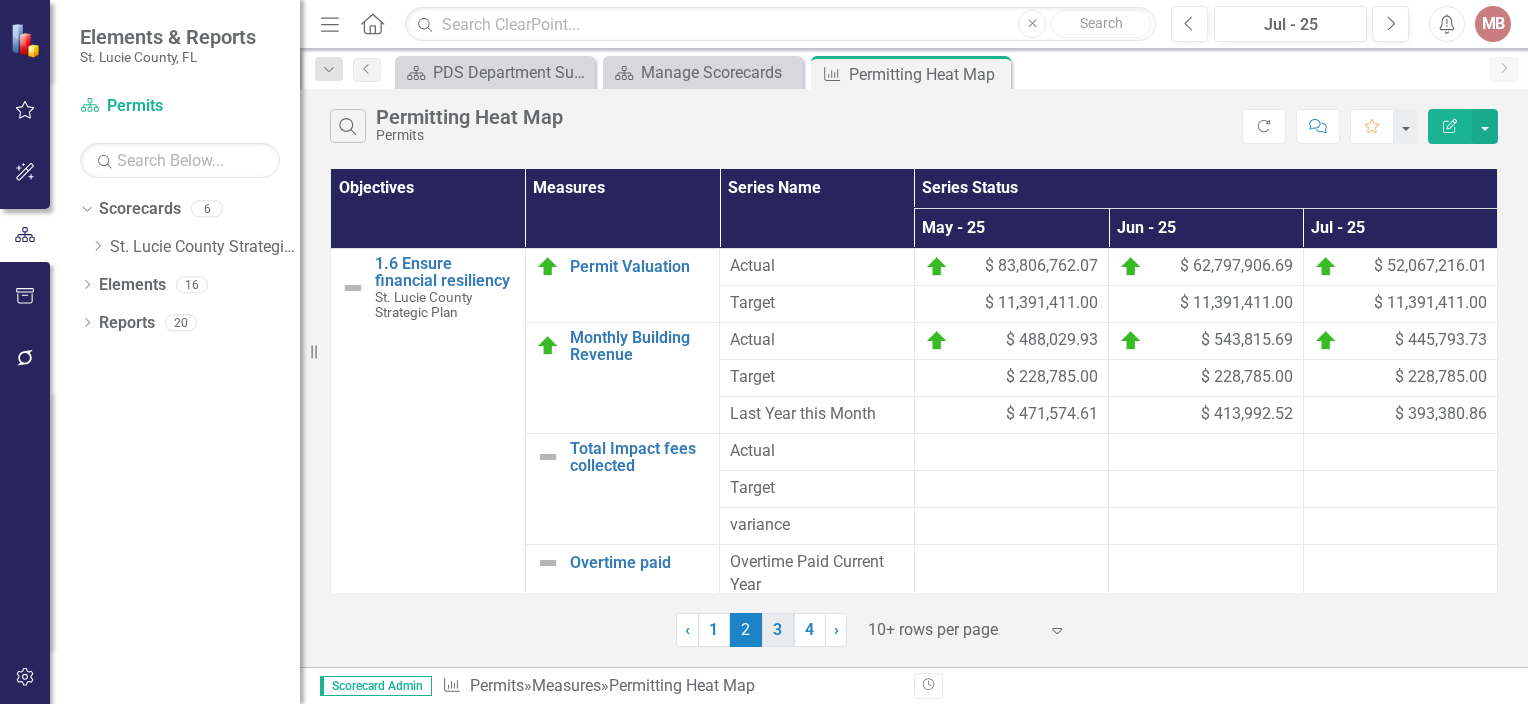 click on "3" at bounding box center [778, 630] 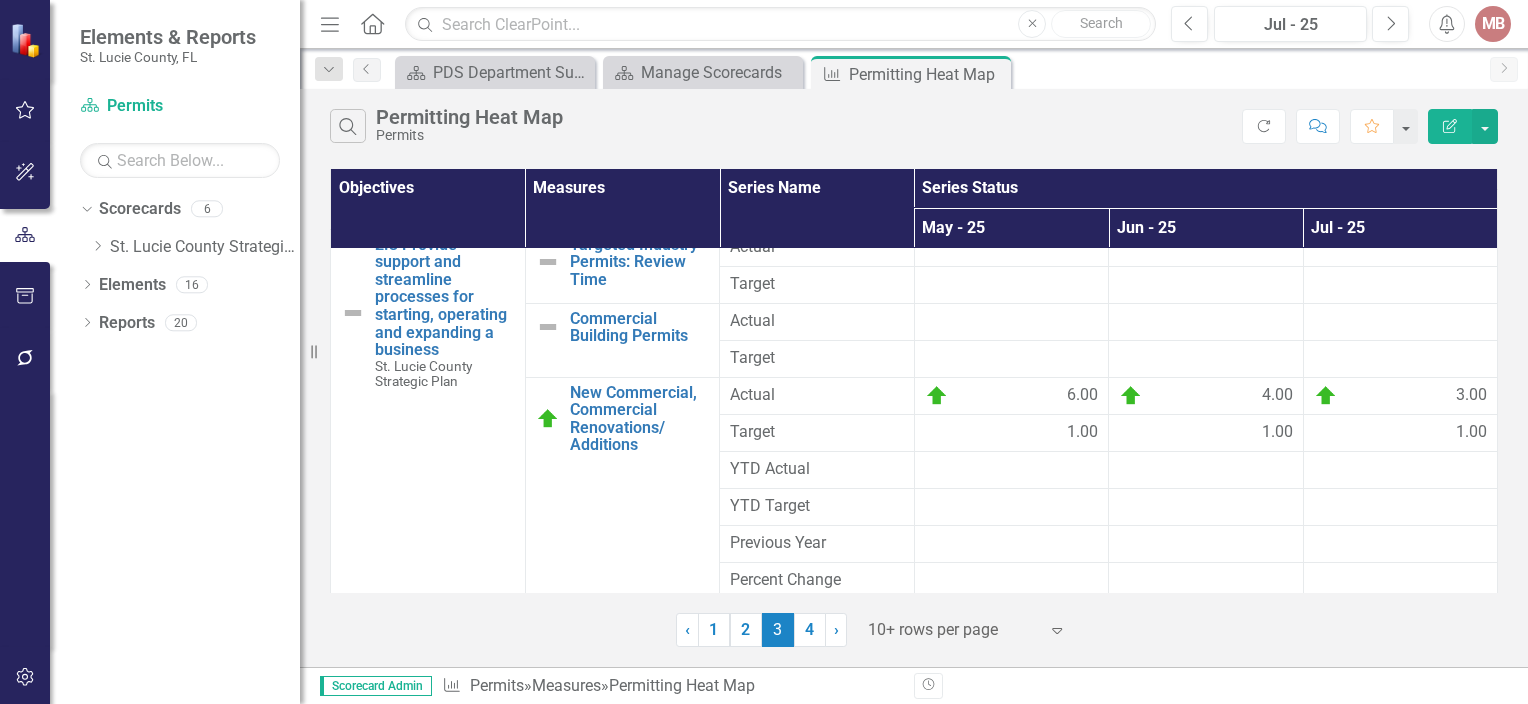 scroll, scrollTop: 0, scrollLeft: 0, axis: both 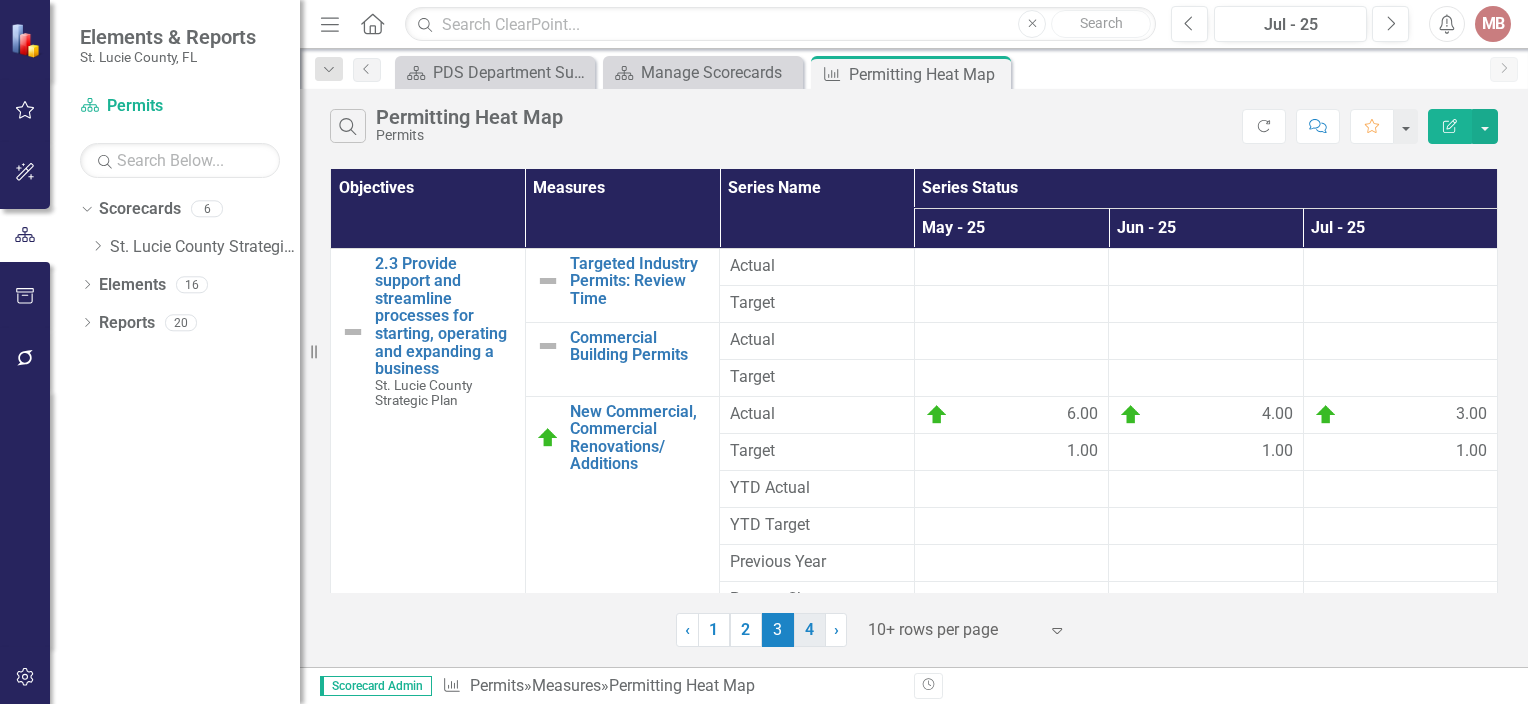 click on "4" at bounding box center (810, 630) 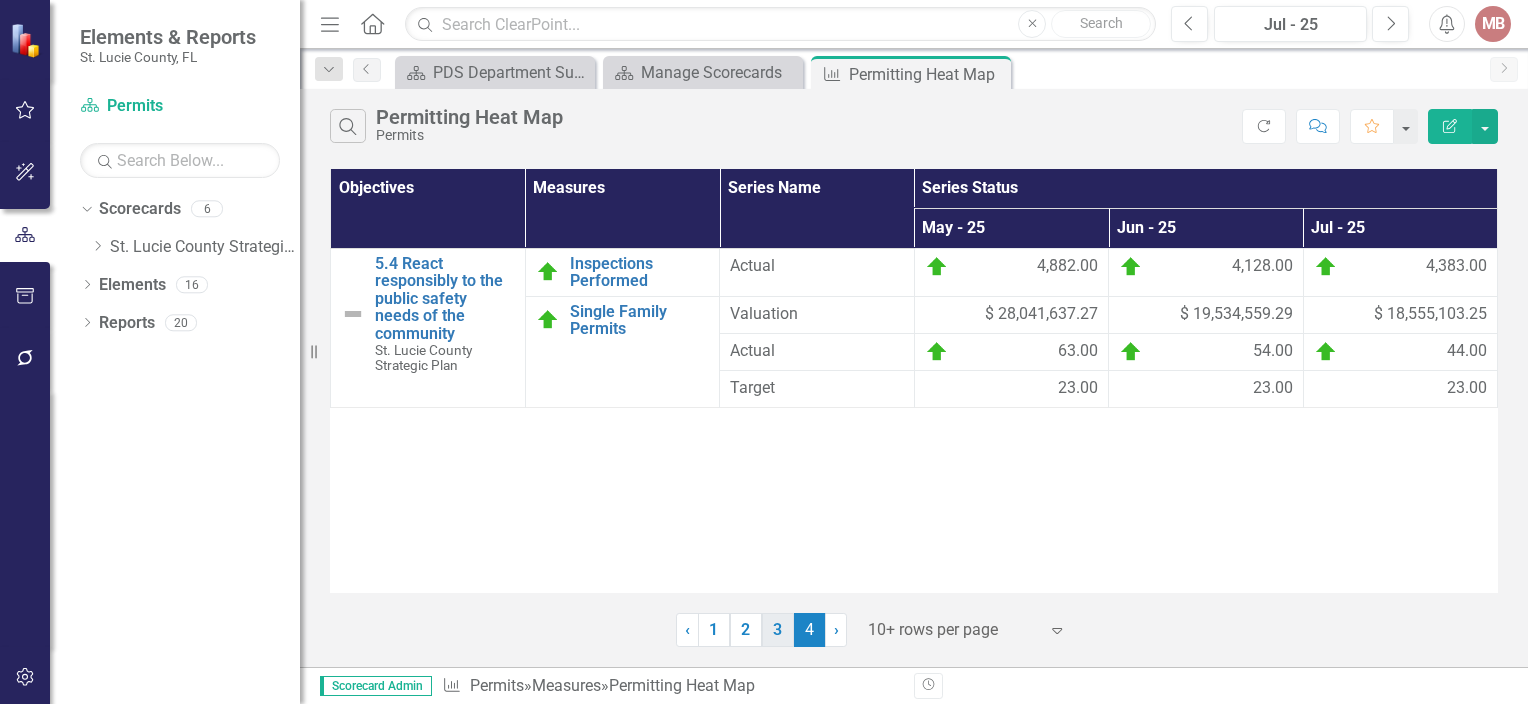 click on "3" at bounding box center (778, 630) 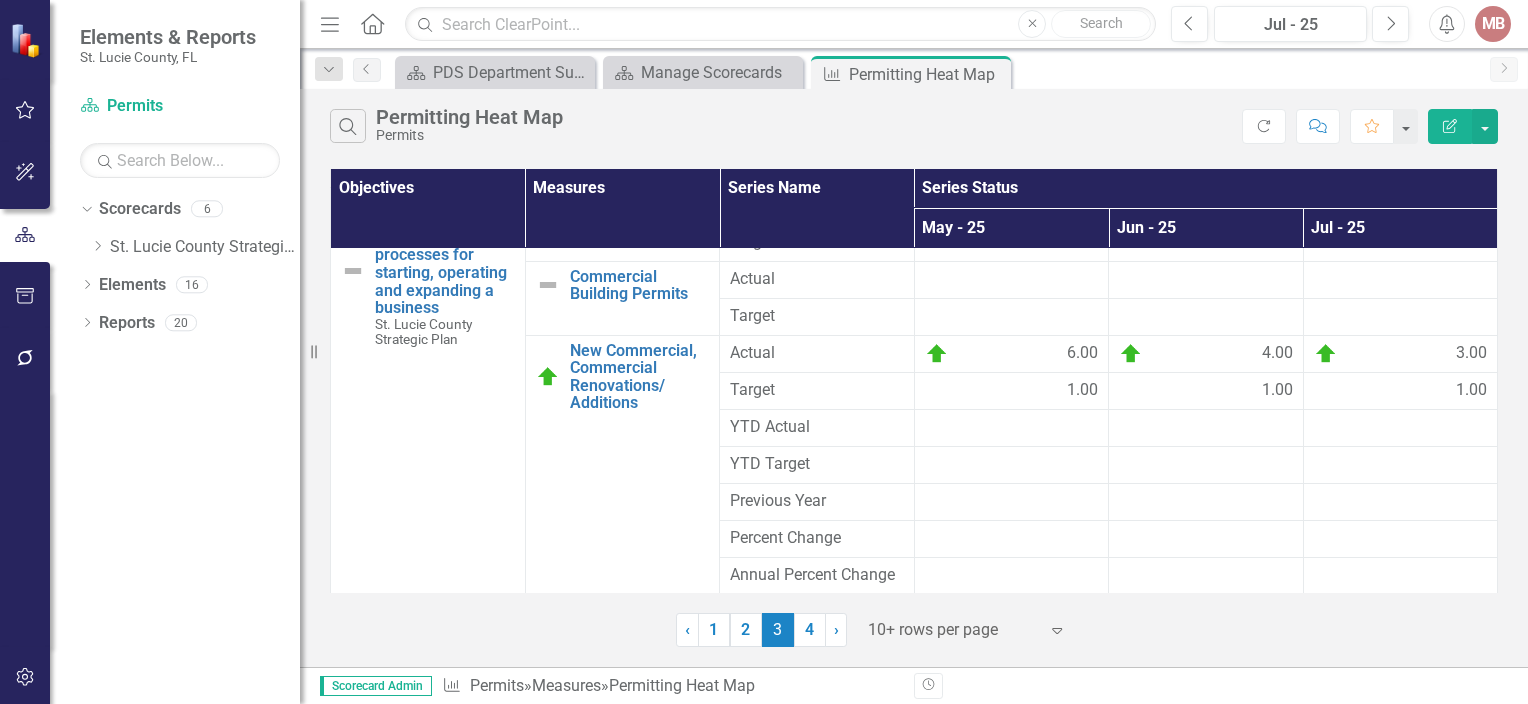 scroll, scrollTop: 0, scrollLeft: 0, axis: both 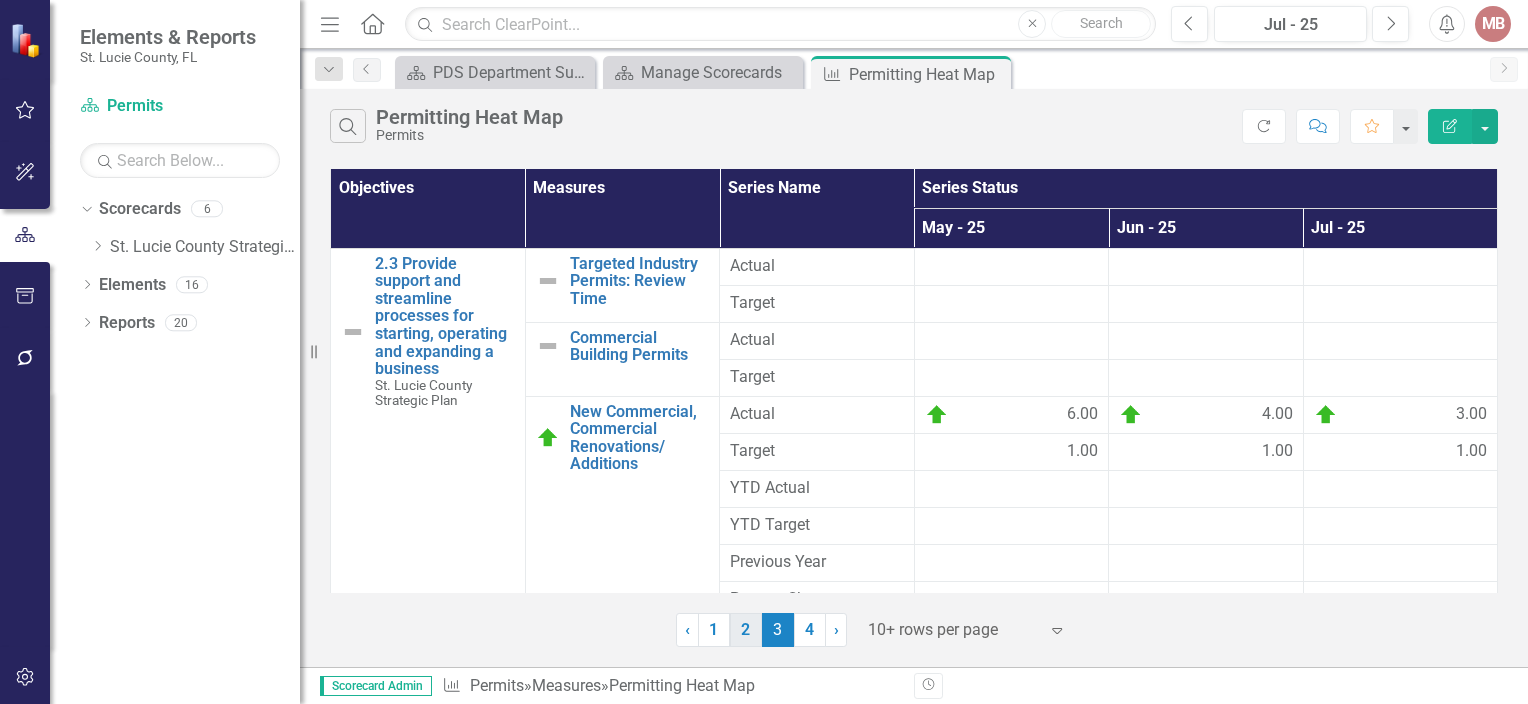 click on "2" at bounding box center (746, 630) 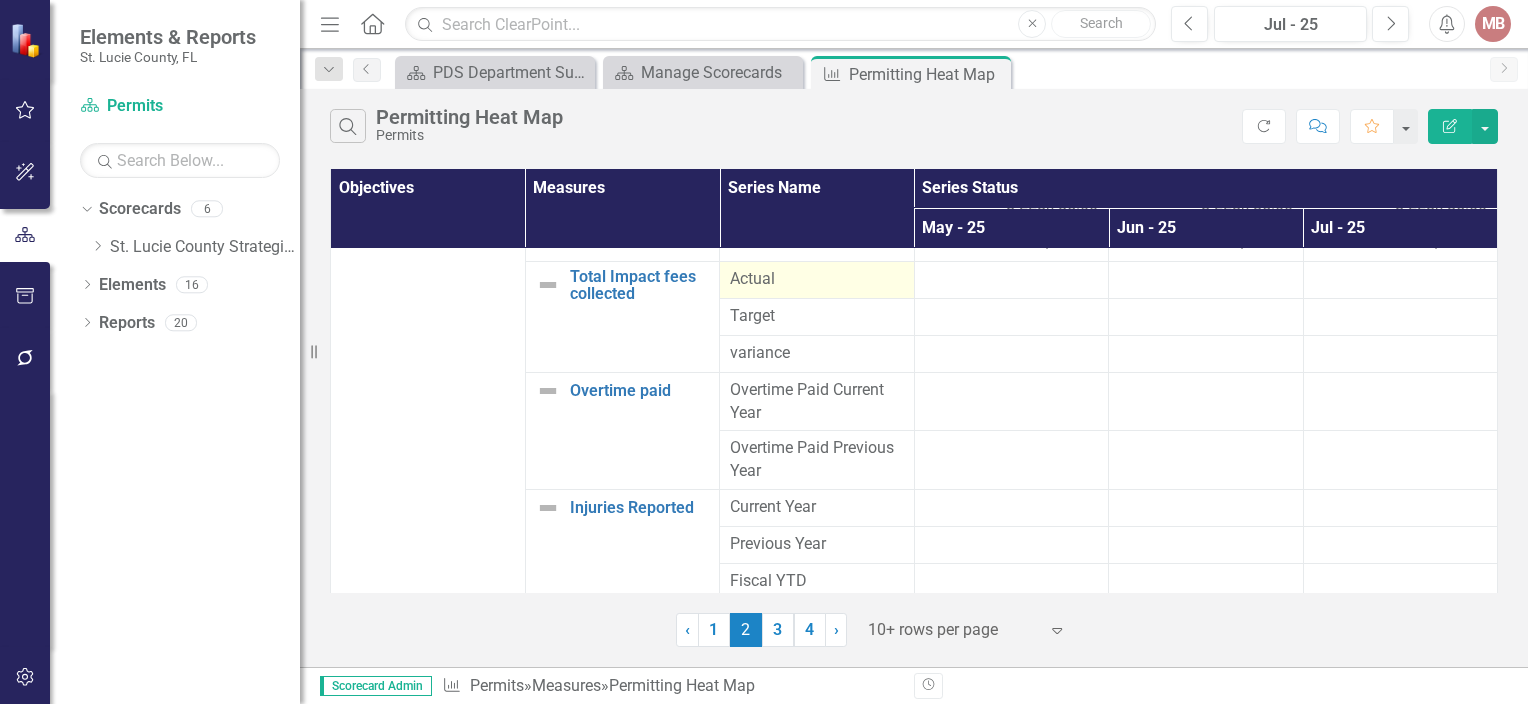 scroll, scrollTop: 0, scrollLeft: 0, axis: both 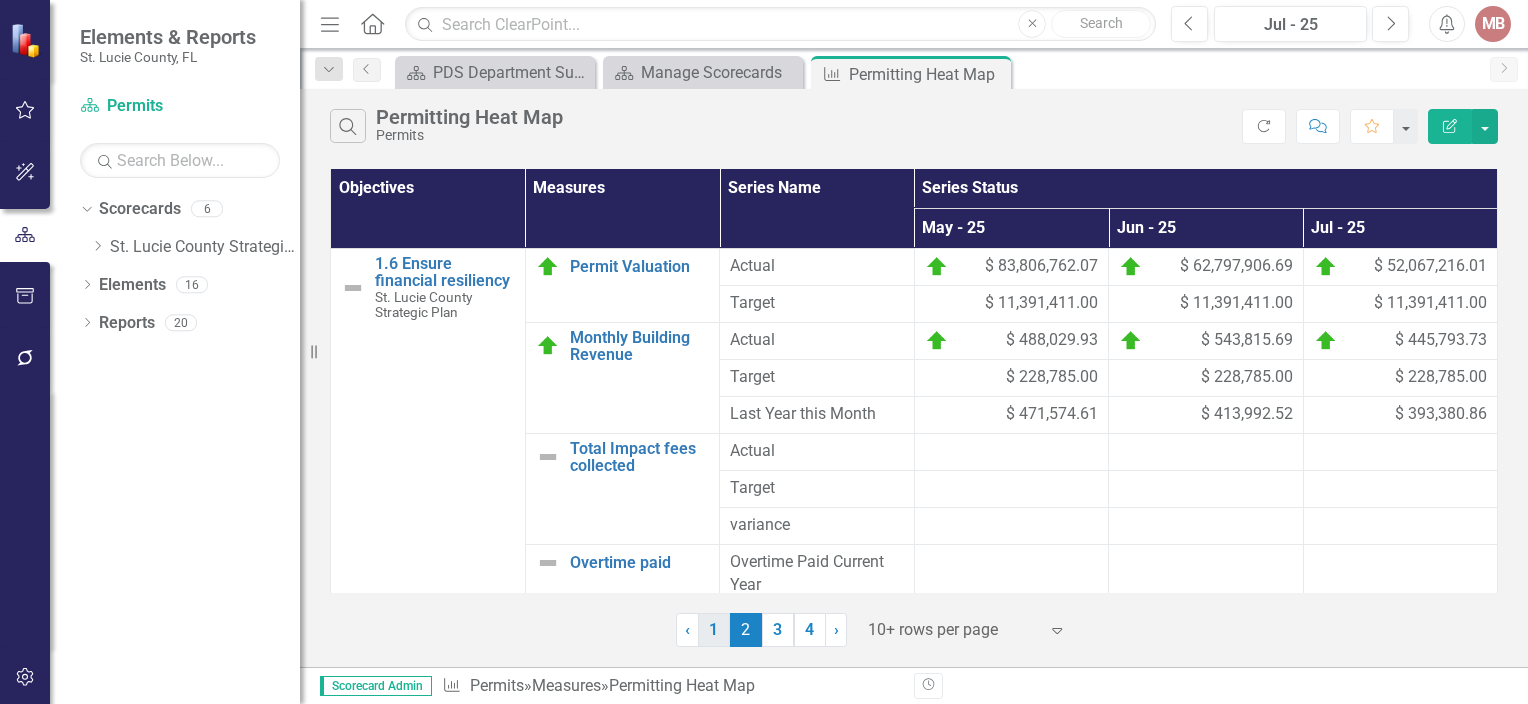 click on "1" at bounding box center [714, 630] 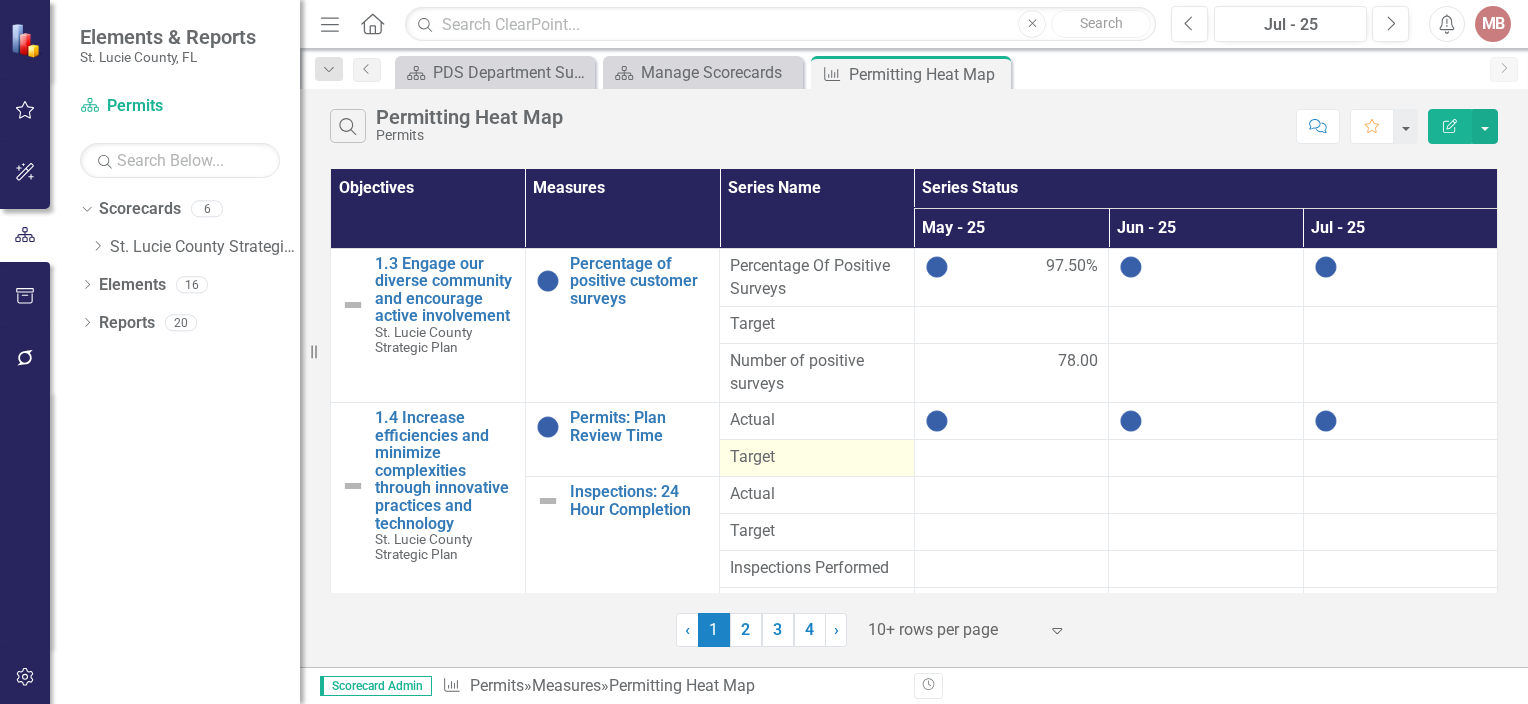 scroll, scrollTop: 237, scrollLeft: 0, axis: vertical 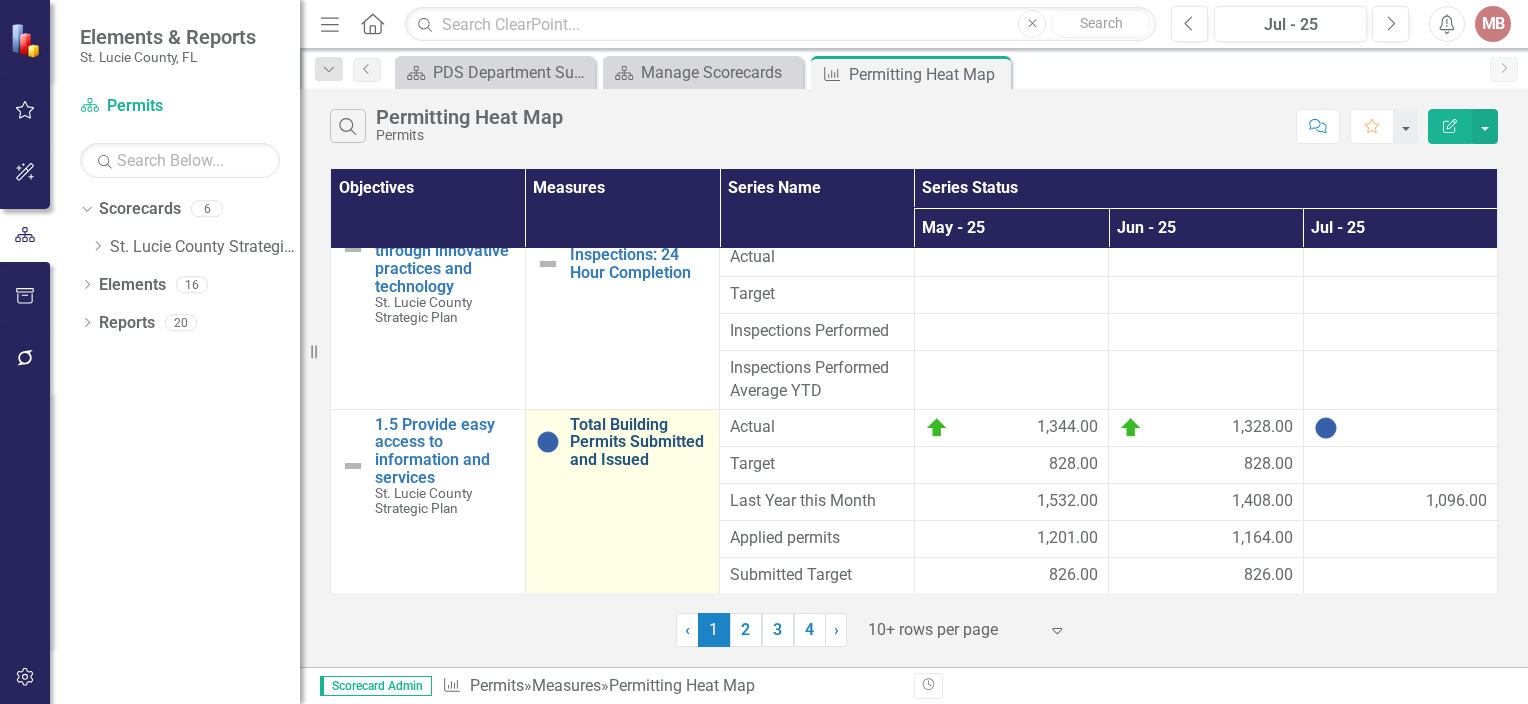click on "Total Building Permits Submitted and Issued" at bounding box center [640, 442] 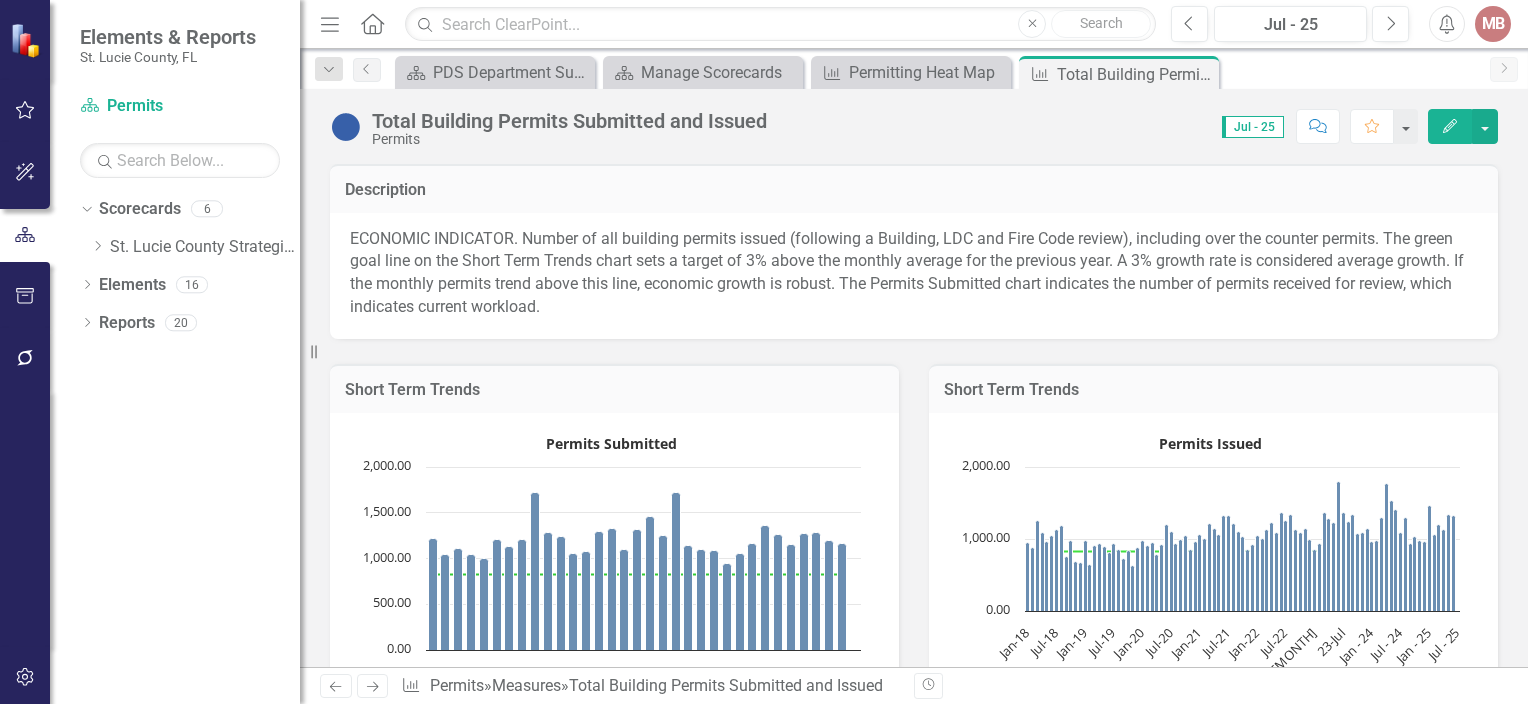 click on "Edit" 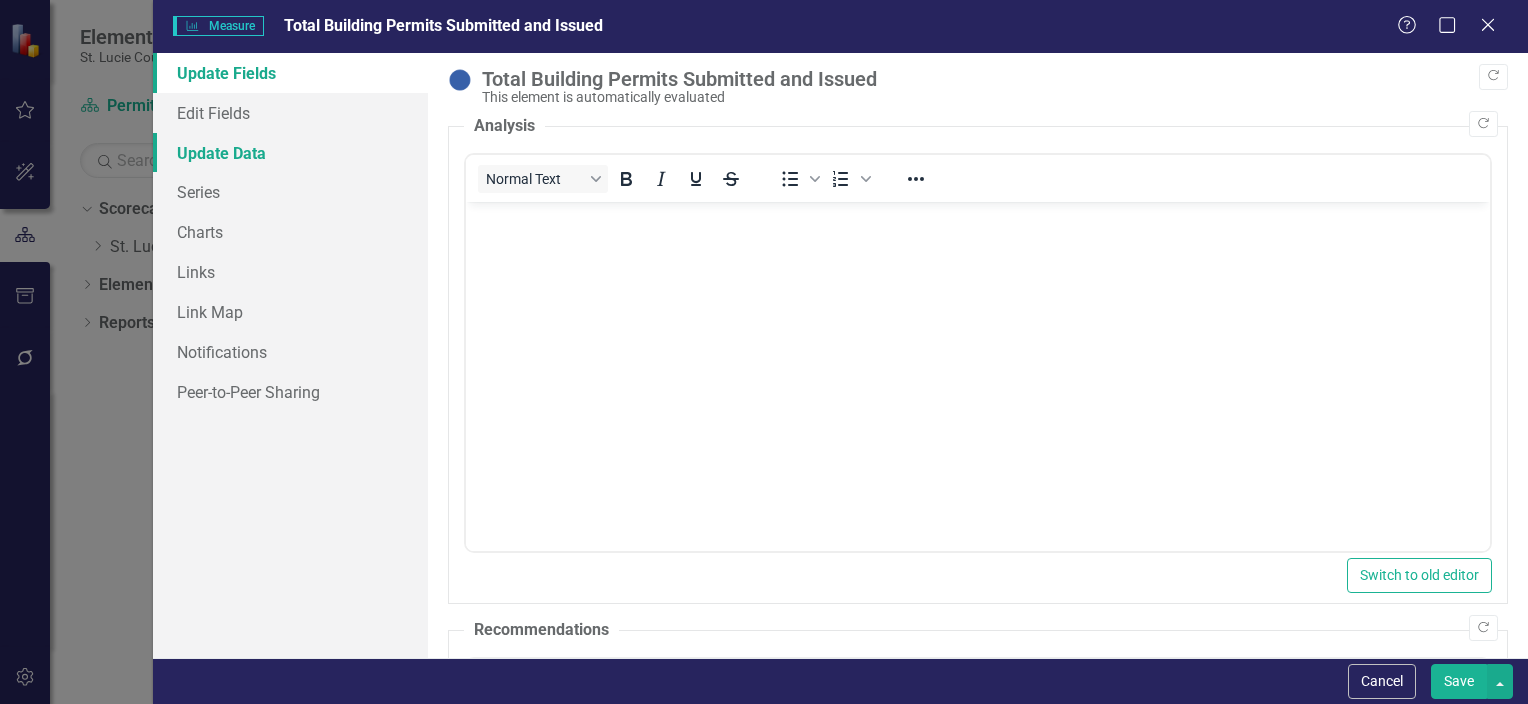 scroll, scrollTop: 0, scrollLeft: 0, axis: both 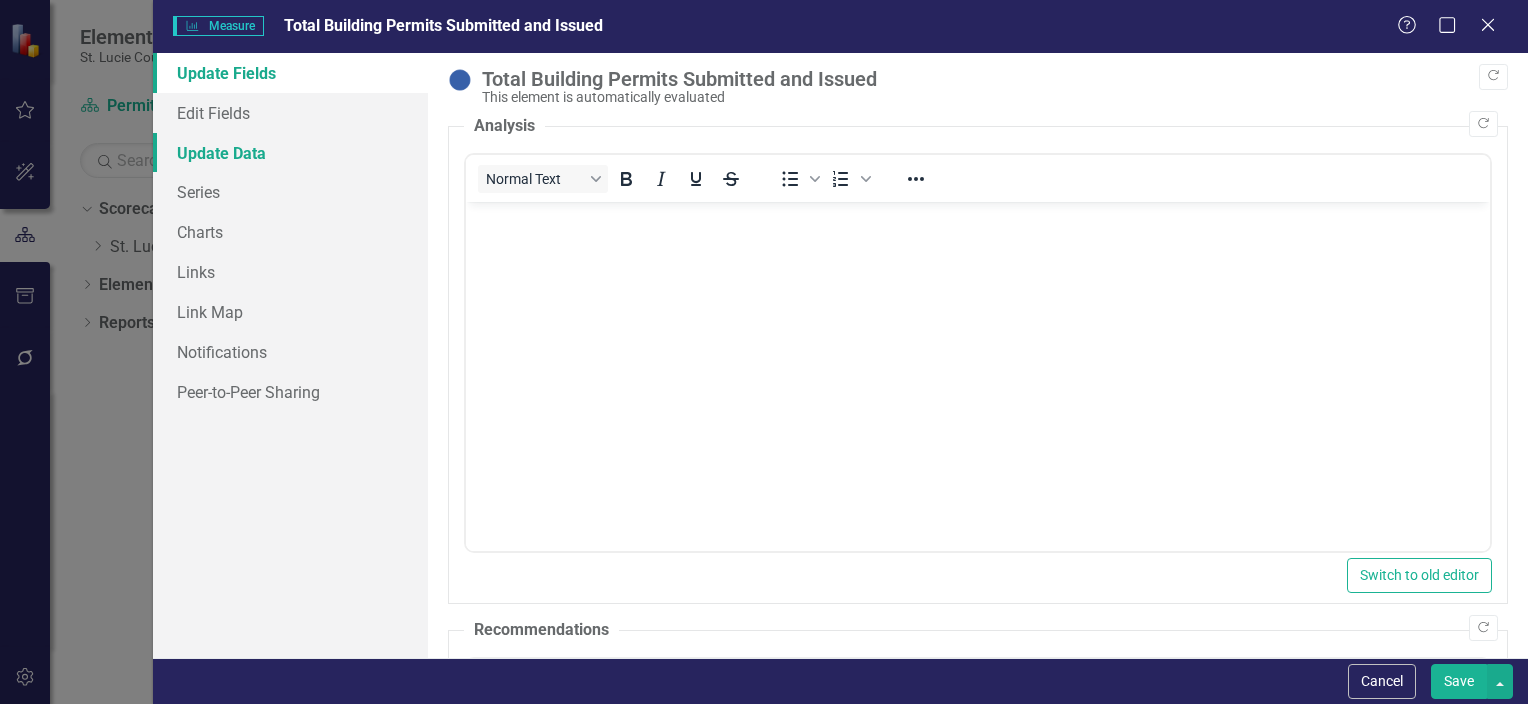 click on "Update  Data" at bounding box center [290, 153] 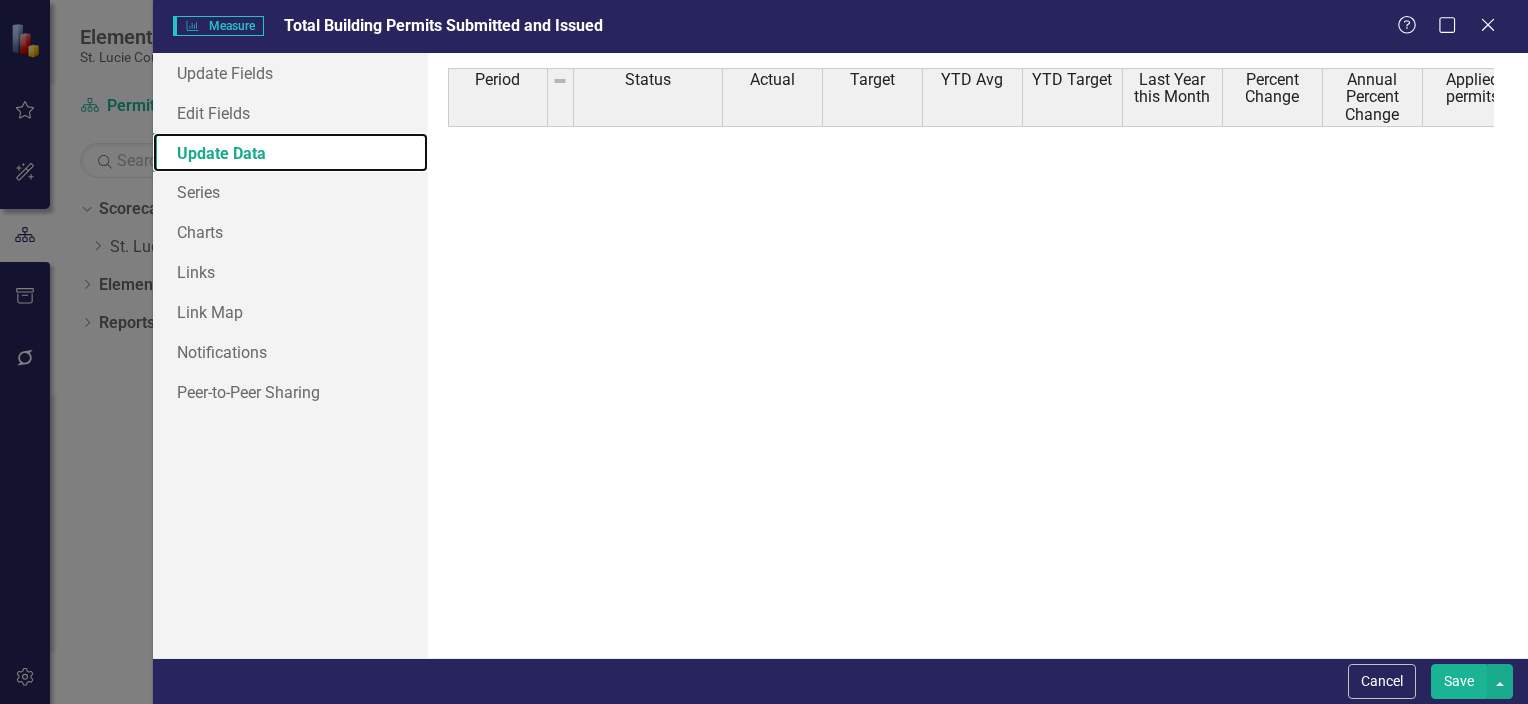 scroll, scrollTop: 1247, scrollLeft: 0, axis: vertical 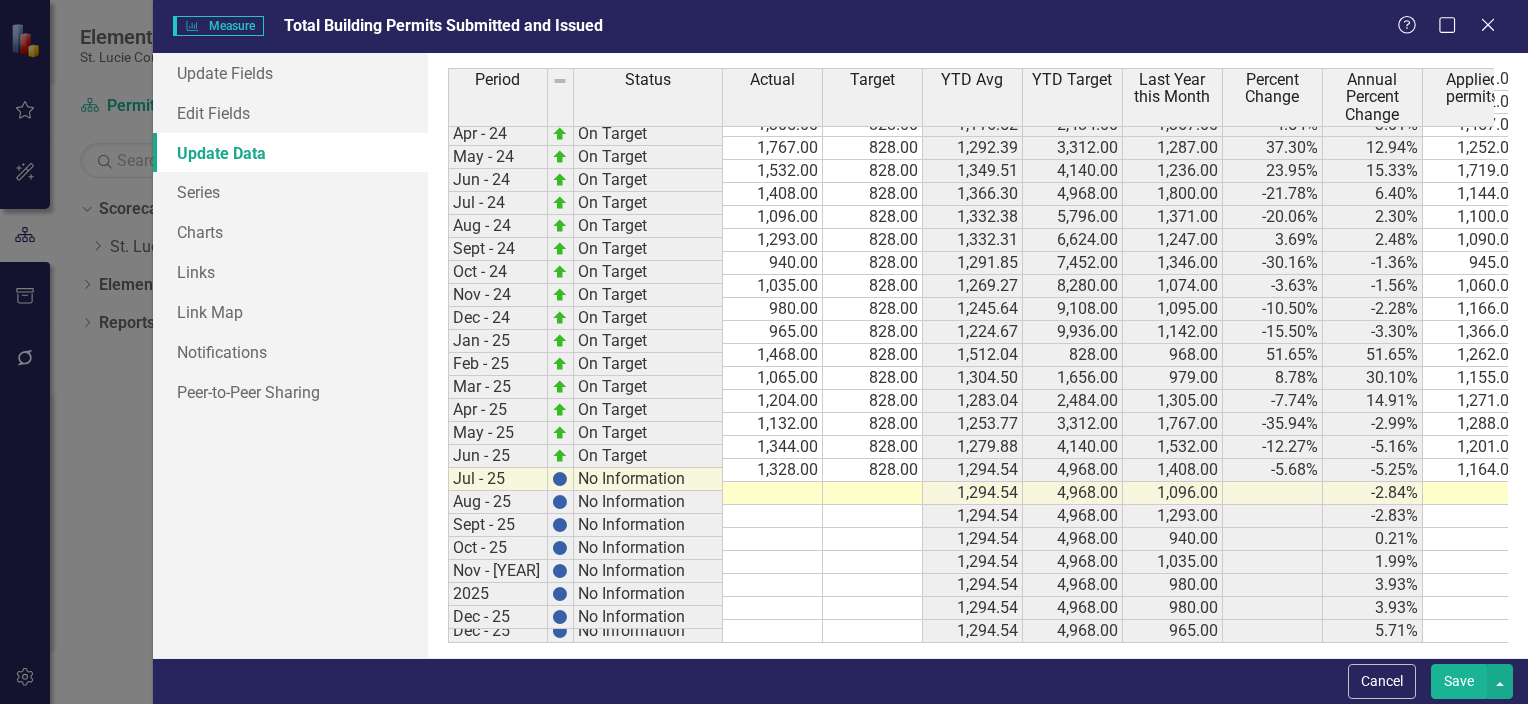 click on "23-Feb On Target 933.00 828.00 921.85 1,656.00 1,012.00 -7.81% -13.28% 1,000.00 826.00 23-Mar On Target 1,367.00 828.00 1,083.90 2,484.00 1,134.00 20.55% -1.28% 1,213.00 826.00 23-Apr On Target 1,287.00 828.00 1,144.33 3,312.00 1,232.00 4.46% 0.32% 1,126.00 826.00 23-May On Target 1,236.00 828.00 1,170.08 4,140.00 1,091.00 13.29% 2.88% 1,205.00 826.00 23-Jun On Target 1,800.00 828.00 1,284.07 4,968.00 1,371.00 31.29% 8.53% 1,718.00 826.00 23-Jul On Target 1,371.00 828.00 1,302.36 5,796.00 1,257.00 9.07% 8.61% 1,280.00 826.00 23-Aug On Target 1,247.00 828.00 1,300.12 6,624.00 1,346.00 -7.36% 6.35% 1,238.00 826.00 23-Sep On Target 1,346.00 828.00 1,309.70 7,452.00 1,128.00 19.33% 7.73% 1,058.00 826.00 23-Oct On Target 1,074.00 828.00 1,289.35 8,280.00 1,096.00 -2.01% 6.82% 1,081.00 826.00 23-Nov On Target 1,095.00 828.00 1,274.67 9,108.00 1,145.00 -4.37% 5.82% 1,299.00 826.00 Dec-23 On Target 1,142.00 828.00 1,266.47 9,936.00 996.00 14.66% 6.46% 1,326.00 826.00 Jan - 24 On Target 968.00 828.00 997.04 828.00" at bounding box center (1035, 228) 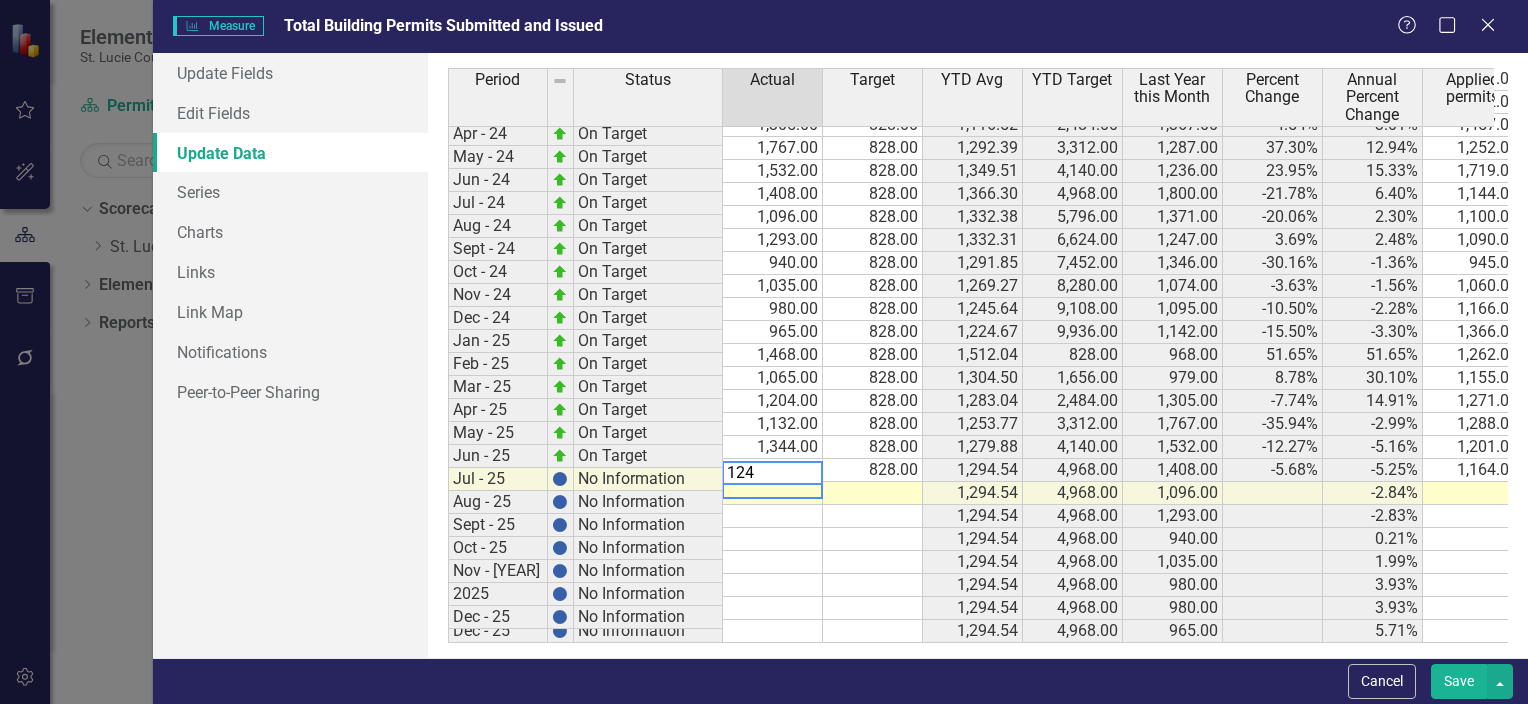 type on "1241" 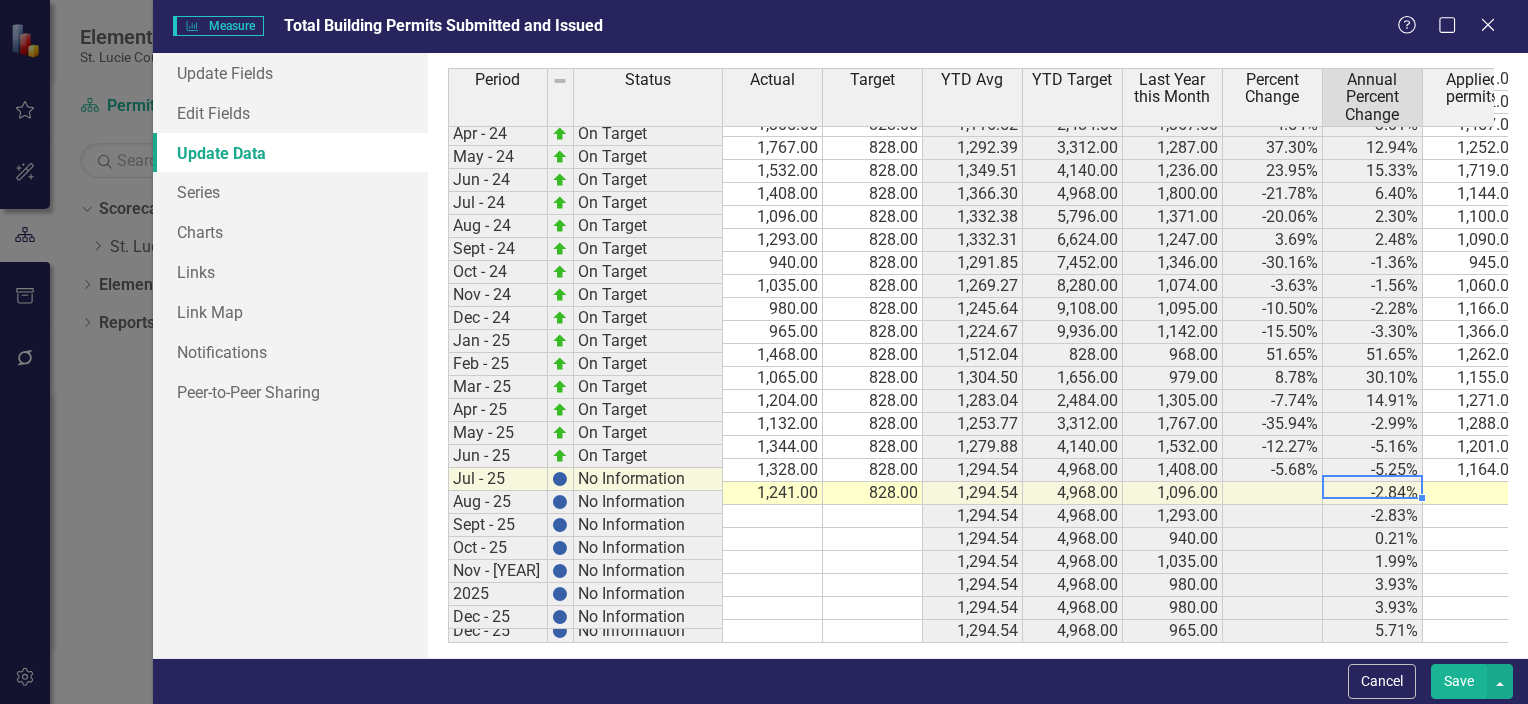 scroll, scrollTop: 1247, scrollLeft: 28, axis: both 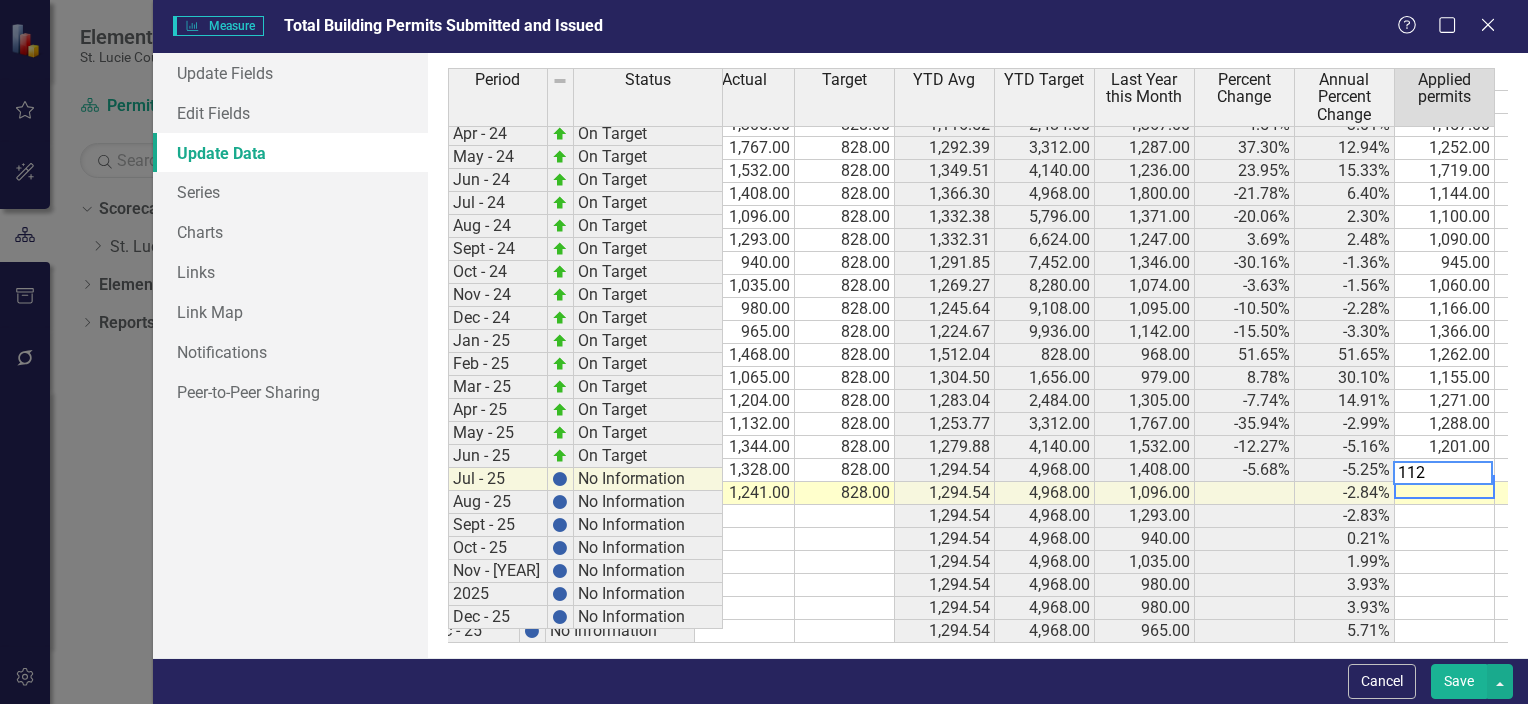 type on "1123" 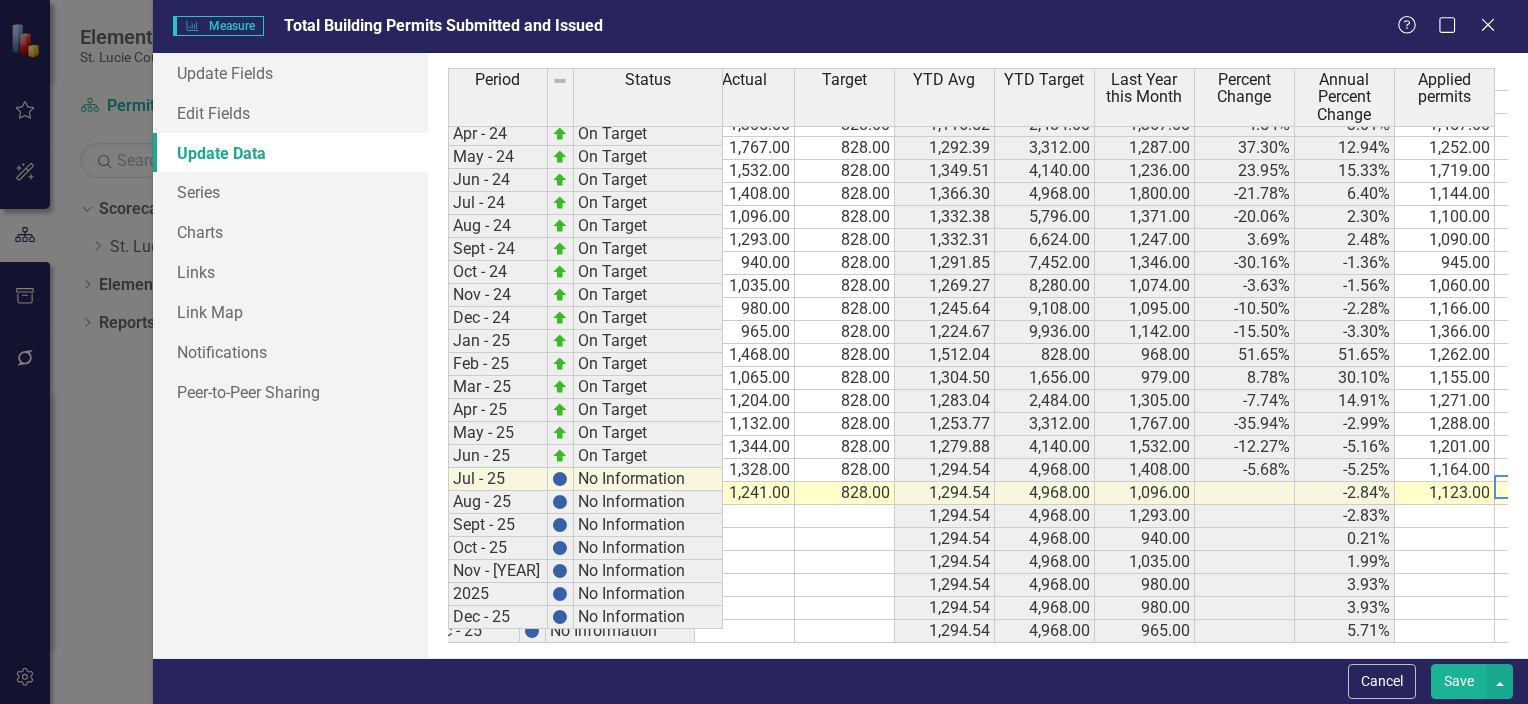 scroll, scrollTop: 1247, scrollLeft: 128, axis: both 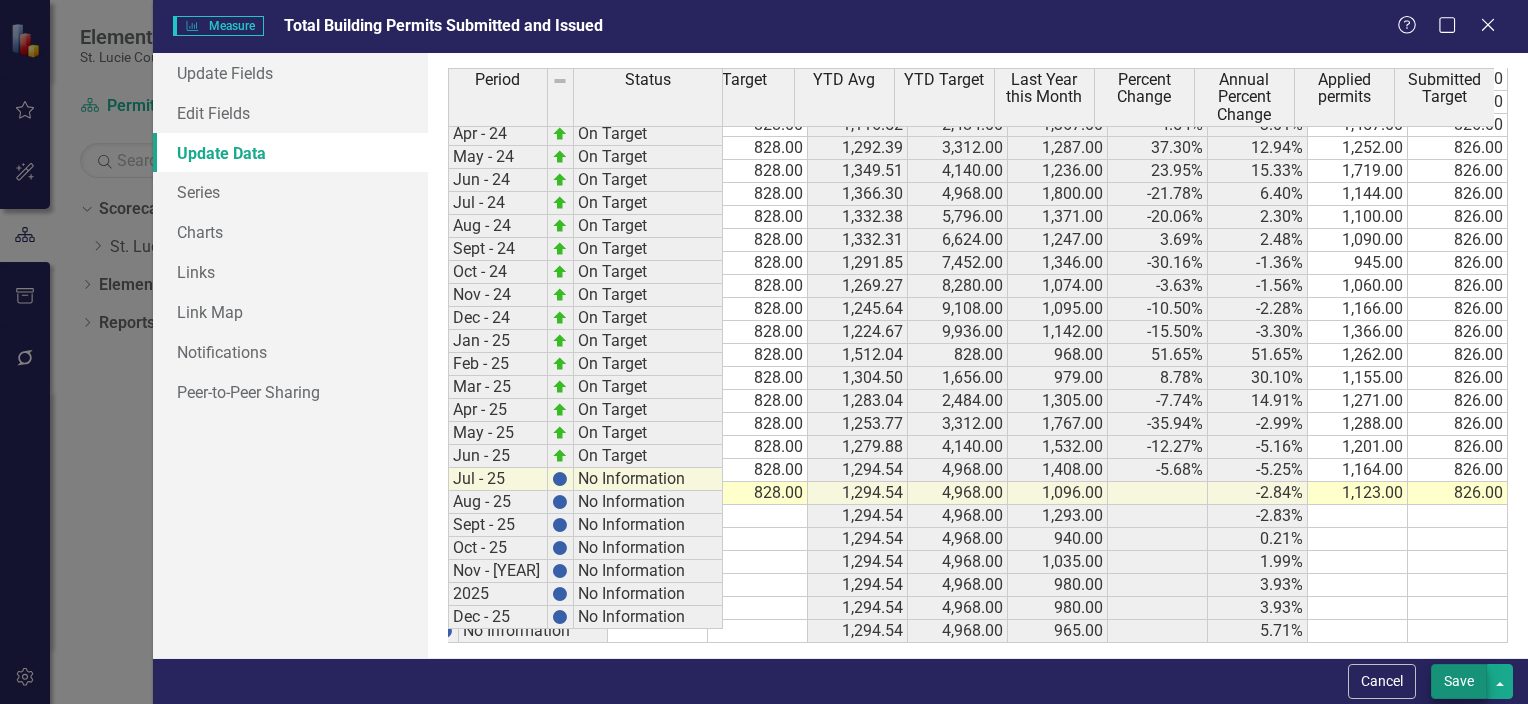 type on "826" 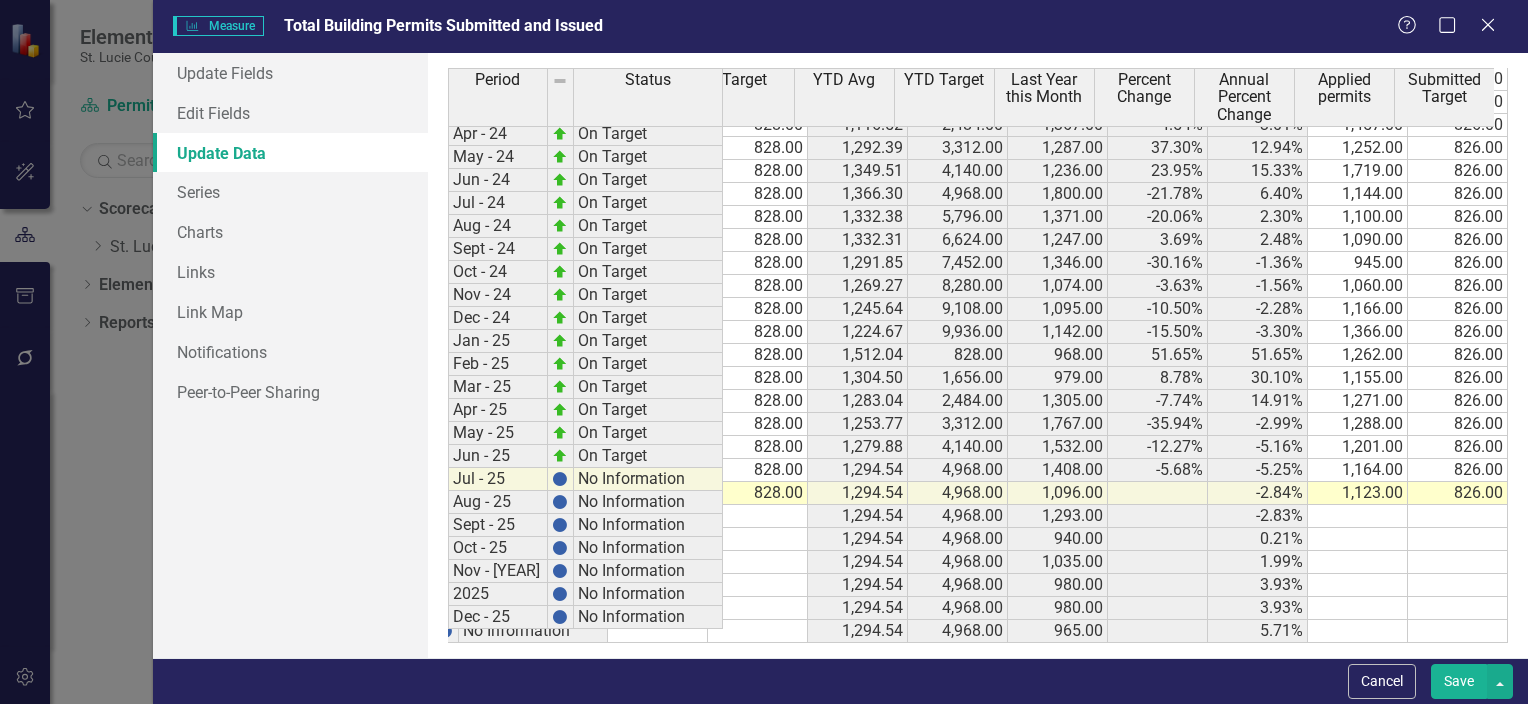 click on "Save" at bounding box center (1459, 681) 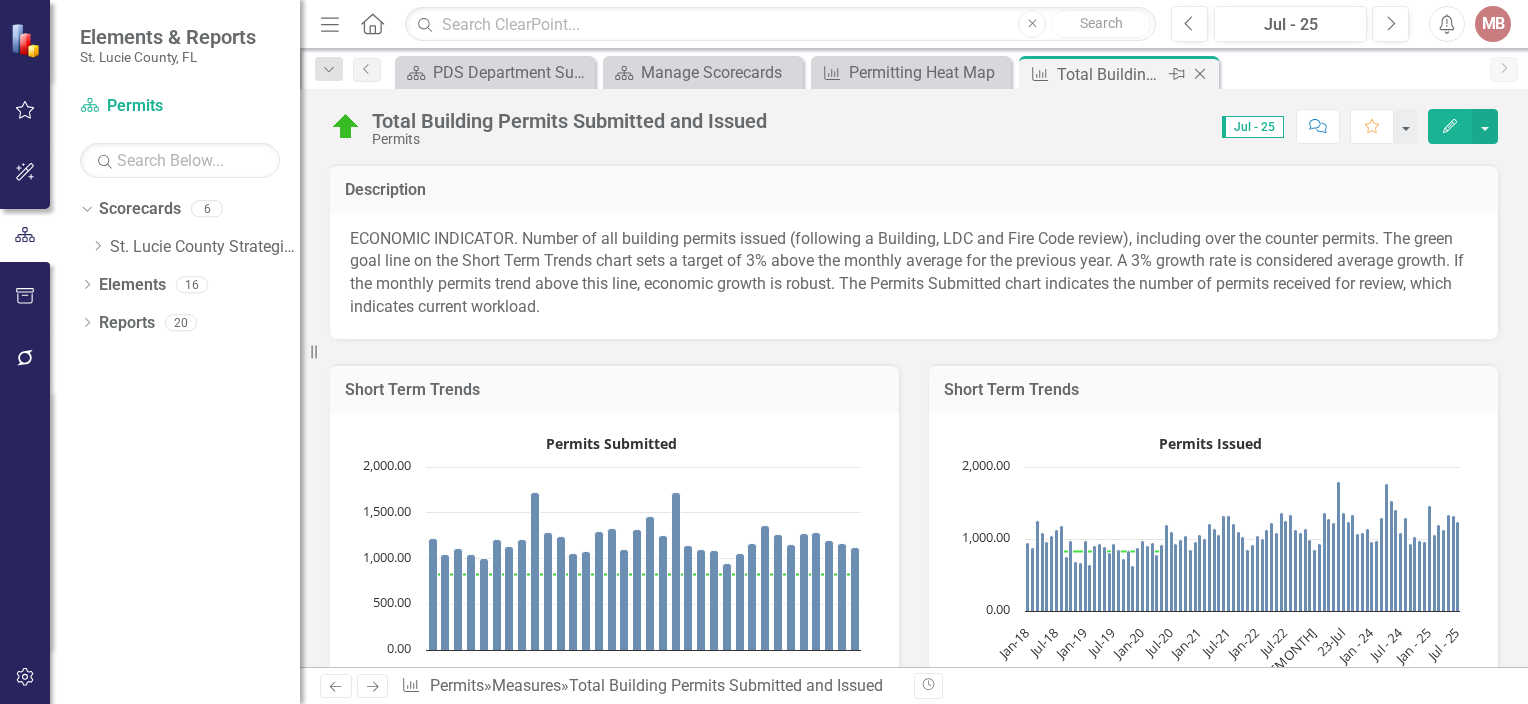click on "Close" 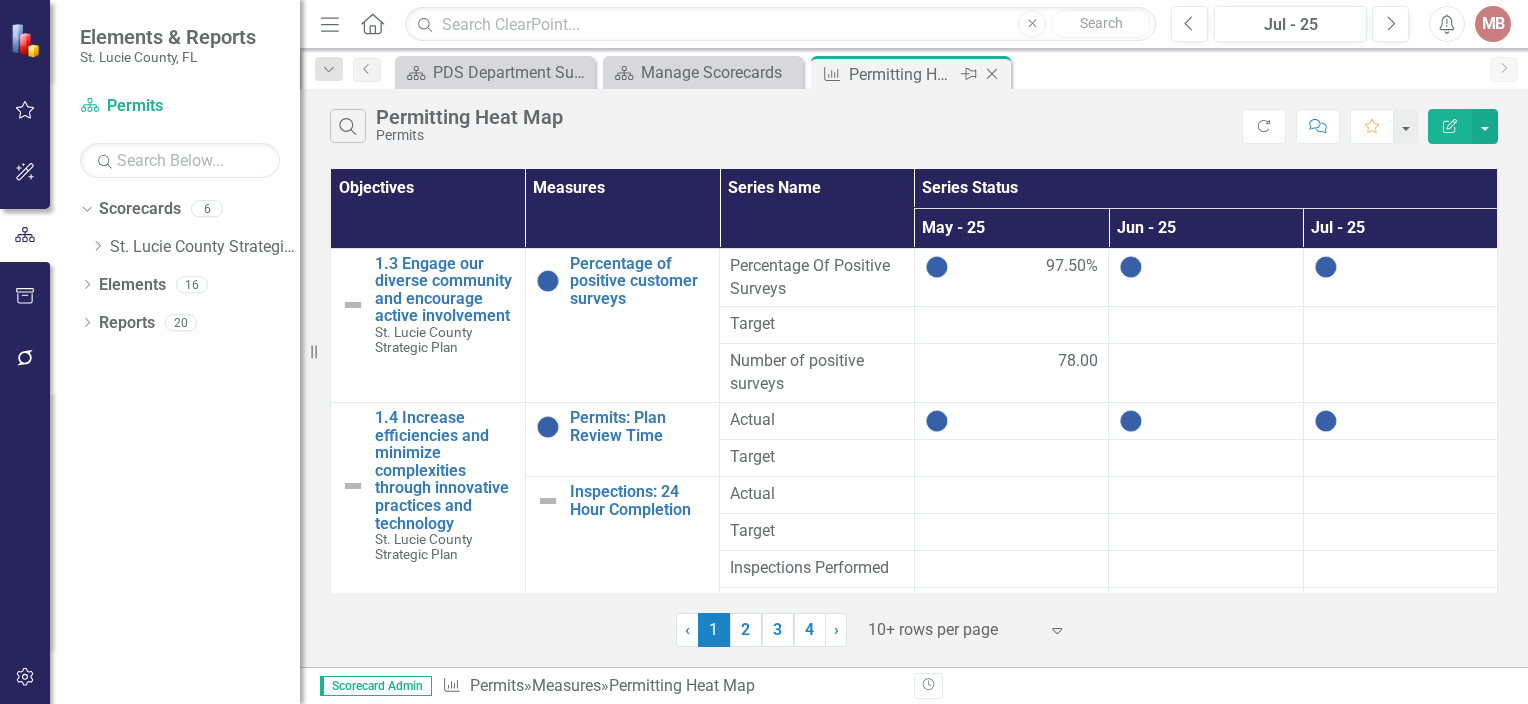 click 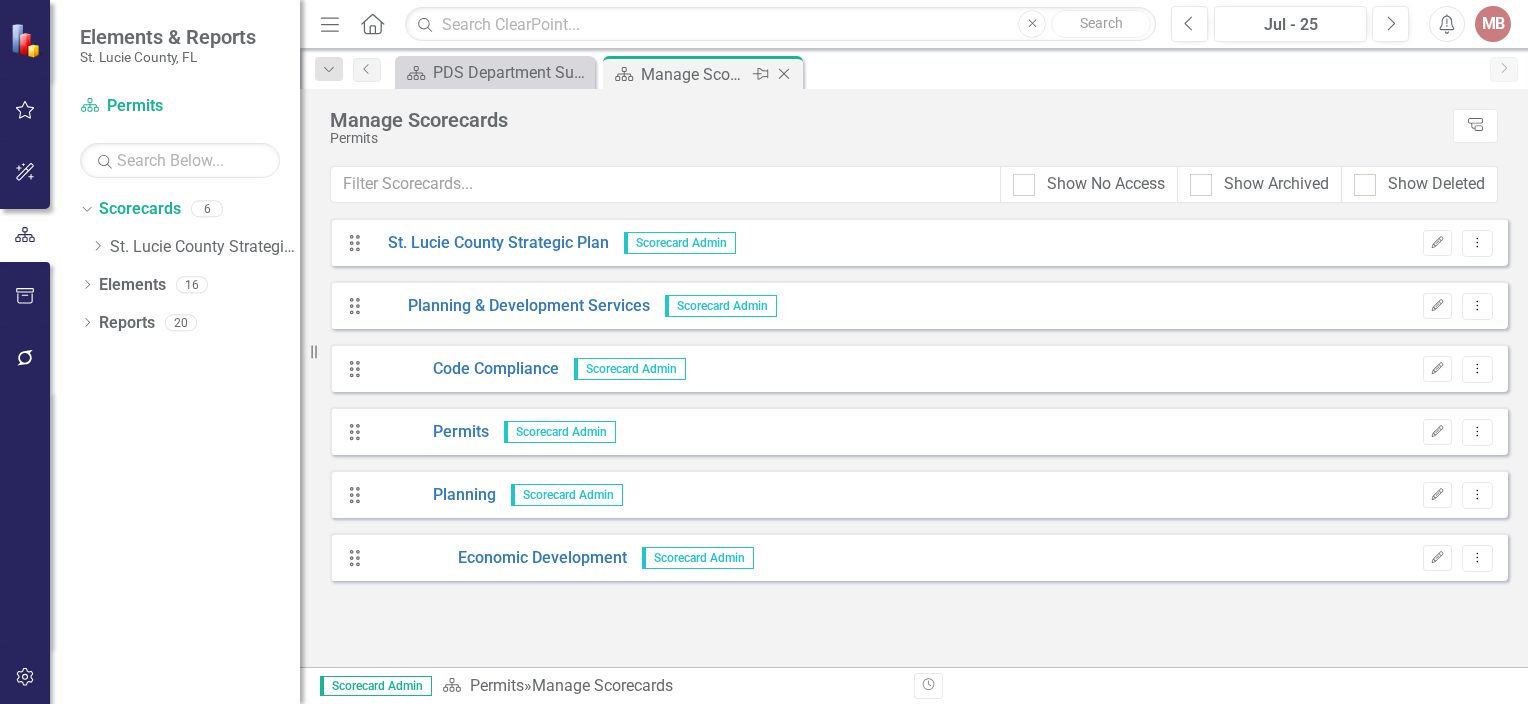 click on "Close" 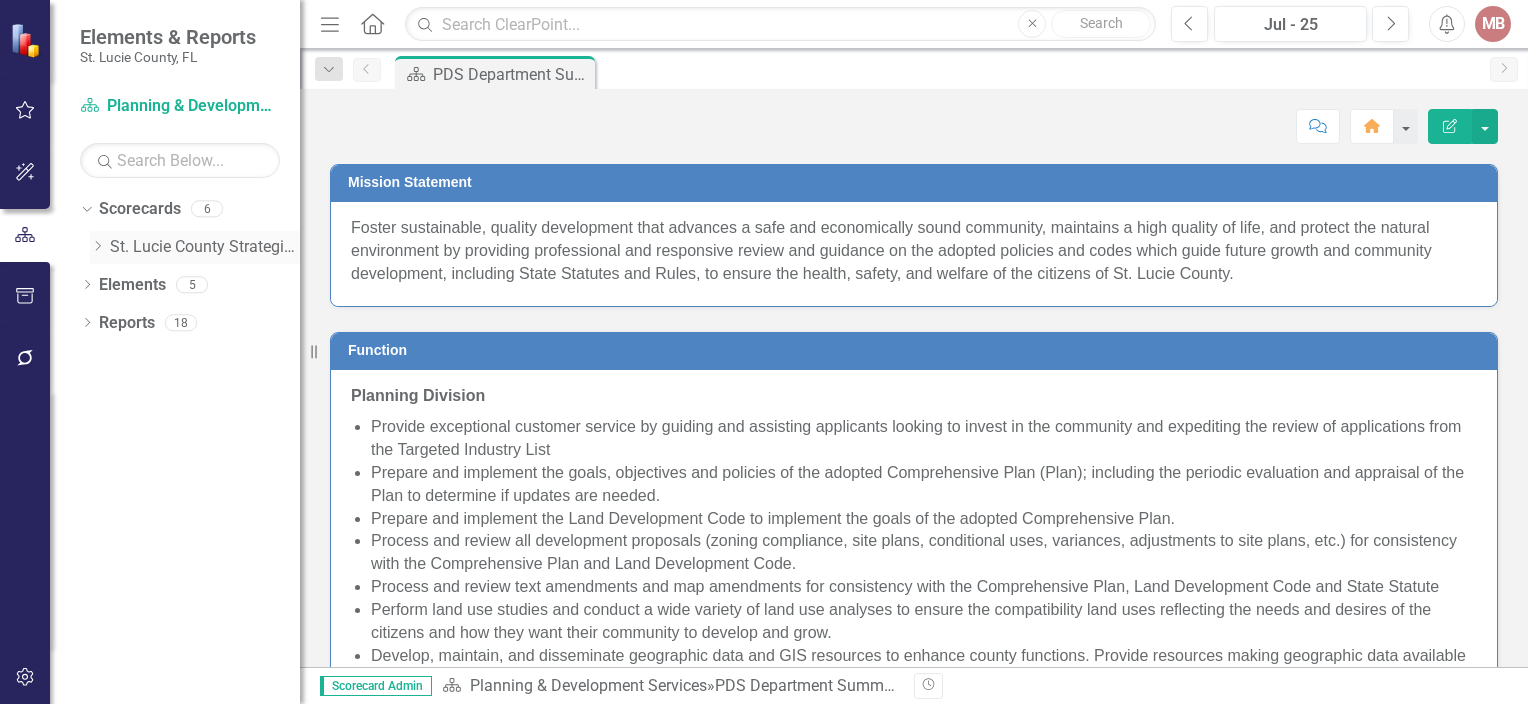 click on "Dropdown" 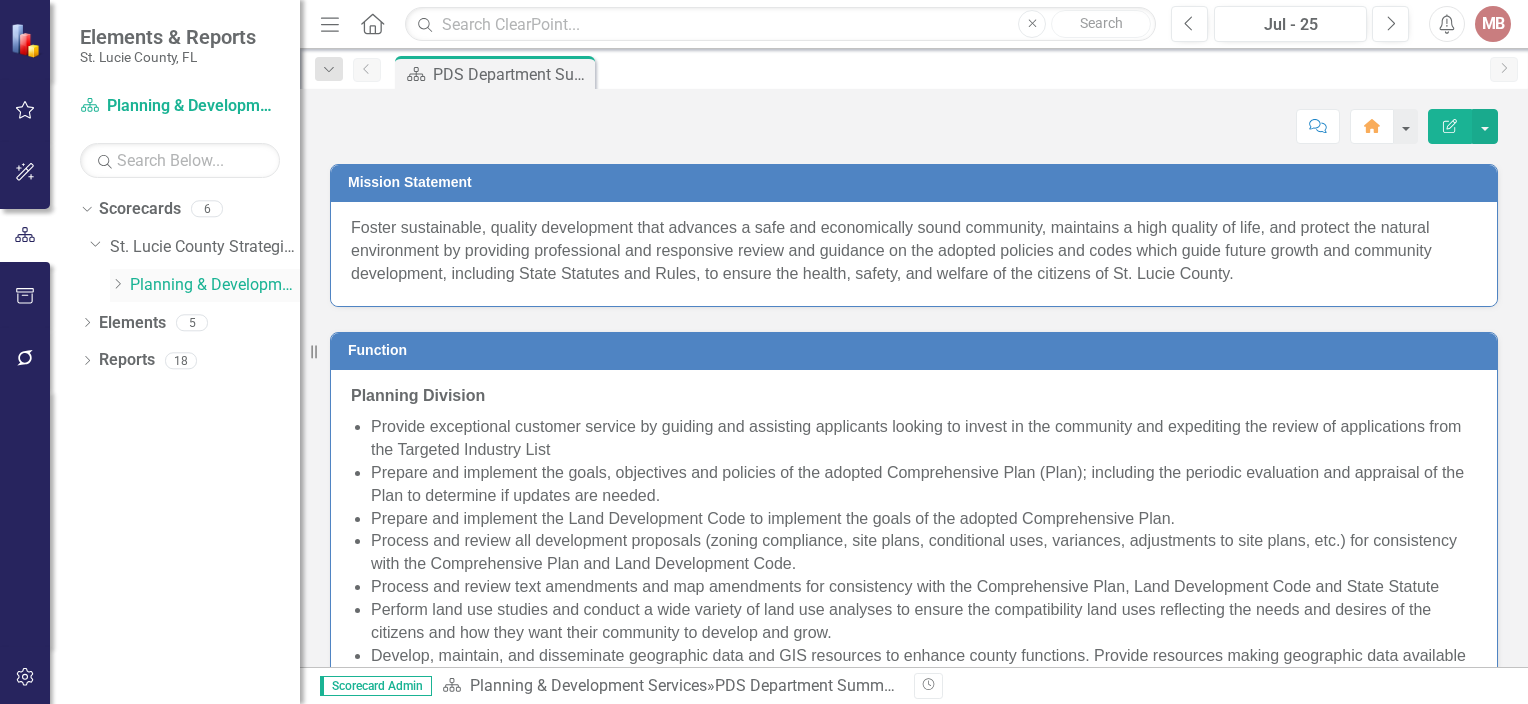 click on "Dropdown" 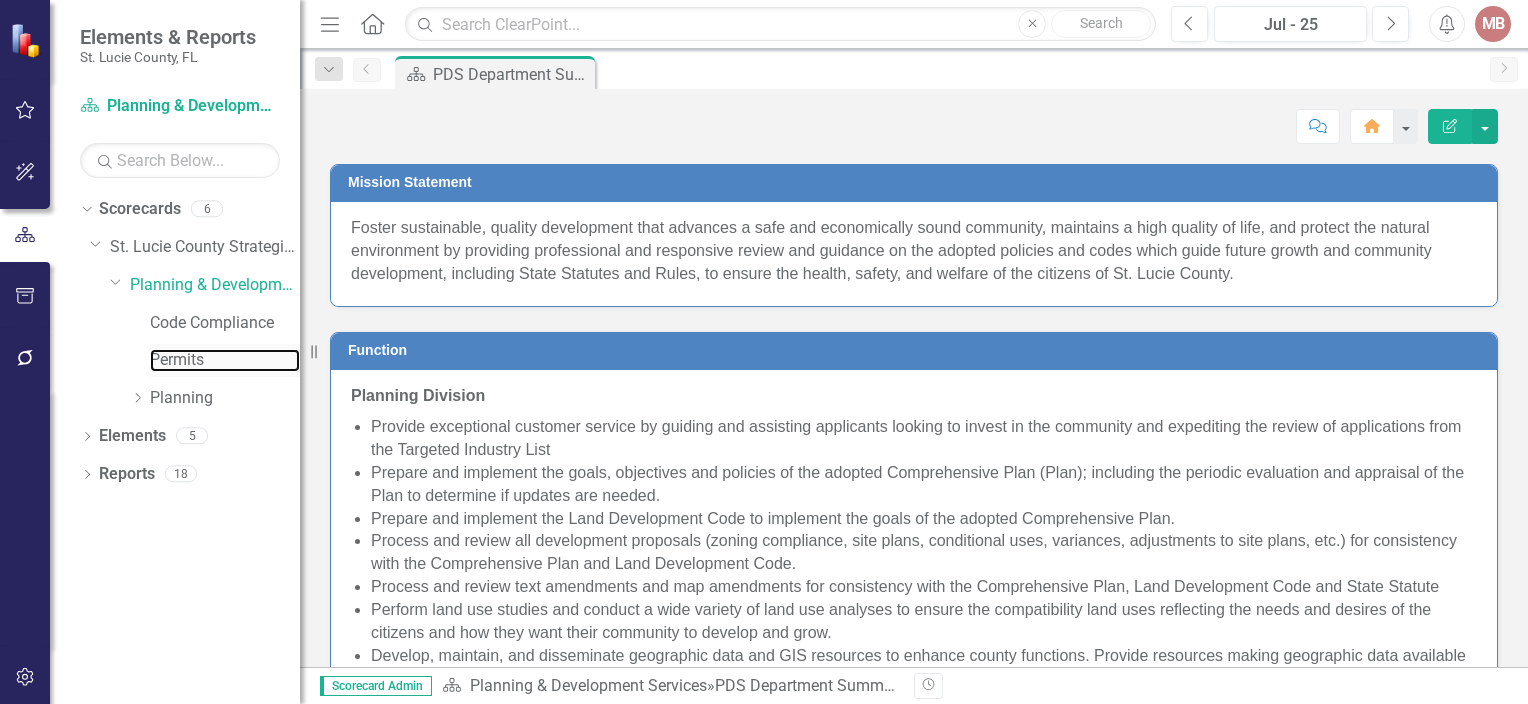 click on "Permits" at bounding box center [225, 360] 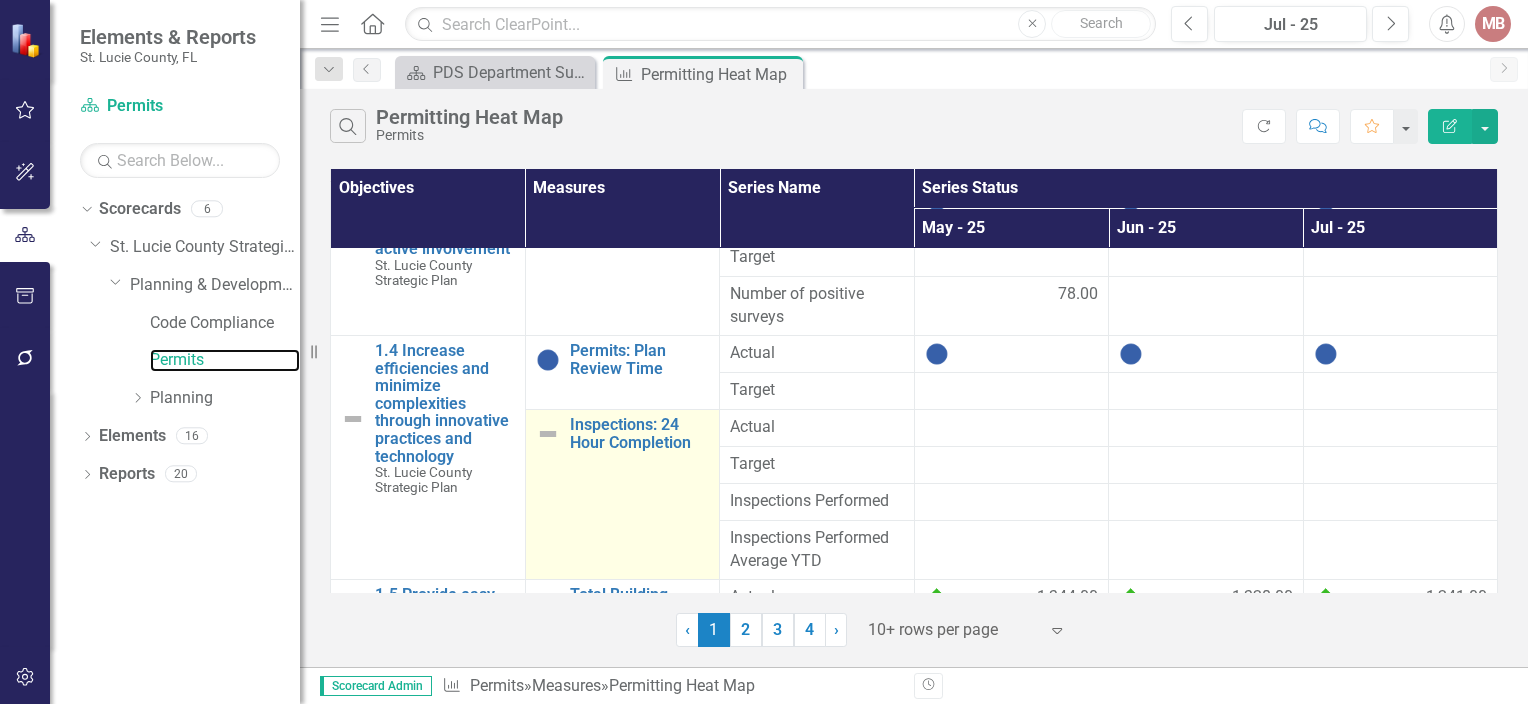 scroll, scrollTop: 237, scrollLeft: 0, axis: vertical 